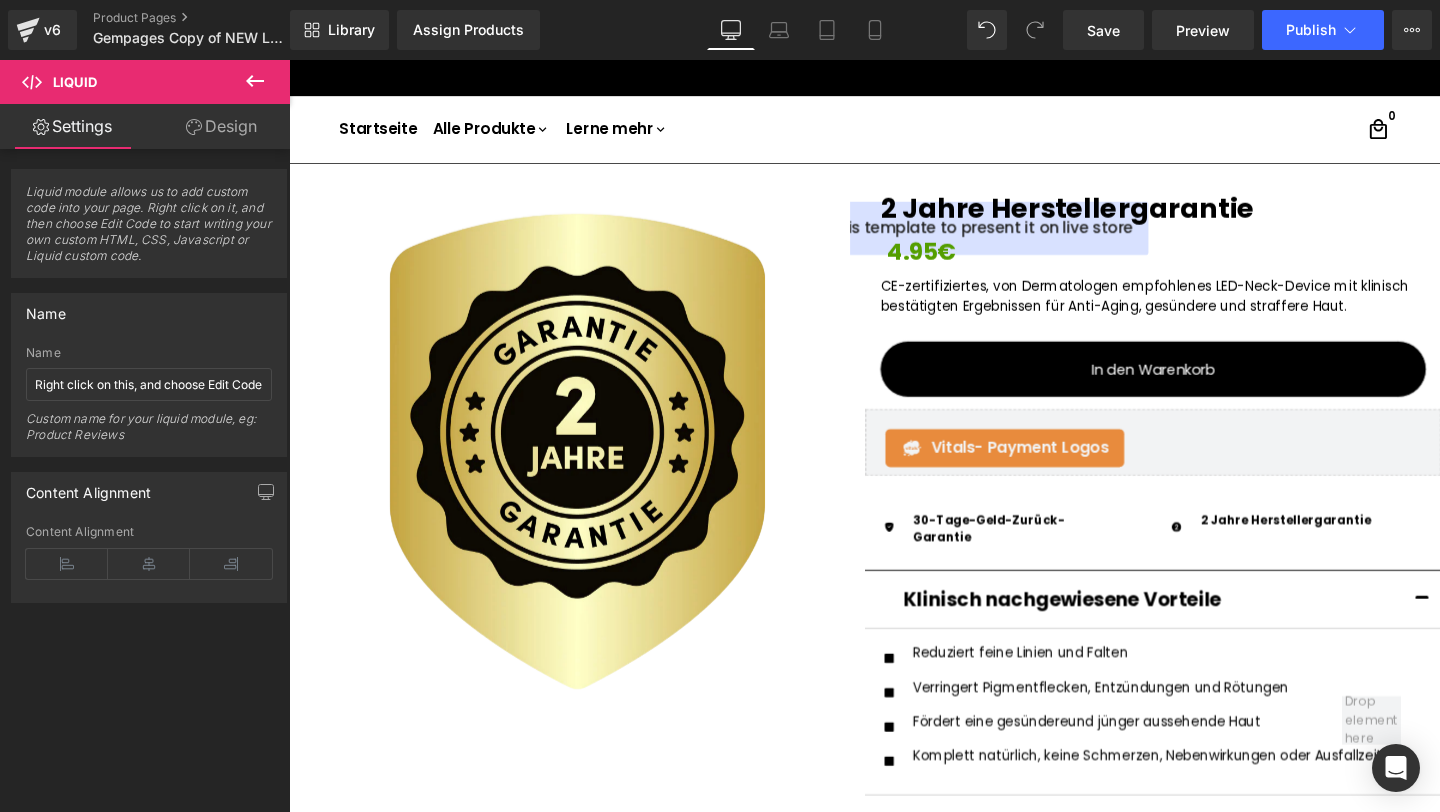 scroll, scrollTop: 0, scrollLeft: 0, axis: both 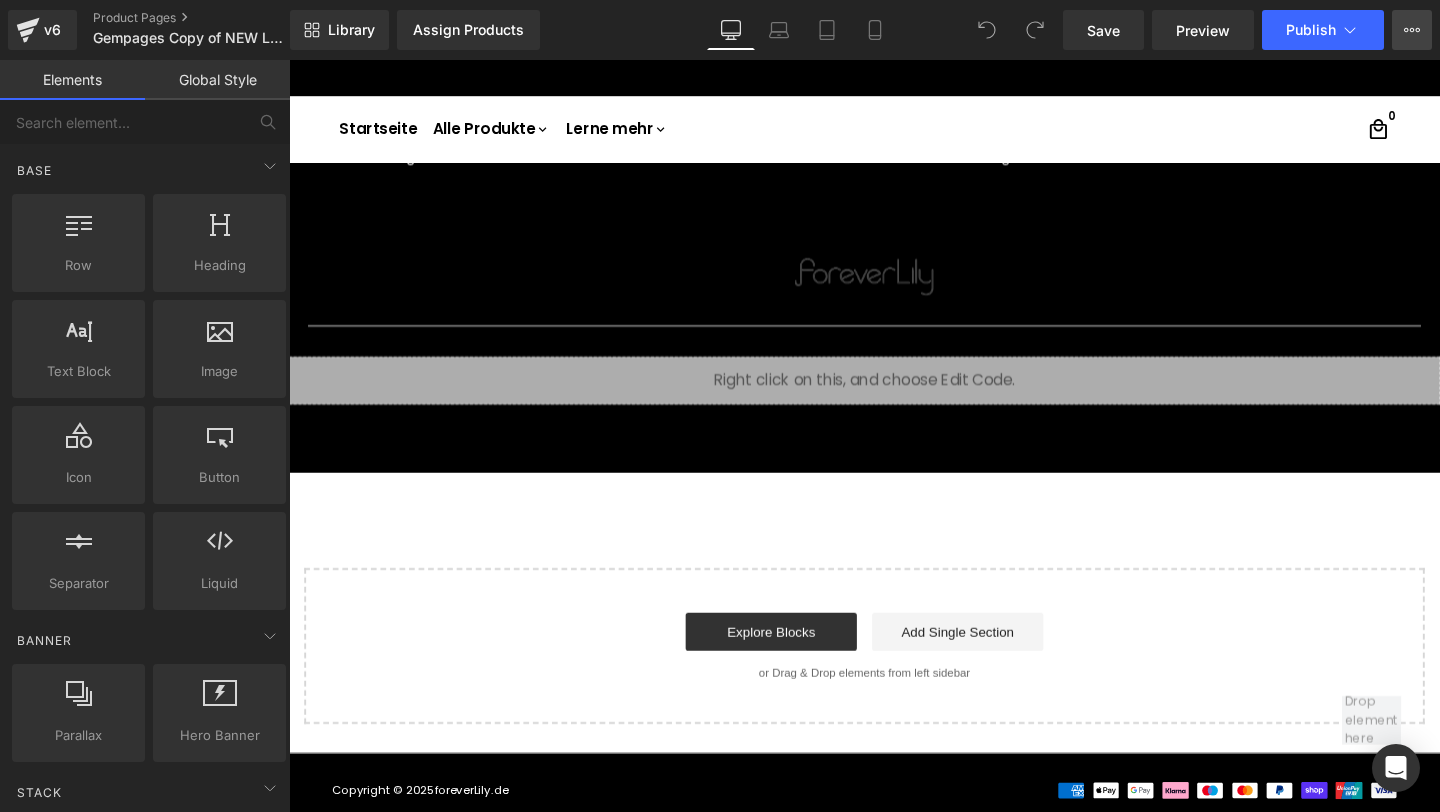 click 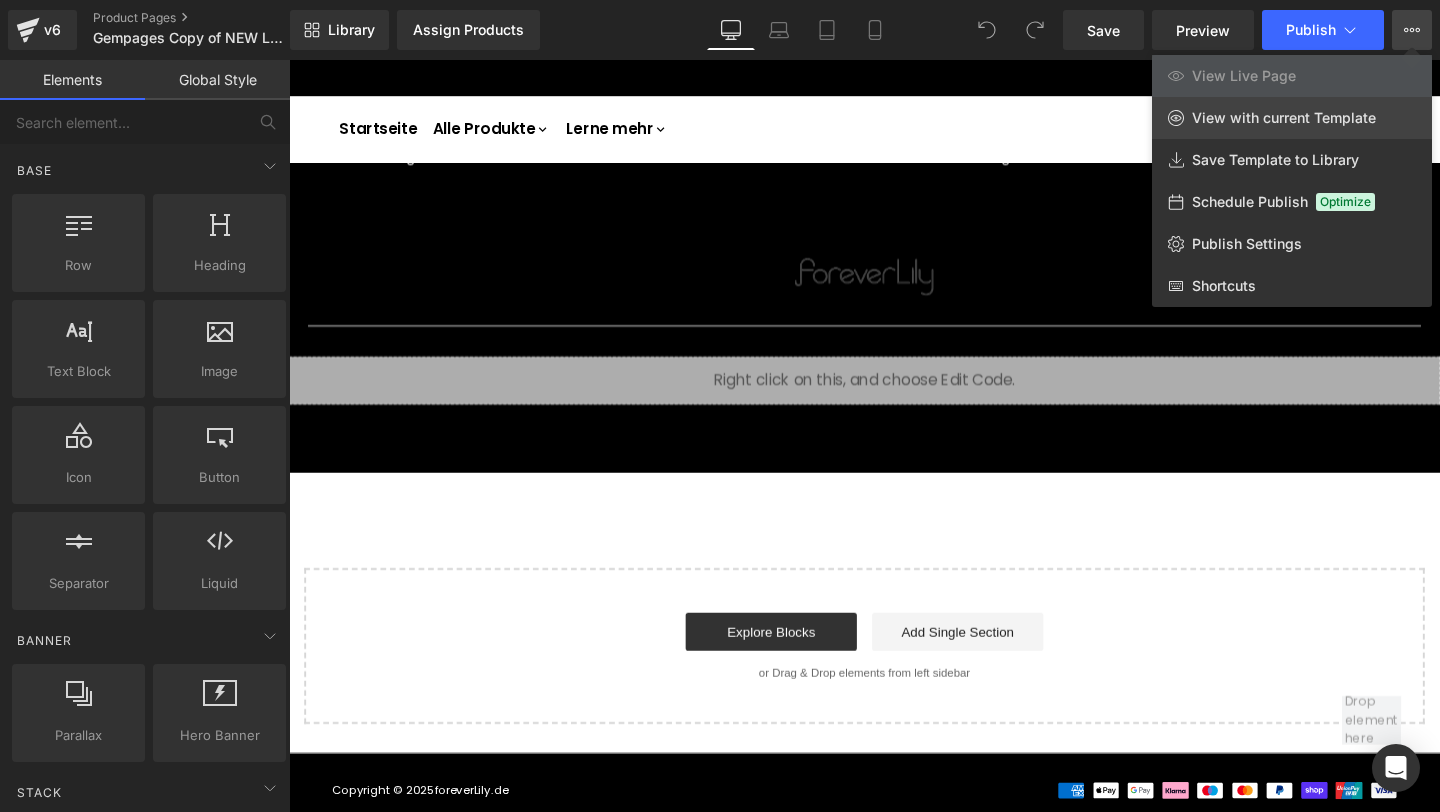 click on "View with current Template" at bounding box center (1292, 118) 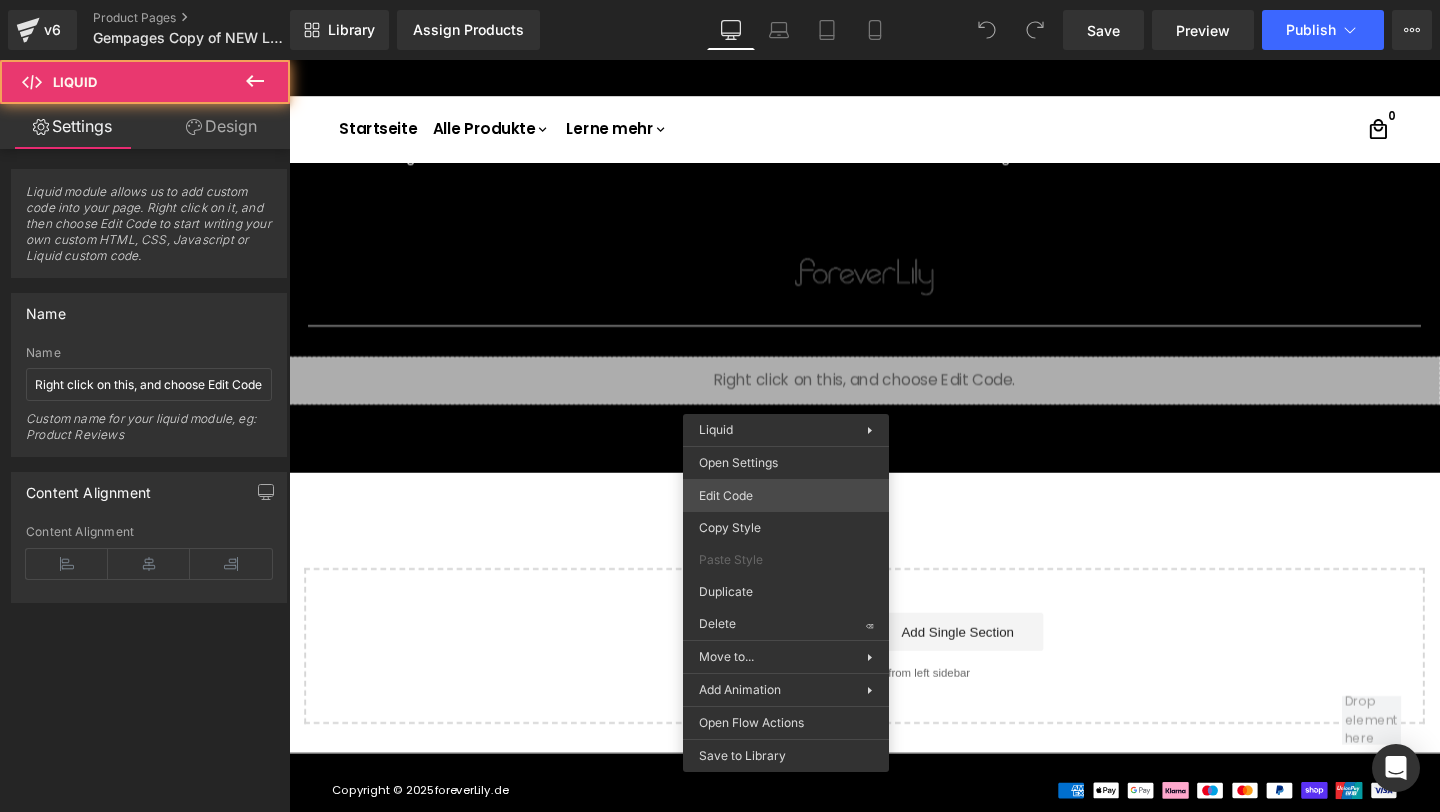 click on "You are previewing how the   will restyle your page. You can not edit Elements in Preset Preview Mode.  v6 Product Pages Gempages Copy of NEW LED Neck Landingpage Library Assign Products  Product Preview
No product match your search.  Please try again  Manage assigned products Desktop Desktop Laptop Tablet Mobile Save Preview Publish Scheduled View Live Page View with current Template Save Template to Library Schedule Publish  Optimize  Publish Settings Shortcuts  Your page can’t be published   You've reached the maximum number of published pages on your plan  (11/999999).  You need to upgrade your plan or unpublish all your pages to get 1 publish slot.   Unpublish pages   Upgrade plan  Elements Global Style Base Row  rows, columns, layouts, div Heading  headings, titles, h1,h2,h3,h4,h5,h6 Text Block  texts, paragraphs, contents, blocks Image  images, photos, alts, uploads Icon  icons, symbols Button  button, call to action, cta Separator  separators, dividers, horizontal lines Banner" at bounding box center [720, 0] 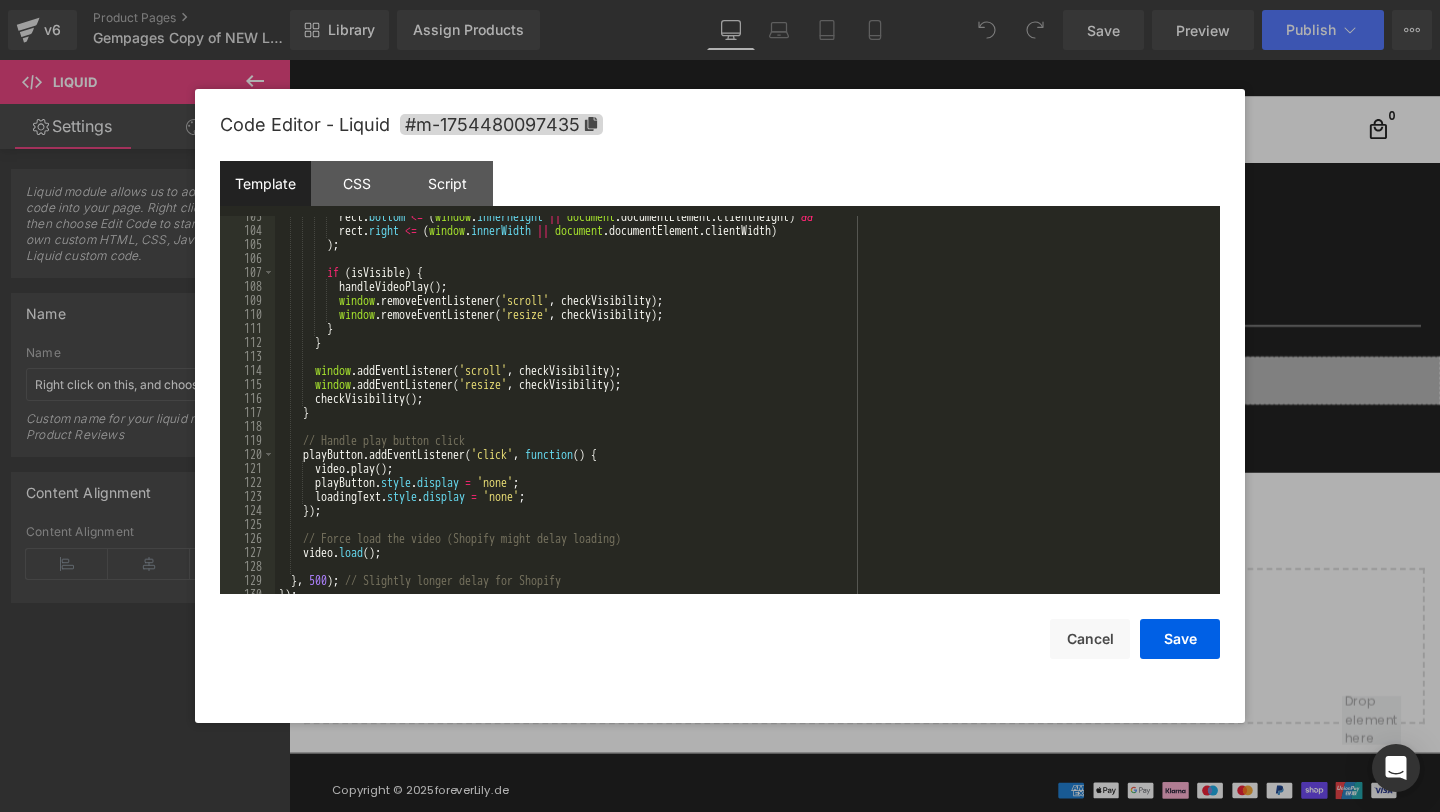 scroll, scrollTop: 1453, scrollLeft: 0, axis: vertical 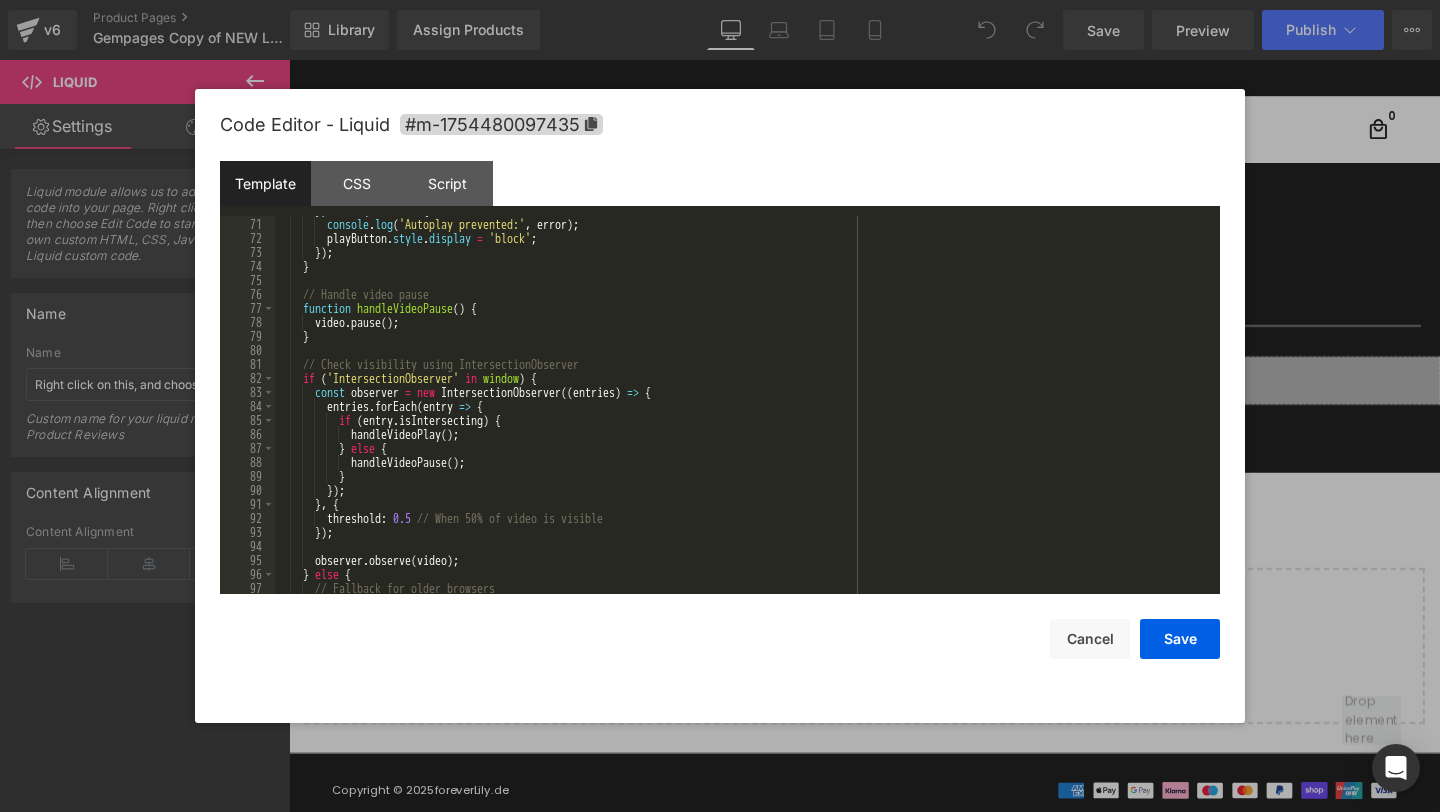 click on "}) . catch ( error   =>   {             console . log ( 'Autoplay prevented:' ,   error ) ;             playButton . style . display   =   'block' ;          }) ;       }             // Handle video pause       function   handleVideoPause ( )   {          video . pause ( ) ;       }             // Check visibility using IntersectionObserver       if   ( 'IntersectionObserver'   in   window )   {          const   observer   =   new   IntersectionObserver (( entries )   =>   {             entries . forEach ( entry   =>   {                if   ( entry . isIntersecting )   {                   handleVideoPlay ( ) ;                }   else   {                   handleVideoPause ( ) ;                }             }) ;          } ,   {             threshold :   0.5   // When 50% of video is visible          }) ;                   observer . observe ( video ) ;       }   else   {          // Fallback for older browsers" at bounding box center [743, 406] 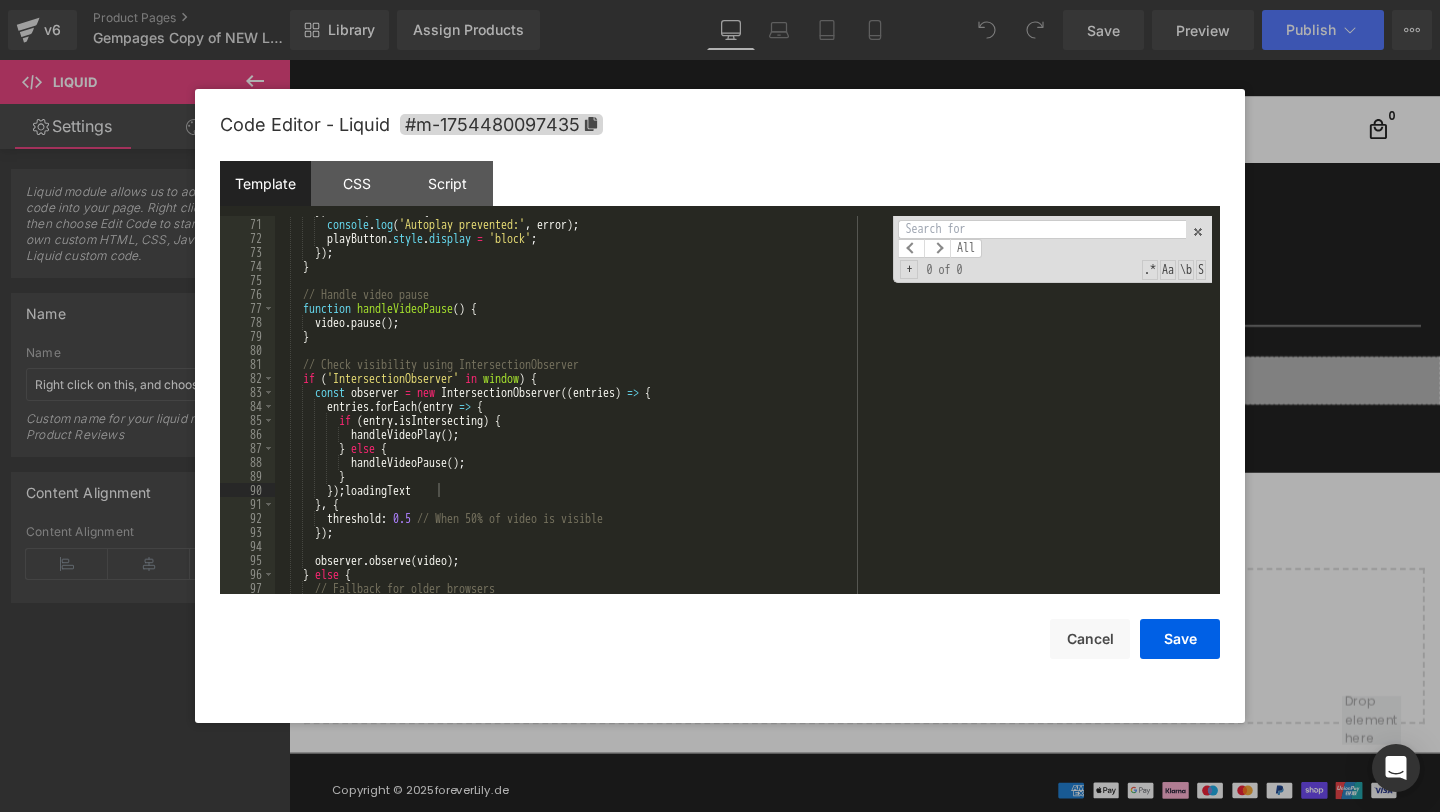 click on "}) . catch ( error   =>   {             console . log ( 'Autoplay prevented:' ,   error ) ;             playButton . style . display   =   'block' ;          }) ;       }             // Handle video pause       function   handleVideoPause ( )   {          video . pause ( ) ;       }             // Check visibility using IntersectionObserver       if   ( 'IntersectionObserver'   in   window )   {          const   observer   =   new   IntersectionObserver (( entries )   =>   {             entries . forEach ( entry   =>   {                if   ( entry . isIntersecting )   {                   handleVideoPlay ( ) ;                }   else   {                   handleVideoPause ( ) ;                }             }) ; loadingText          } ,   {             threshold :   0.5   // When 50% of video is visible          }) ;                   observer . observe ( video ) ;       }   else   {          // Fallback for older browsers" at bounding box center [743, 406] 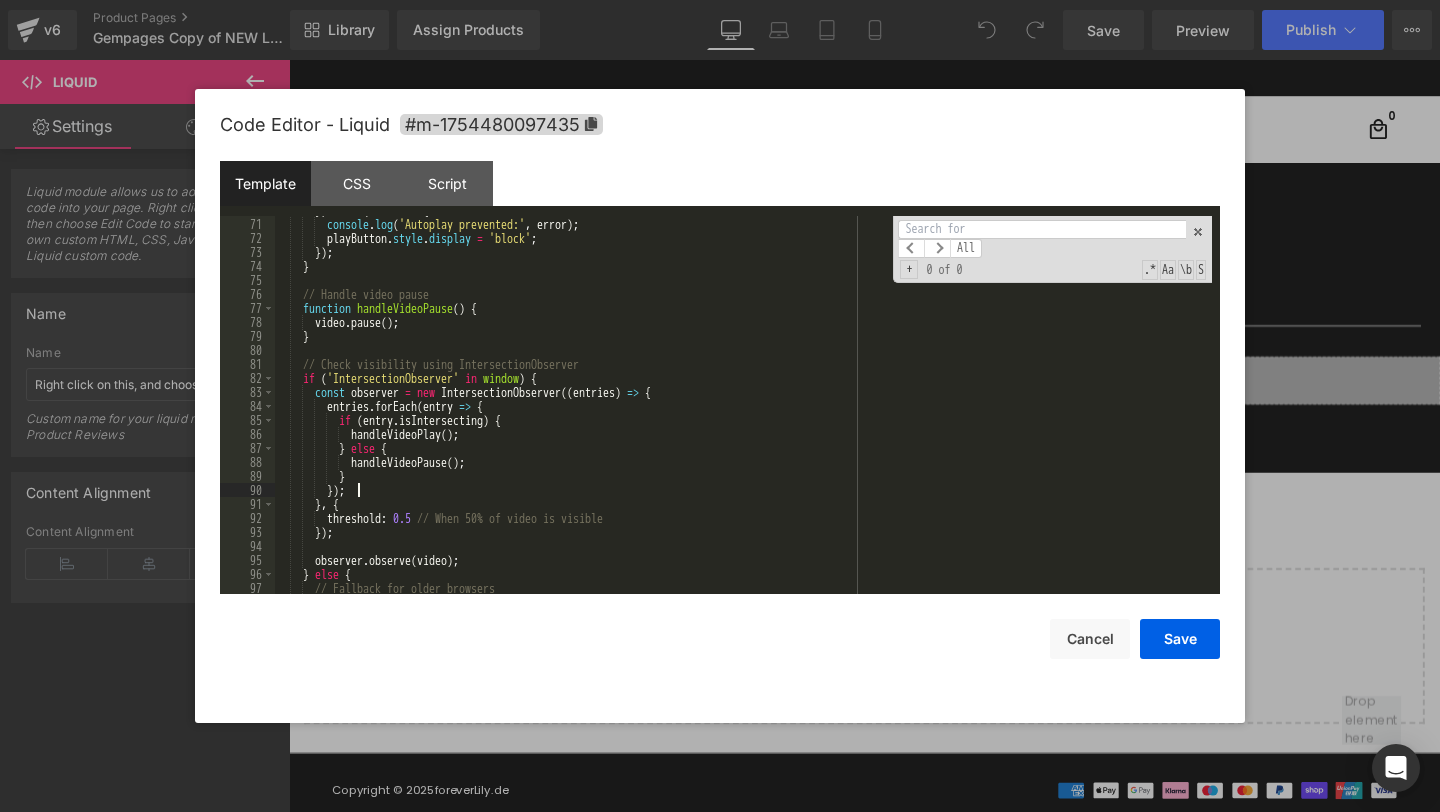 click at bounding box center (1042, 229) 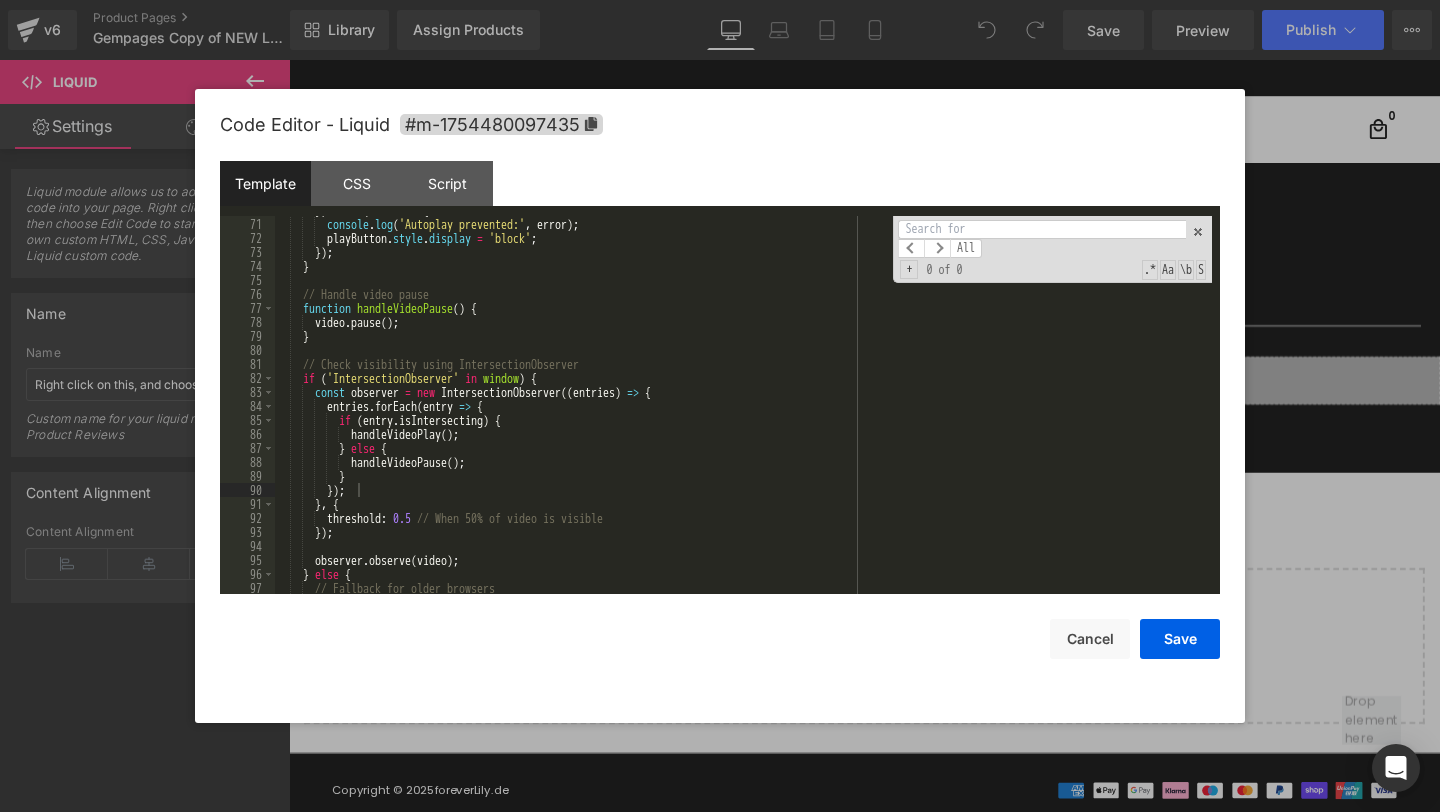 paste on "loadingText" 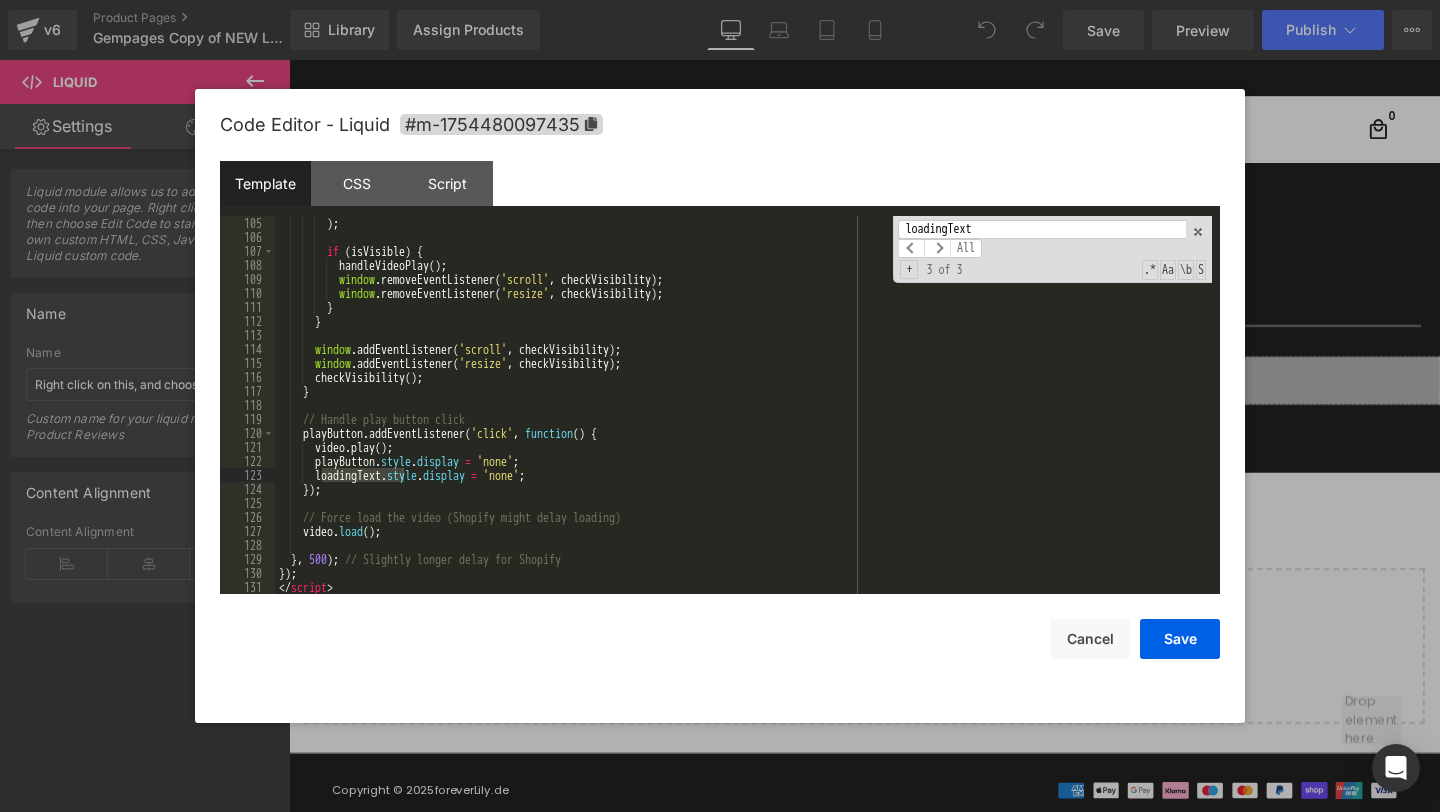 scroll, scrollTop: 1470, scrollLeft: 0, axis: vertical 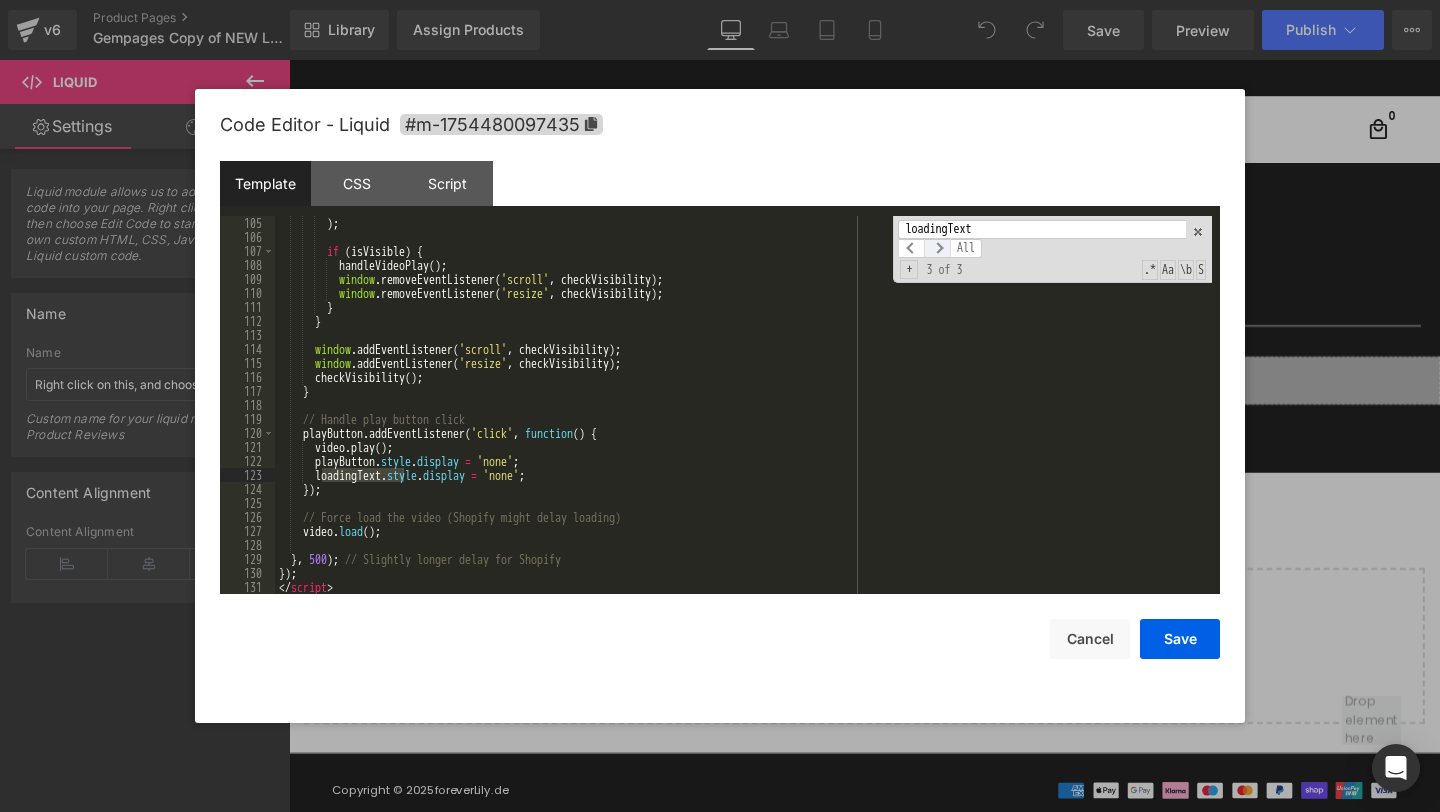 type on "loadingText" 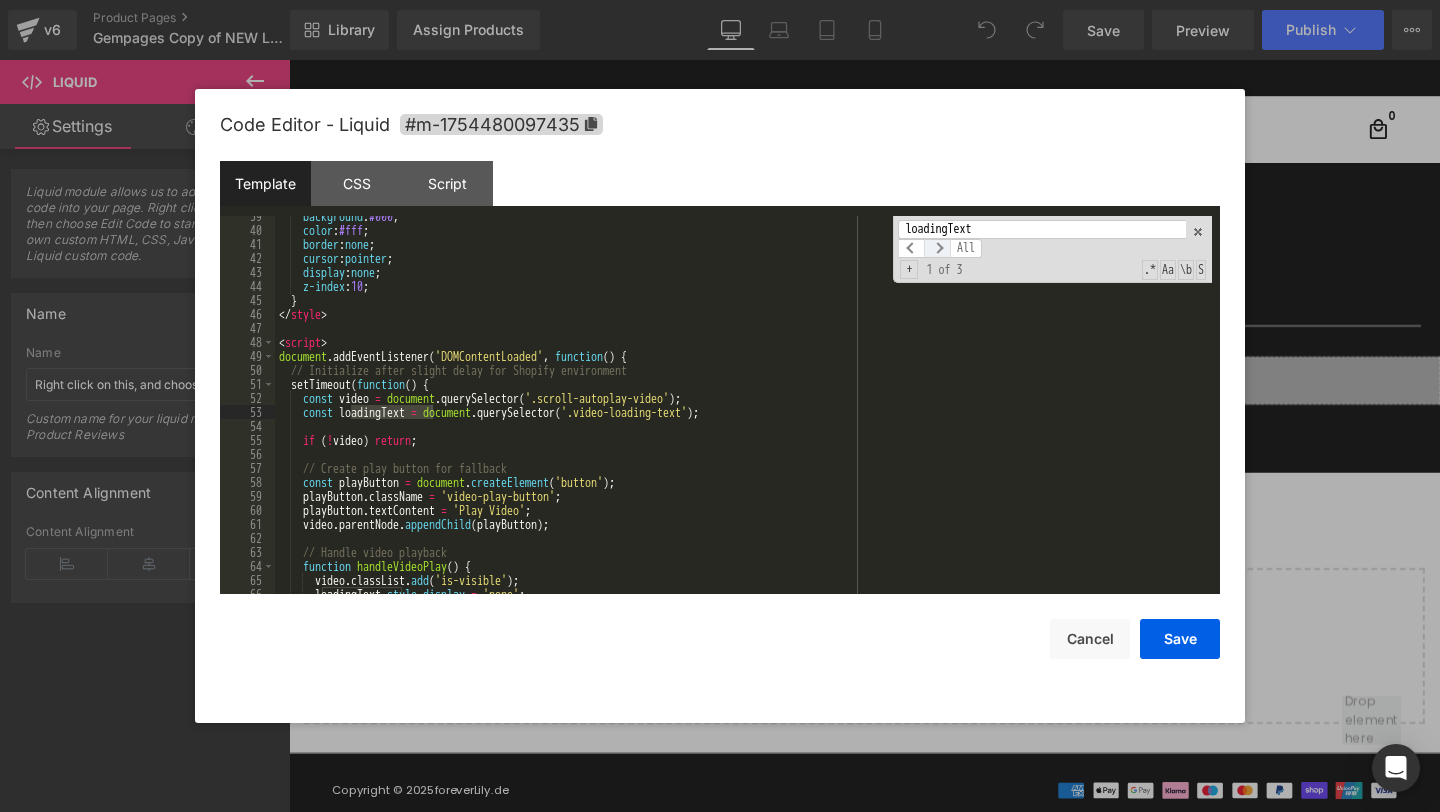 scroll, scrollTop: 553, scrollLeft: 0, axis: vertical 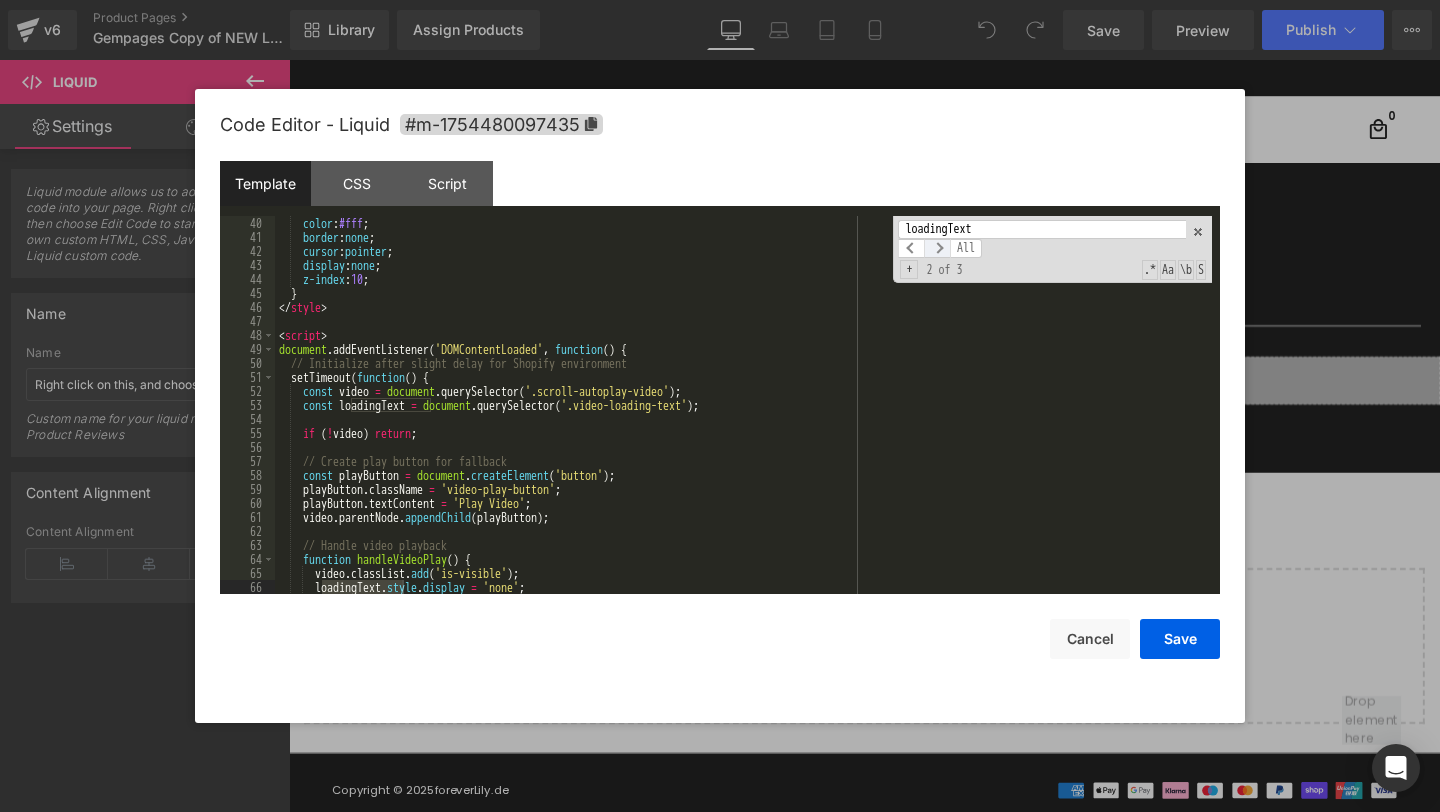 click at bounding box center [937, 248] 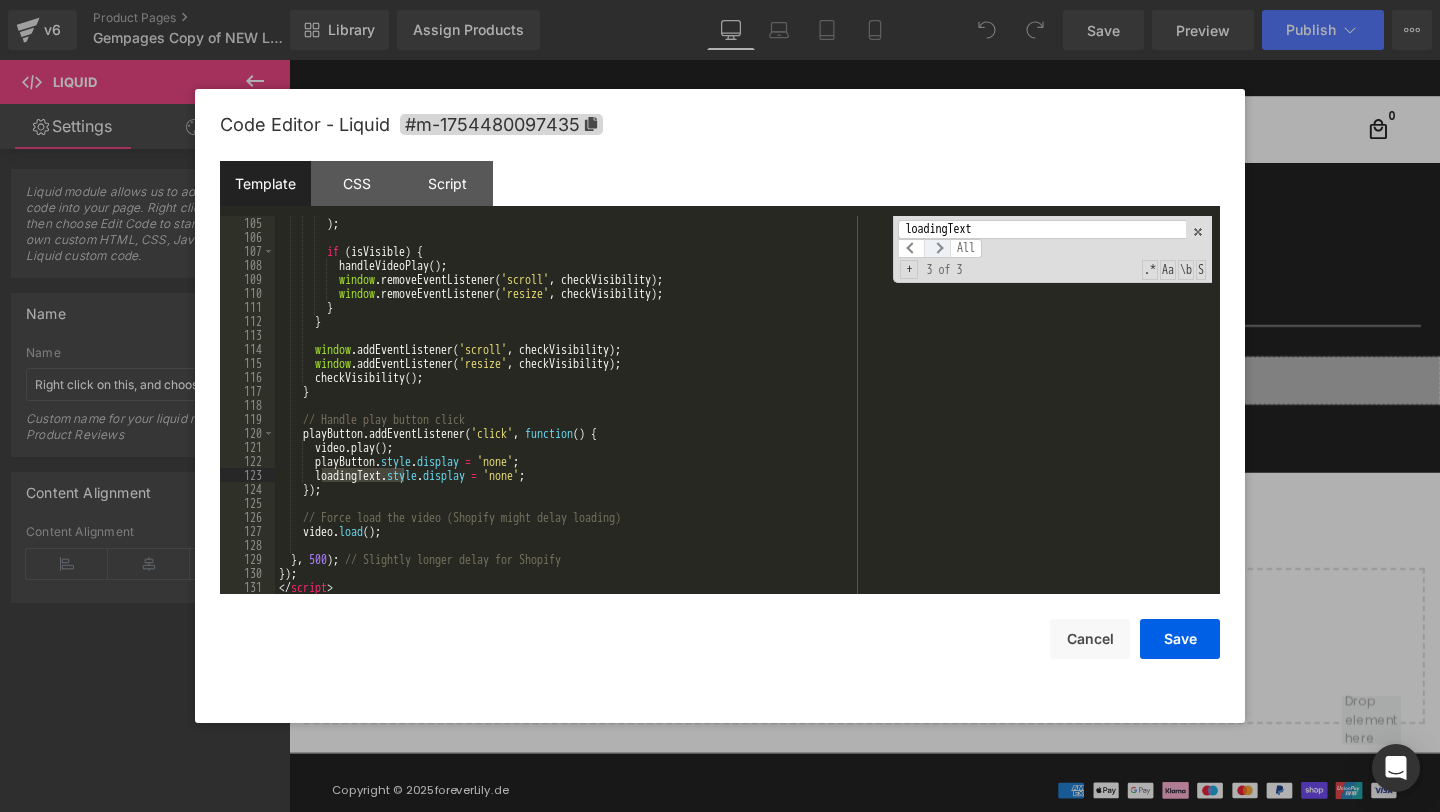 click at bounding box center (937, 248) 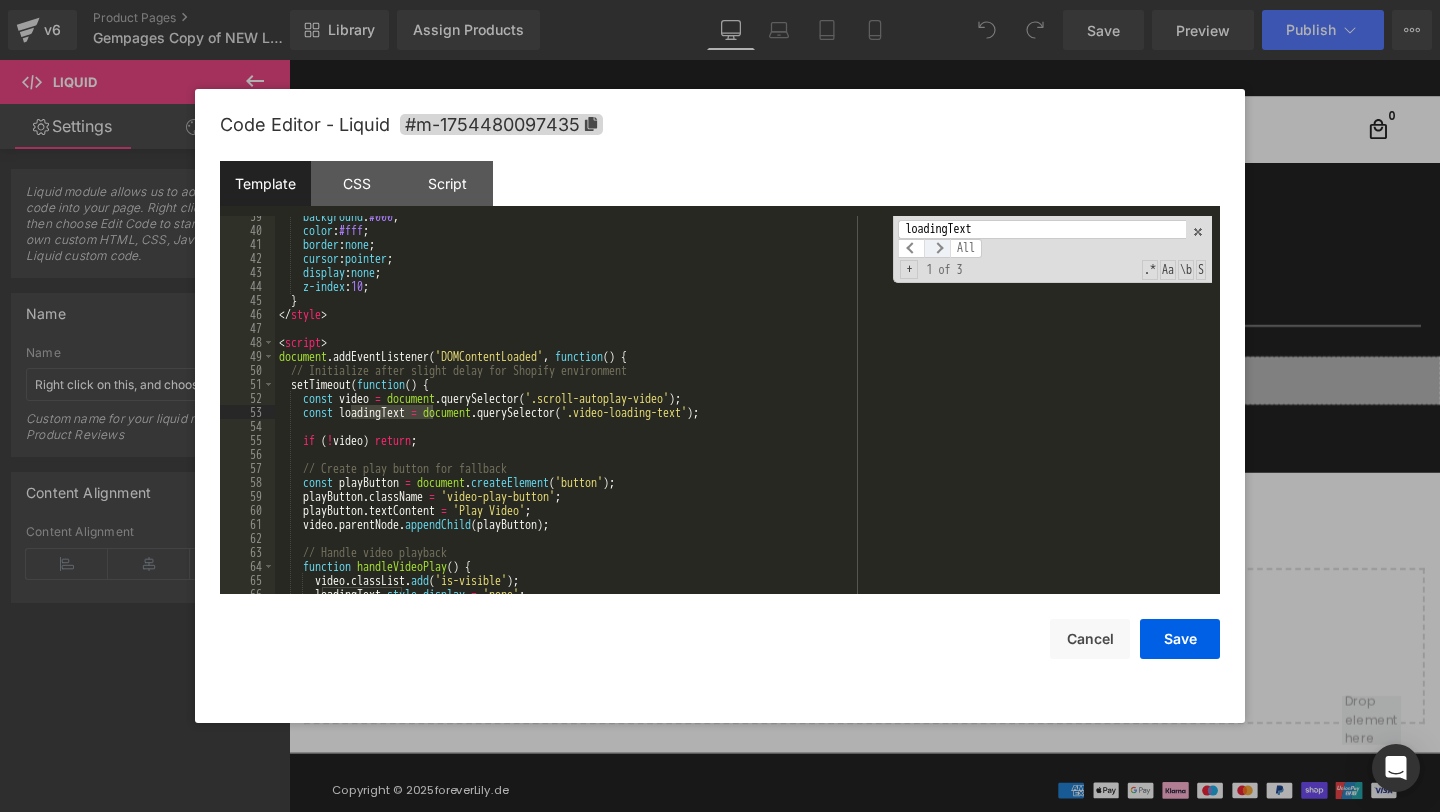 click at bounding box center [937, 248] 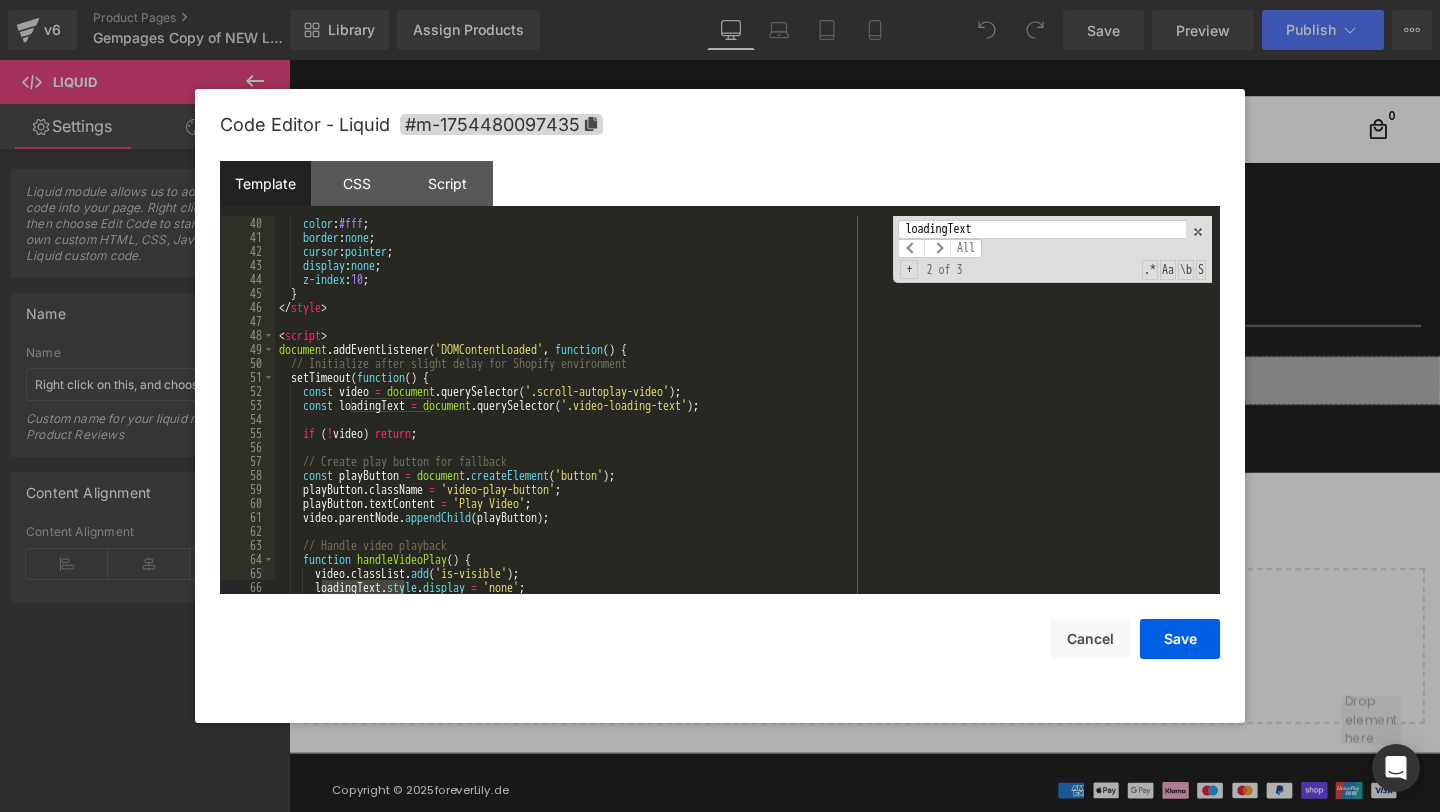 scroll, scrollTop: 560, scrollLeft: 0, axis: vertical 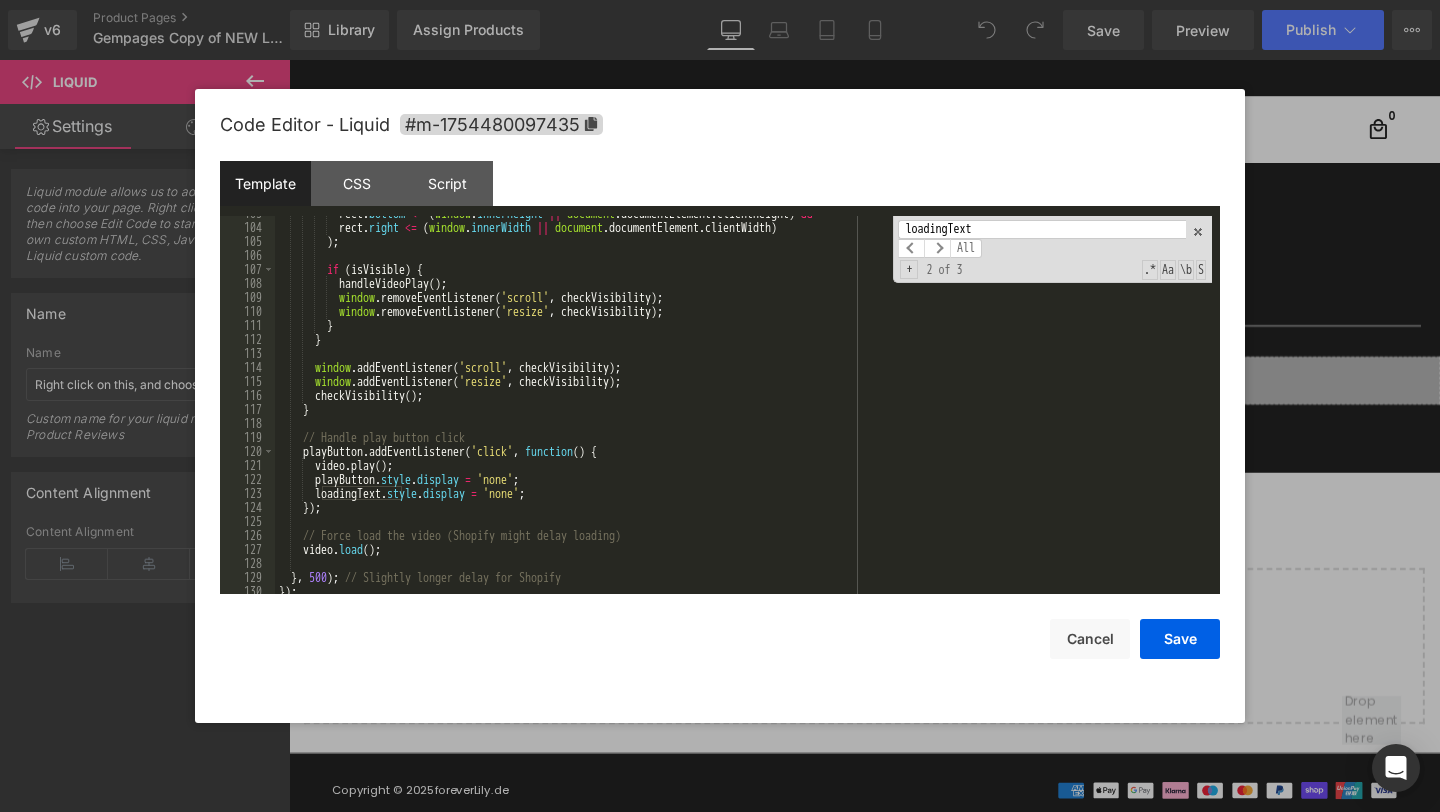 click on "rect . bottom   <=   ( window . innerHeight   ||   document . documentElement . clientHeight )   &&                rect . right   <=   ( window . innerWidth   ||   document . documentElement . clientWidth )             ) ;                         if   ( isVisible )   {                handleVideoPlay ( ) ;                window . removeEventListener ( 'scroll' ,   checkVisibility ) ;                window . removeEventListener ( 'resize' ,   checkVisibility ) ;             }          }                   window . addEventListener ( 'scroll' ,   checkVisibility ) ;          window . addEventListener ( 'resize' ,   checkVisibility ) ;          checkVisibility ( ) ;       }             // Handle play button click       playButton . addEventListener ( 'click' ,   function ( )   {          video . play ( ) ;          playButton . style . display   =   'none' ;          loadingText . style . display   =   'none' ;       }) ;             // Force load the video (Shopify might delay loading)       video" at bounding box center [743, 409] 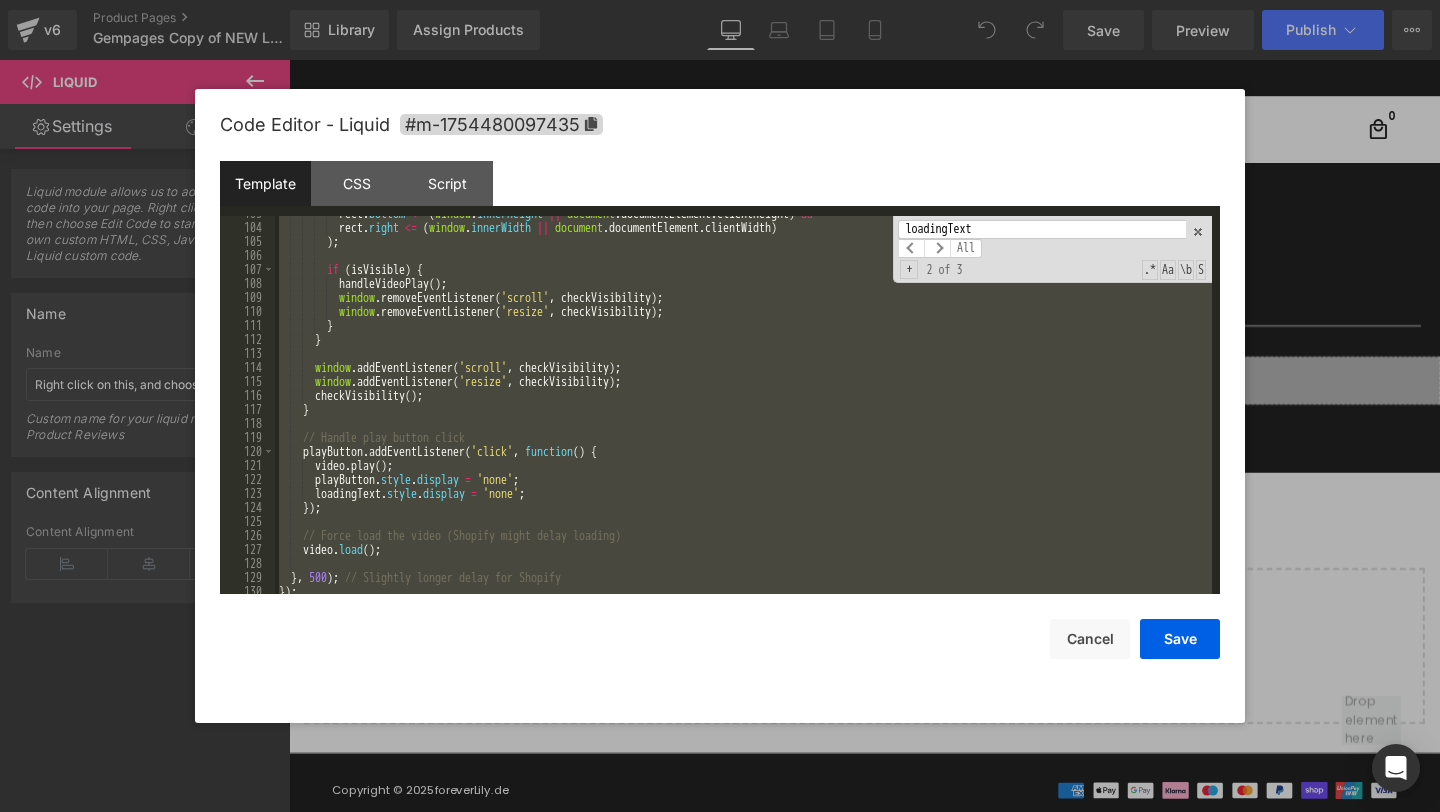 drag, startPoint x: 1351, startPoint y: 270, endPoint x: 1116, endPoint y: 123, distance: 277.18945 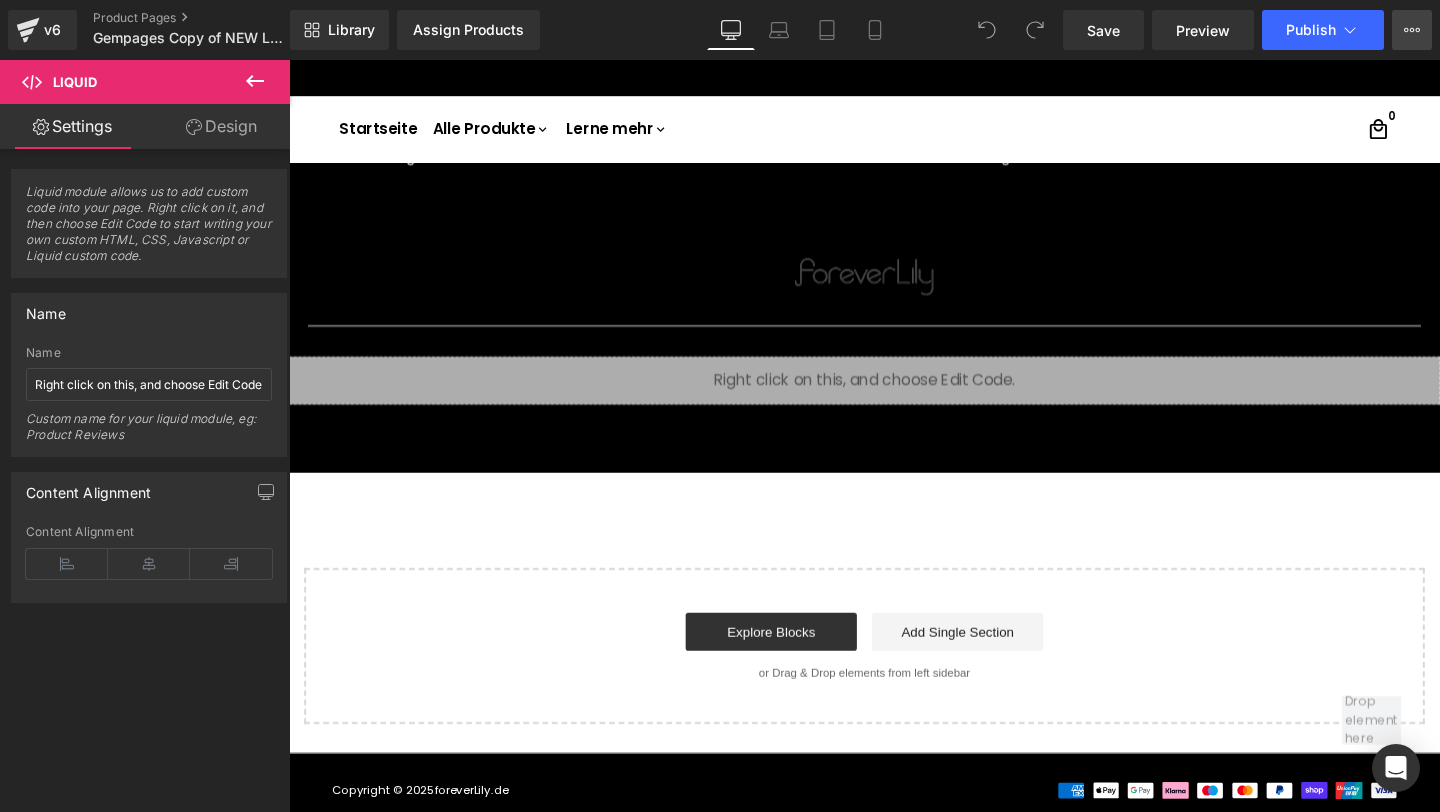click 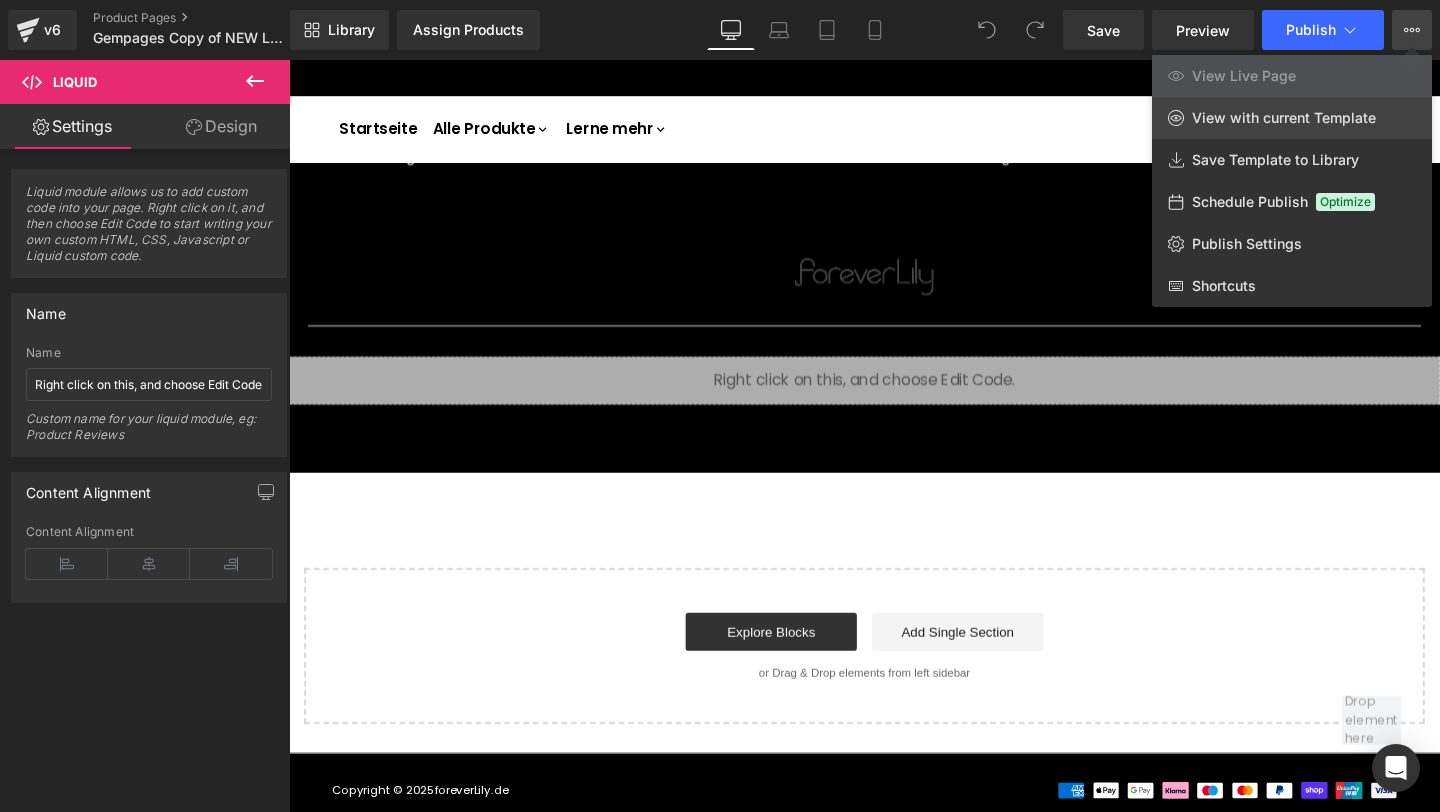 click on "View with current Template" at bounding box center [1284, 118] 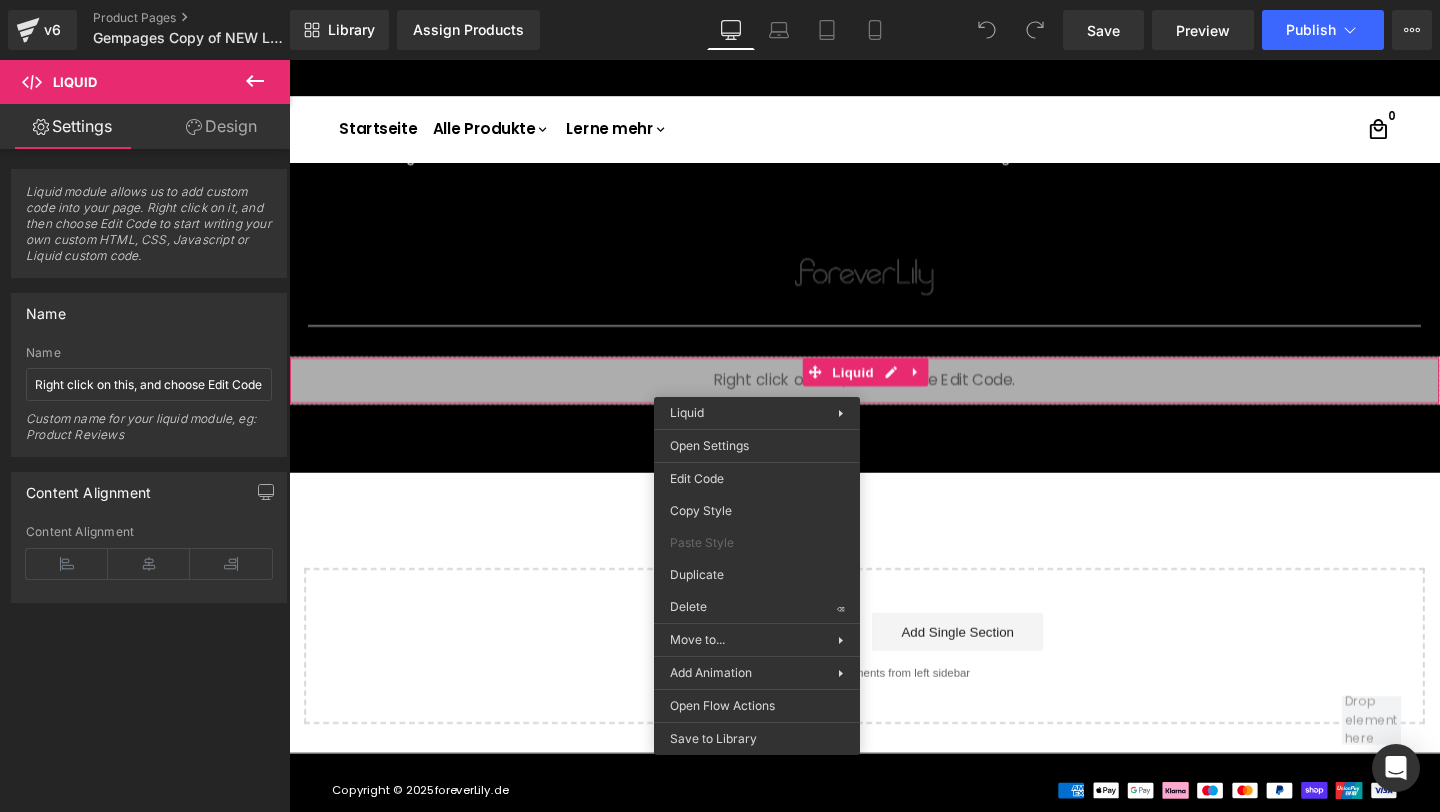 click at bounding box center (894, 252) 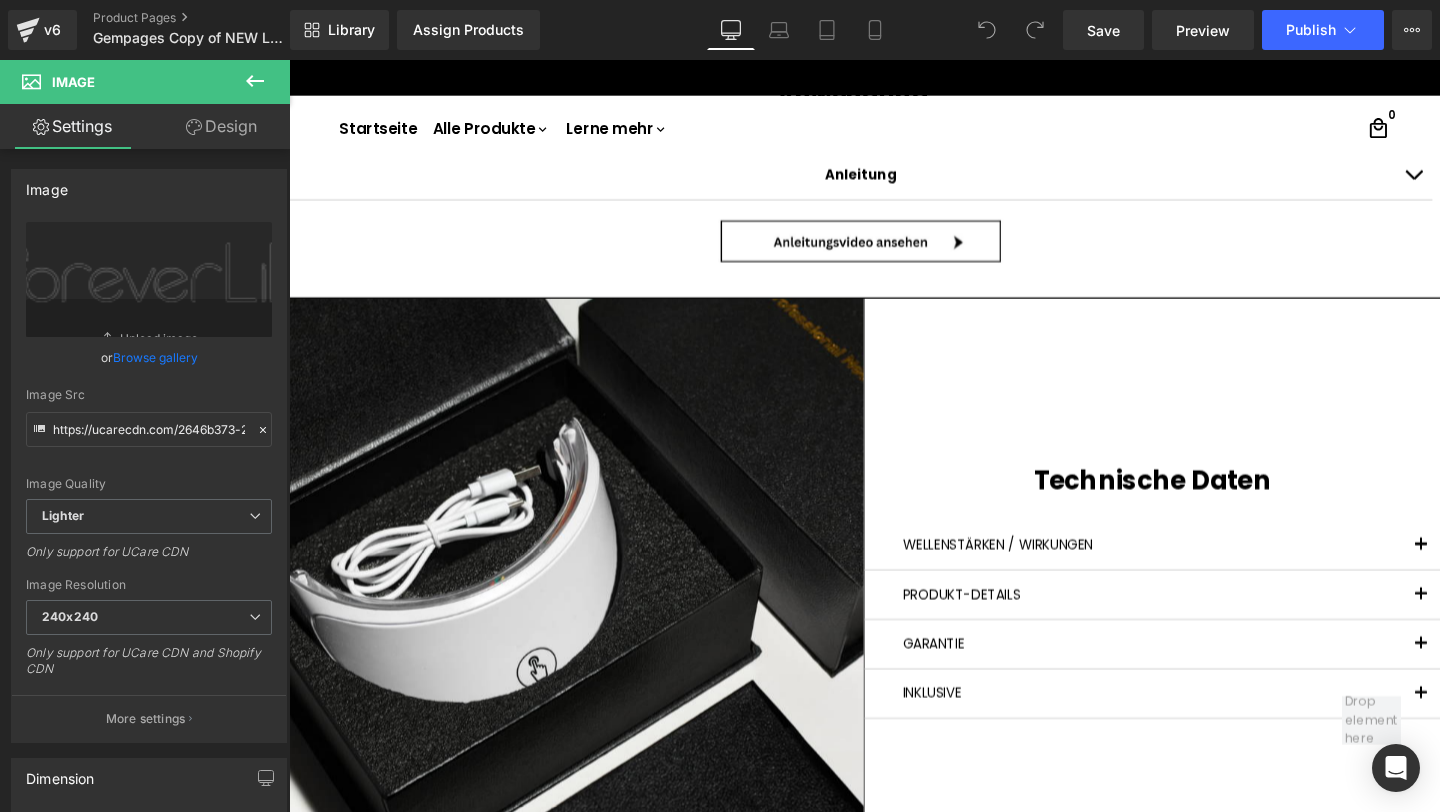 scroll, scrollTop: 1521, scrollLeft: 0, axis: vertical 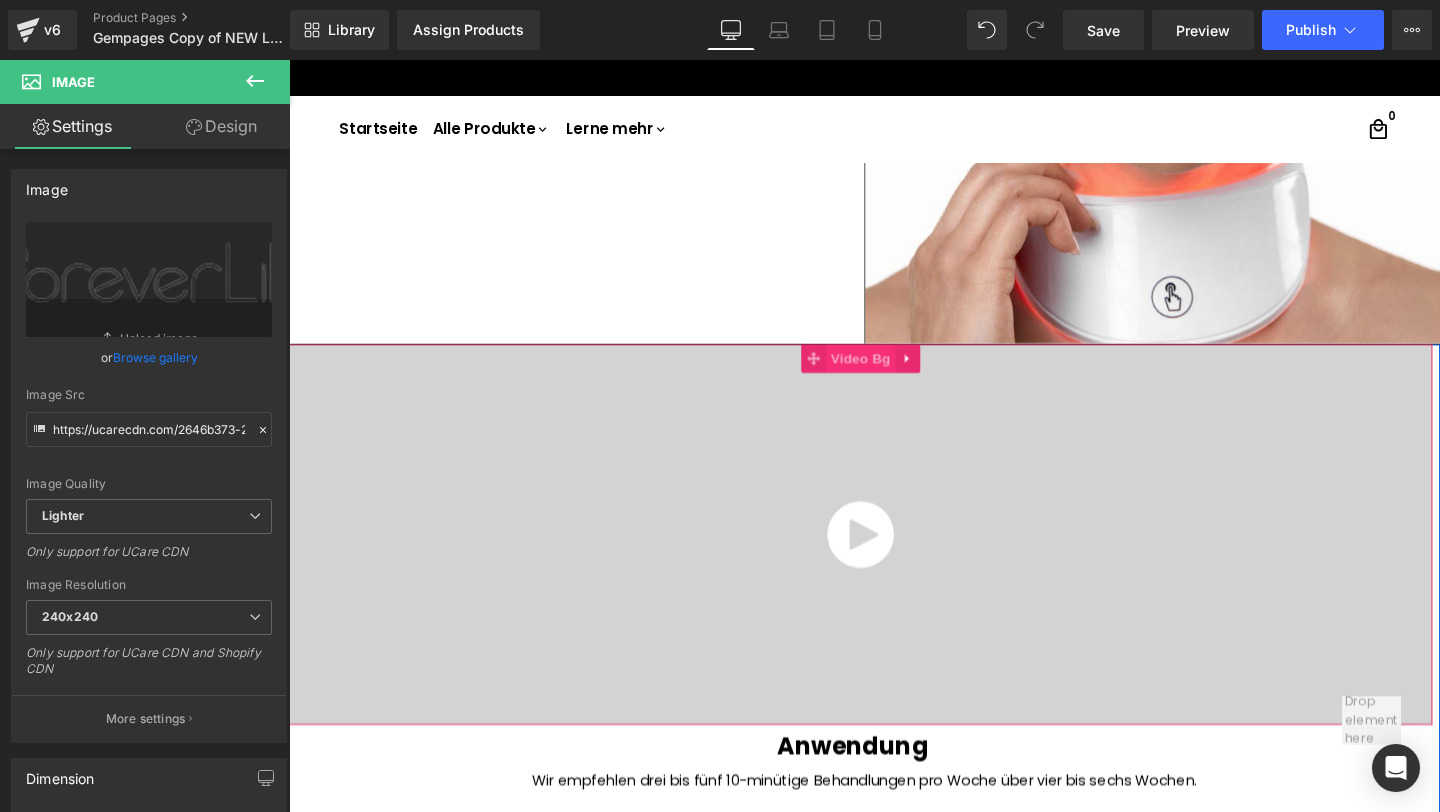 click on "Video Bg" at bounding box center (890, 374) 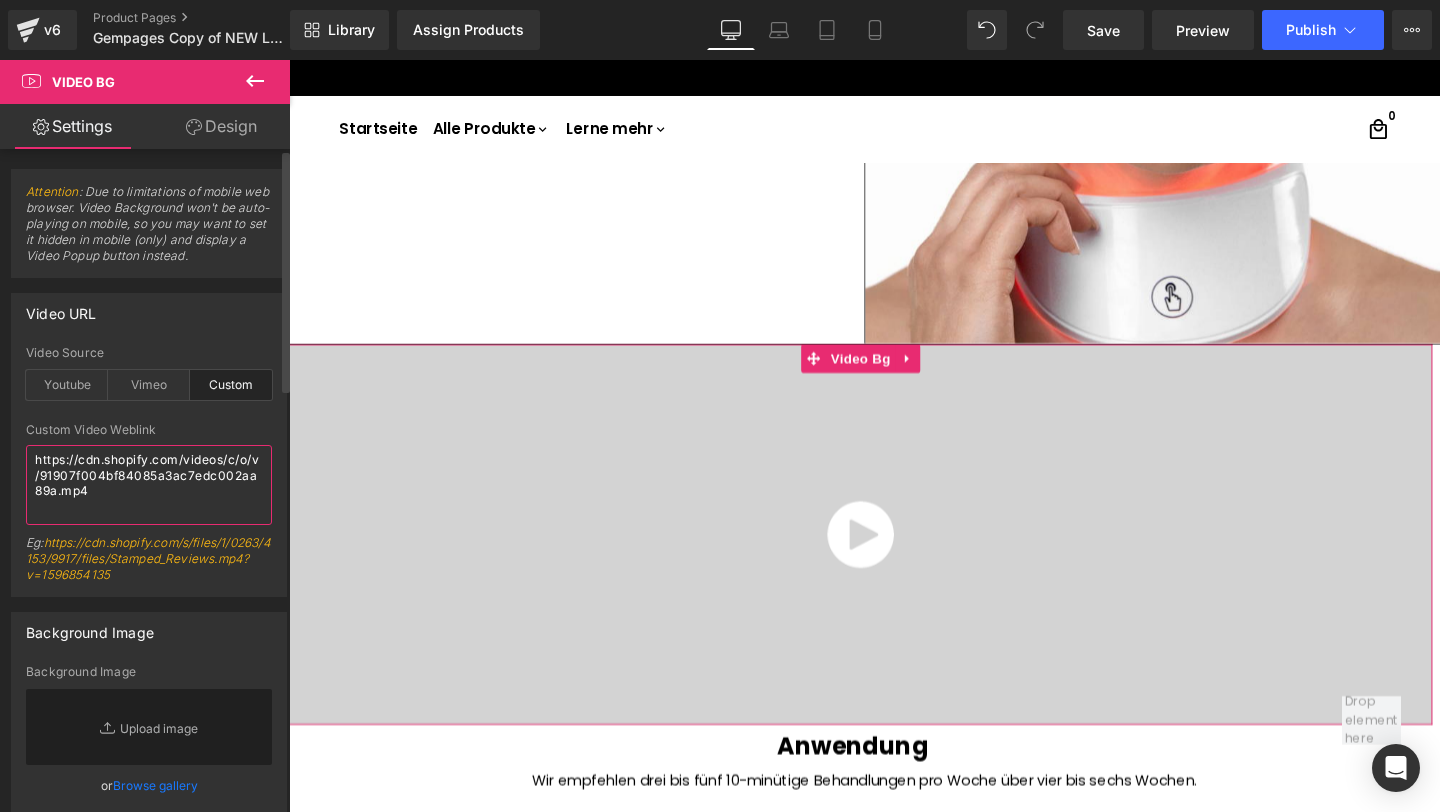 drag, startPoint x: 142, startPoint y: 507, endPoint x: 0, endPoint y: 453, distance: 151.92104 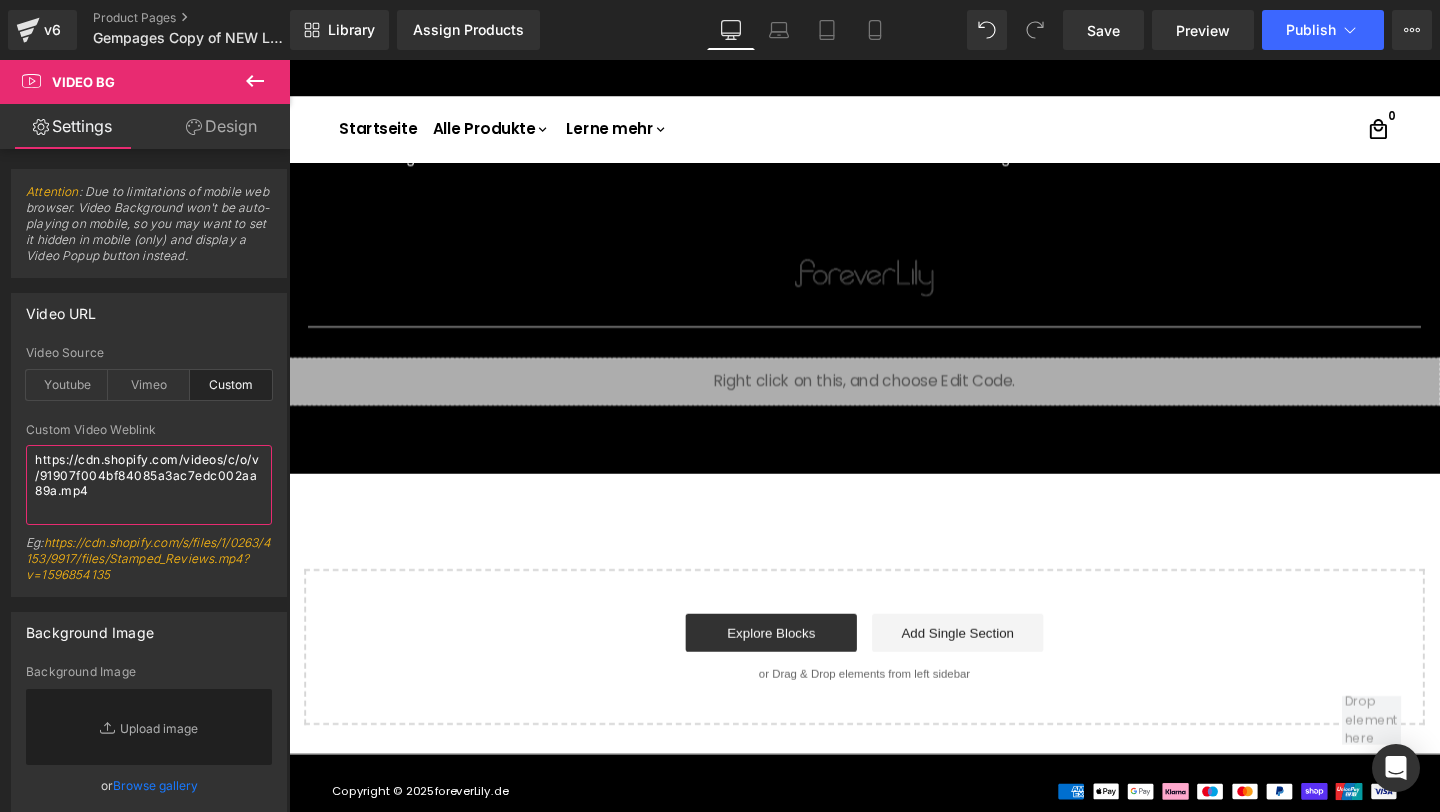 scroll, scrollTop: 4470, scrollLeft: 0, axis: vertical 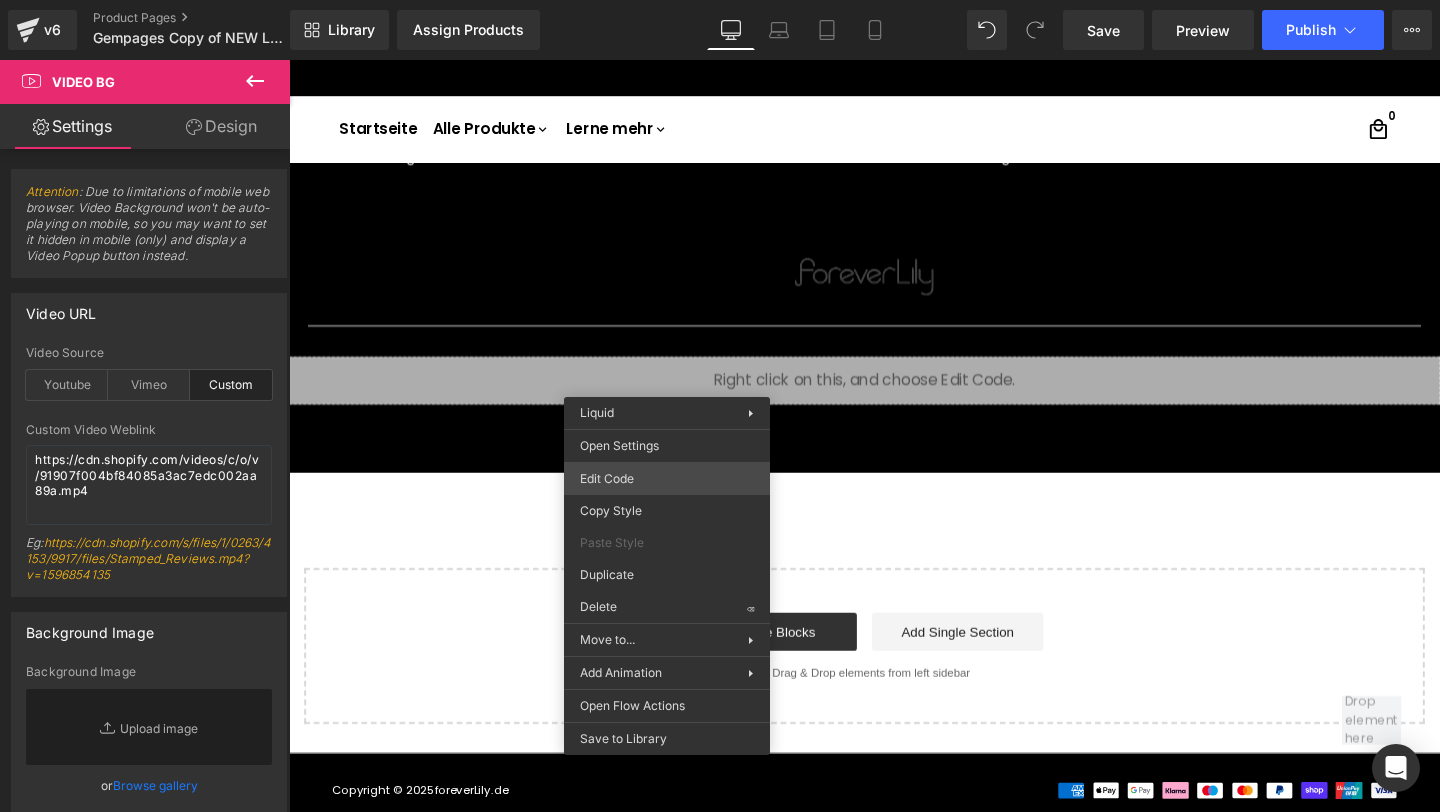 click on "Video Bg  You are previewing how the   will restyle your page. You can not edit Elements in Preset Preview Mode.  v6 Product Pages Gempages Copy of NEW LED Neck Landingpage Library Assign Products  Product Preview
No product match your search.  Please try another keyword  Manage assigned products Desktop Desktop Laptop Tablet Mobile Save Preview Publish Scheduled View Live Page View with current Template Save Template to Library Schedule Publish  Optimize  Publish Settings Shortcuts  Your page can’t be published   You've reached the maximum number of published pages on your plan  (11/999999).  You need to upgrade your plan or unpublish all your pages to get 1 publish slot.   Unpublish pages   Upgrade plan  Elements Global Style Base Row  rows, columns, layouts, div Heading  headings, titles, h1,h2,h3,h4,h5,h6 Text Block  texts, paragraphs, contents, blocks Image  images, photos, alts, uploads Icon  icons, symbols Button  button, call to action, cta Separator  Liquid  Banner Parallax  Stack List" at bounding box center (720, 0) 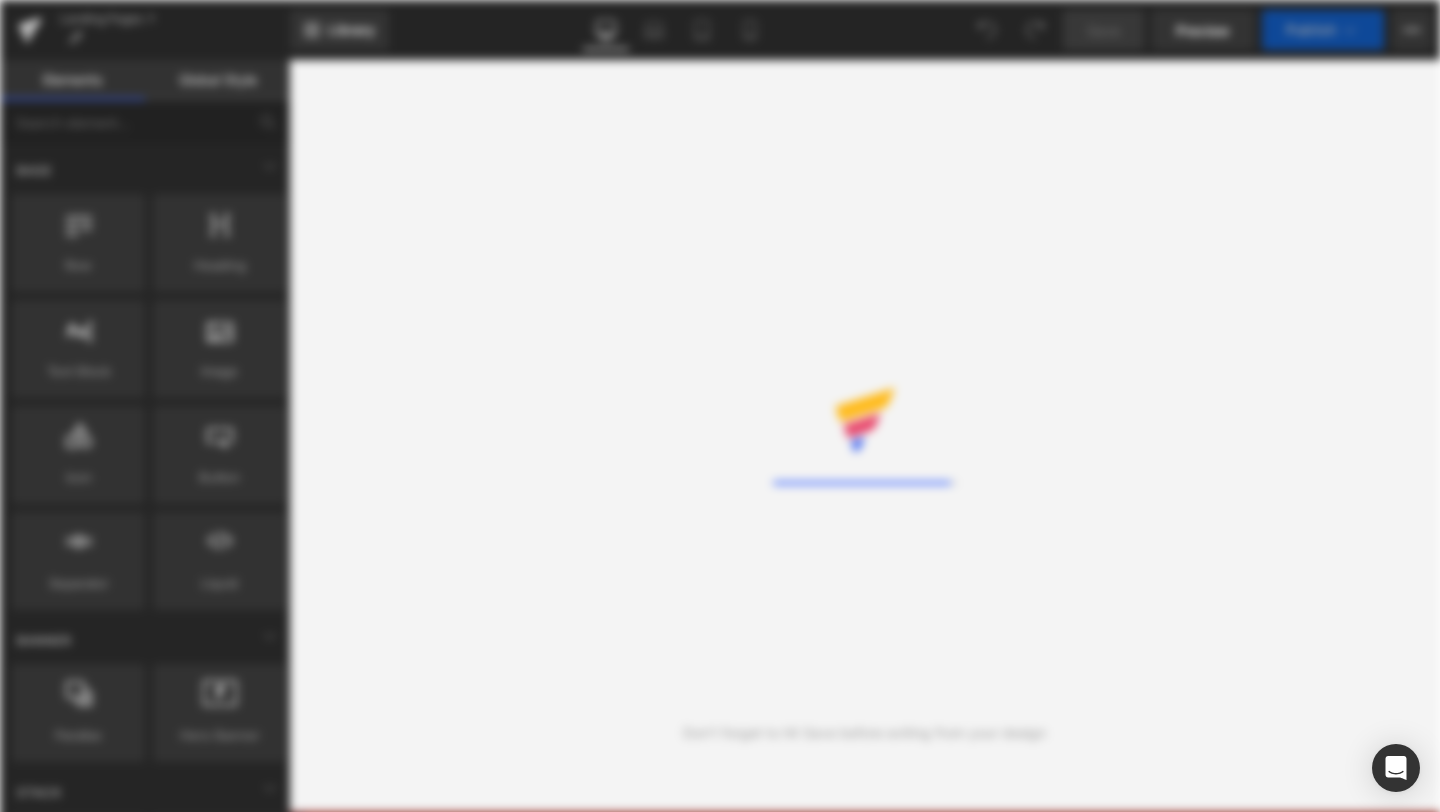 scroll, scrollTop: 0, scrollLeft: 0, axis: both 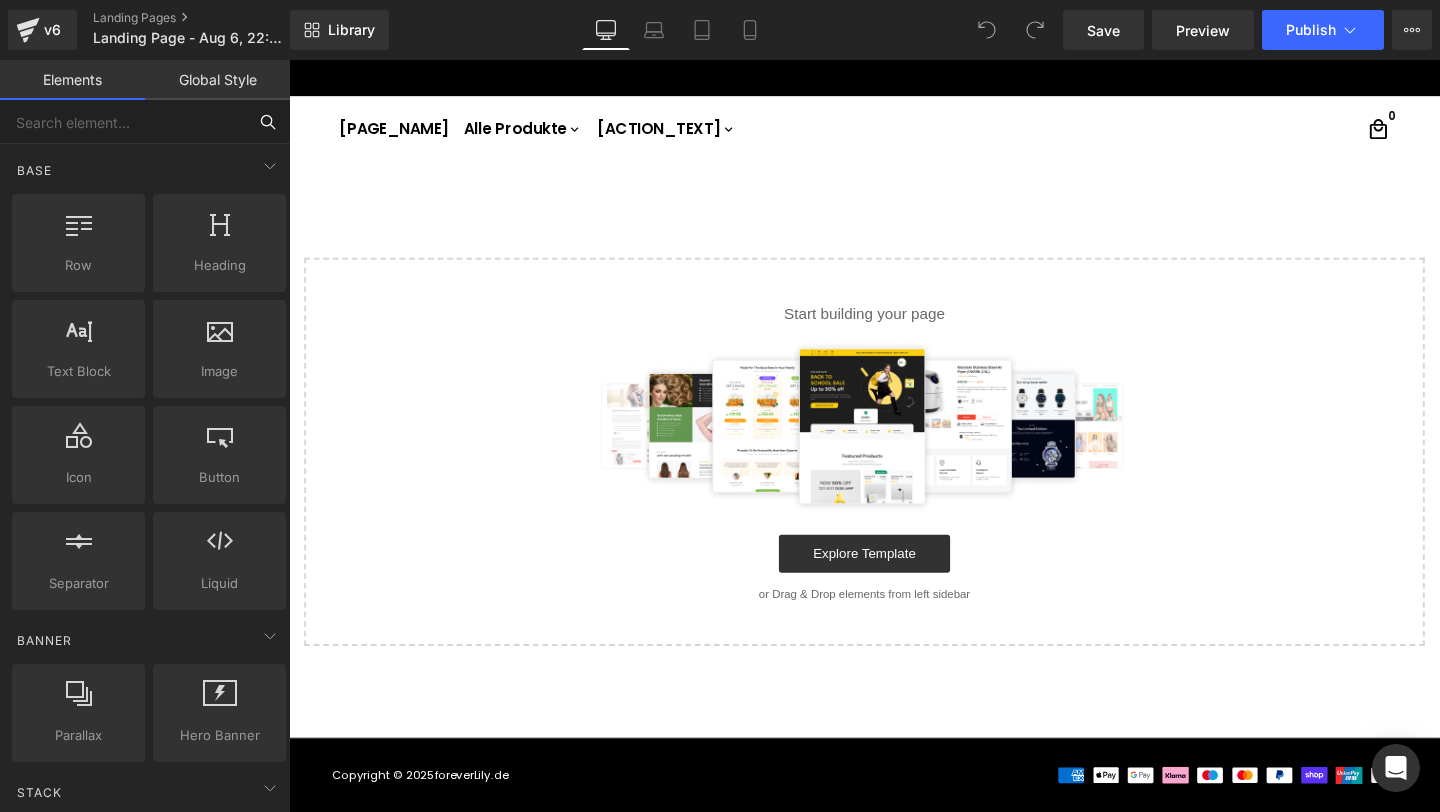 click at bounding box center [123, 122] 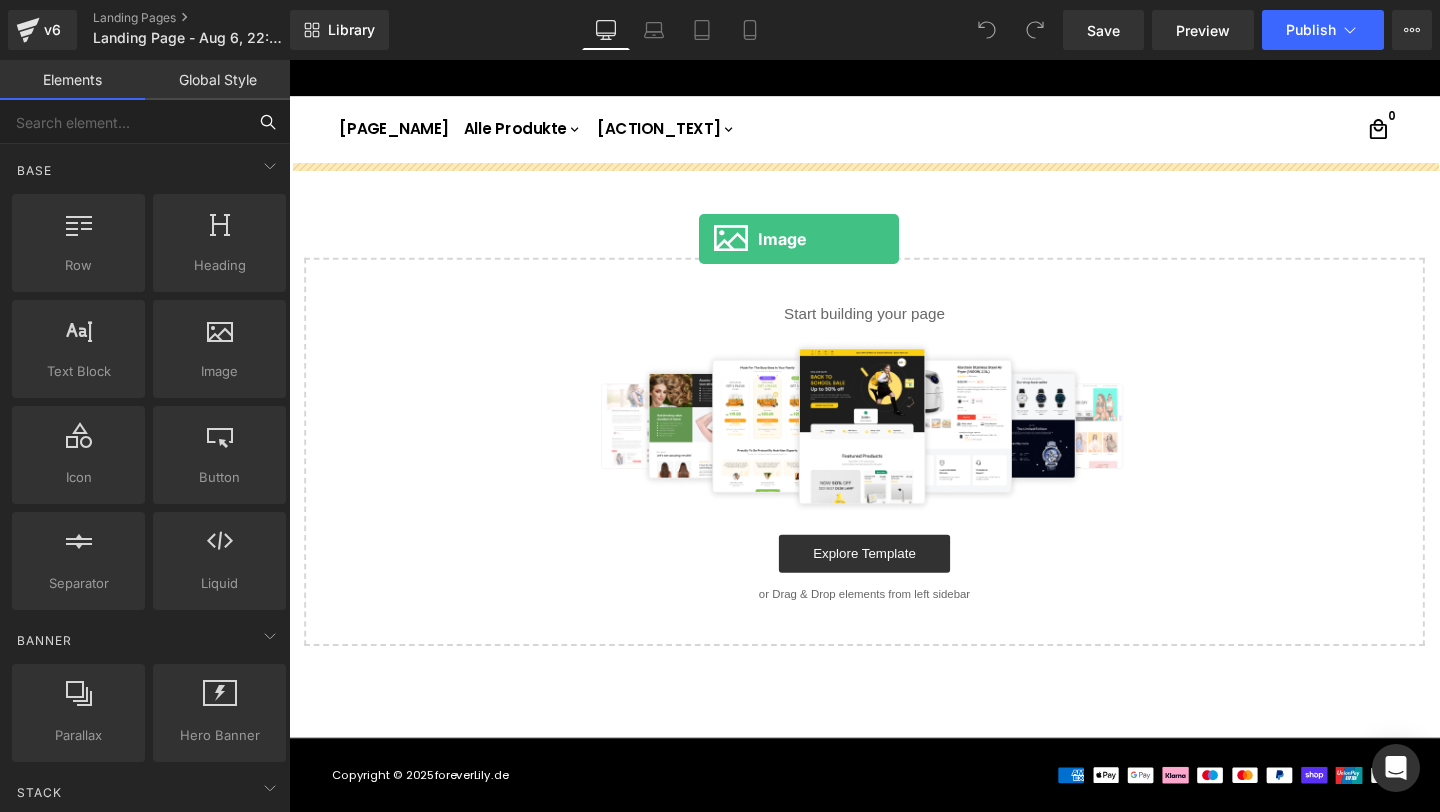 drag, startPoint x: 521, startPoint y: 450, endPoint x: 720, endPoint y: 248, distance: 283.55774 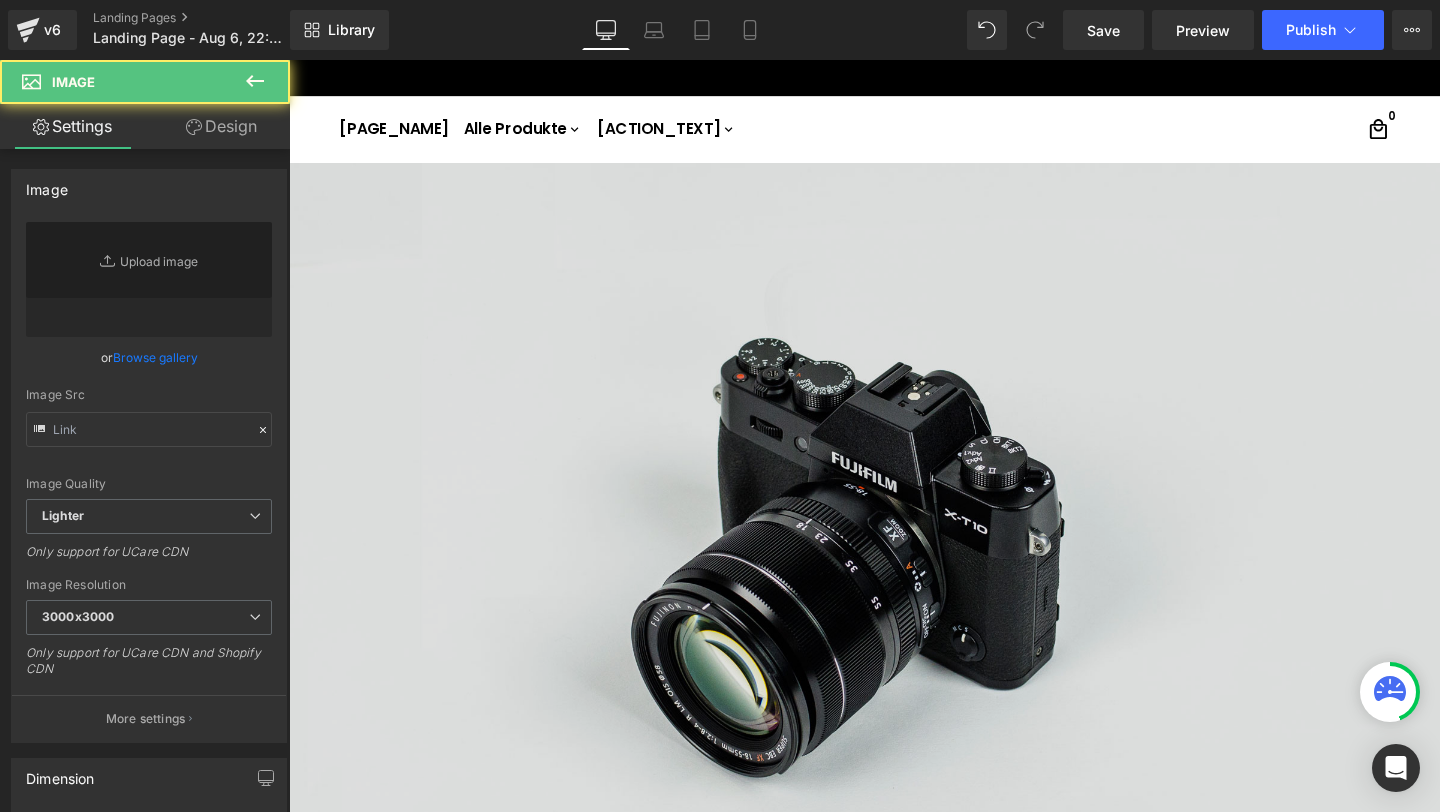 type on "//d1um8515vdn9kb.cloudfront.net/images/parallax.jpg" 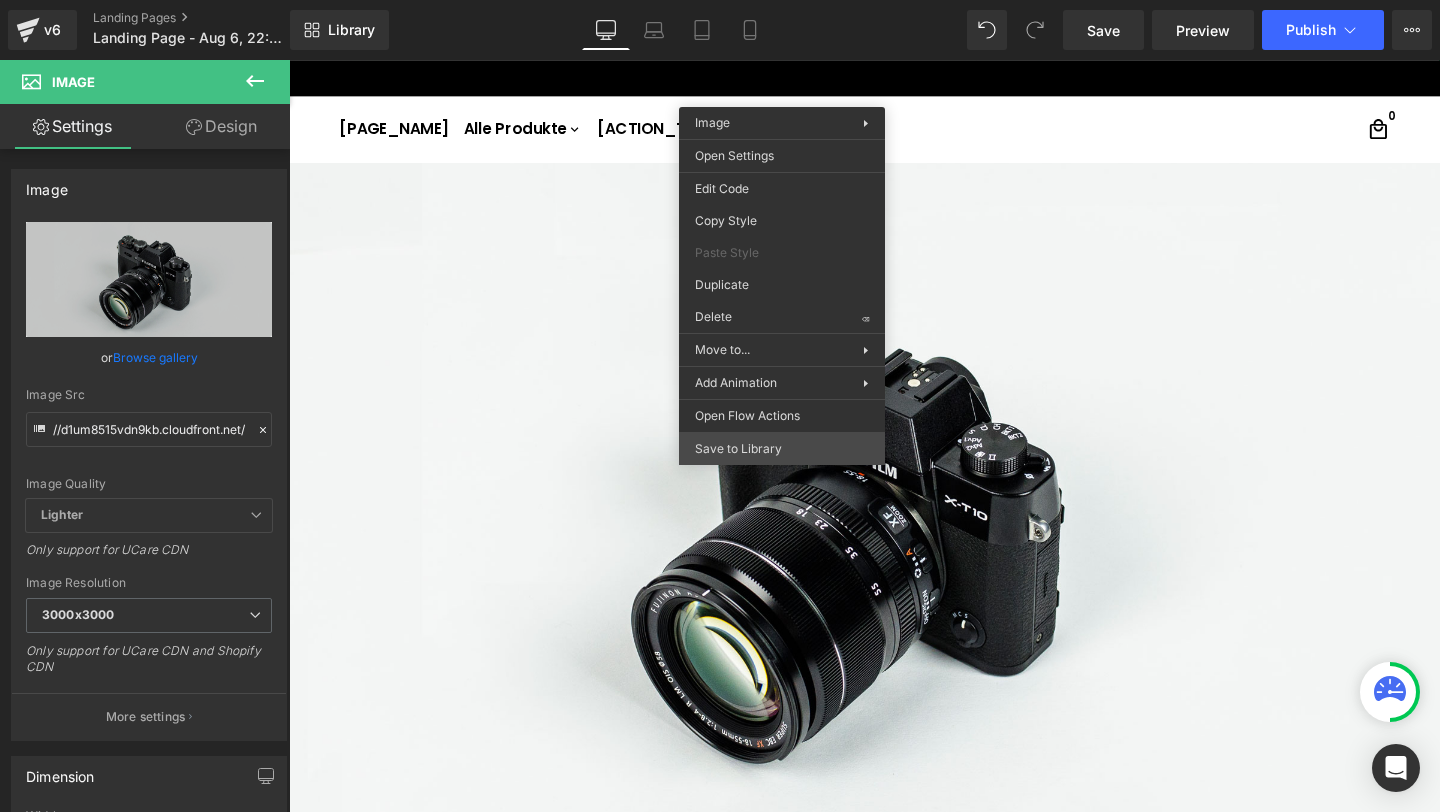 scroll, scrollTop: 819, scrollLeft: 0, axis: vertical 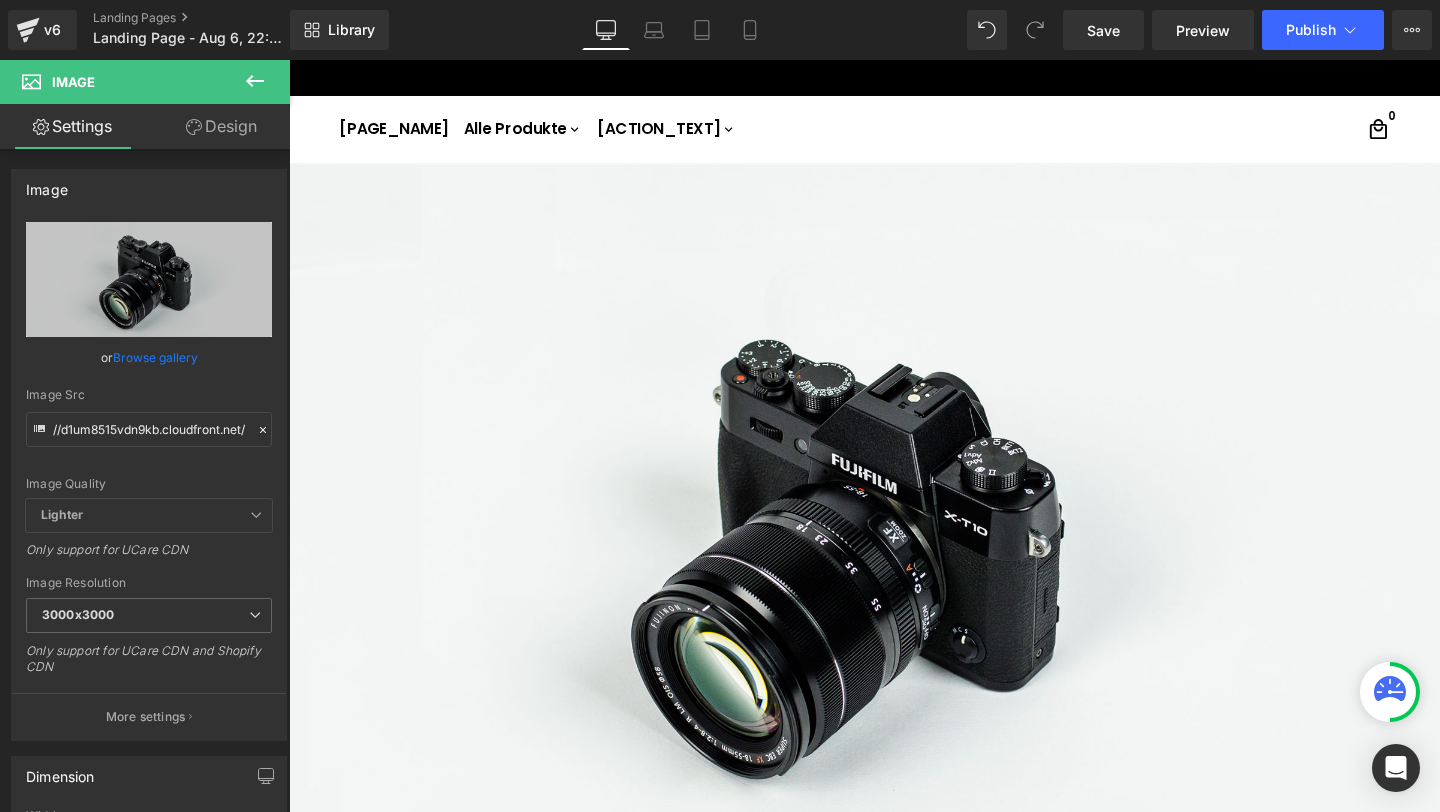 click at bounding box center [255, 82] 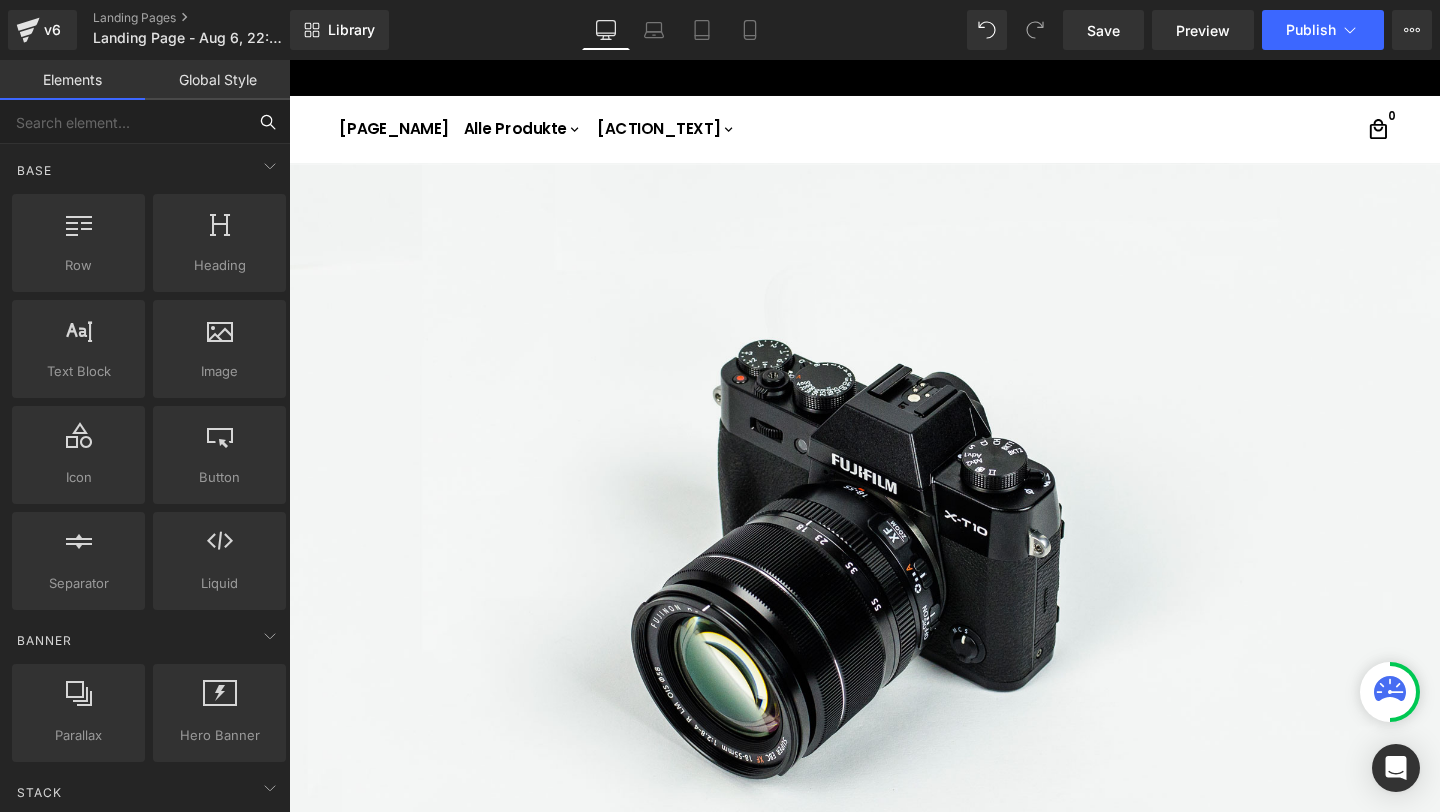 click at bounding box center (123, 122) 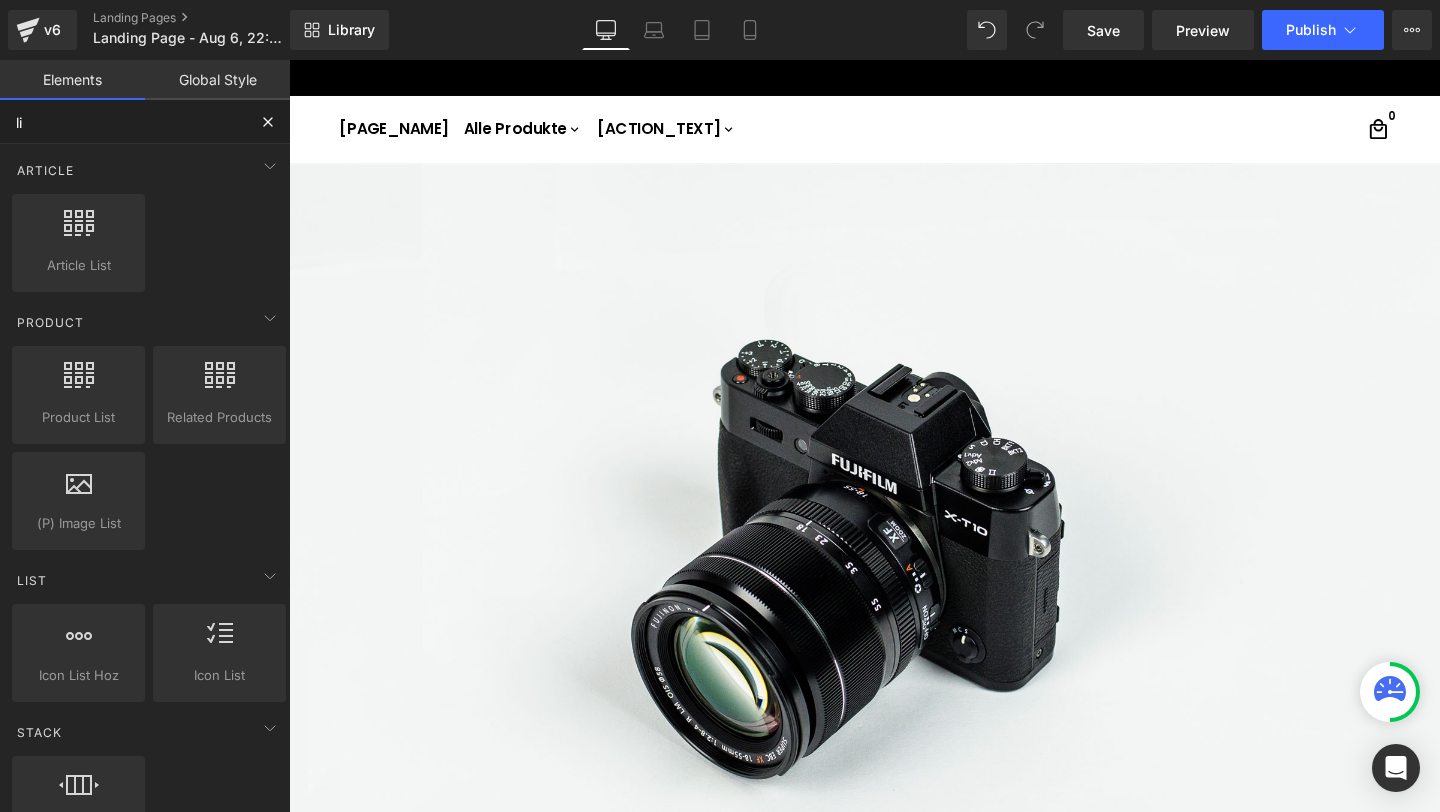 type on "liq" 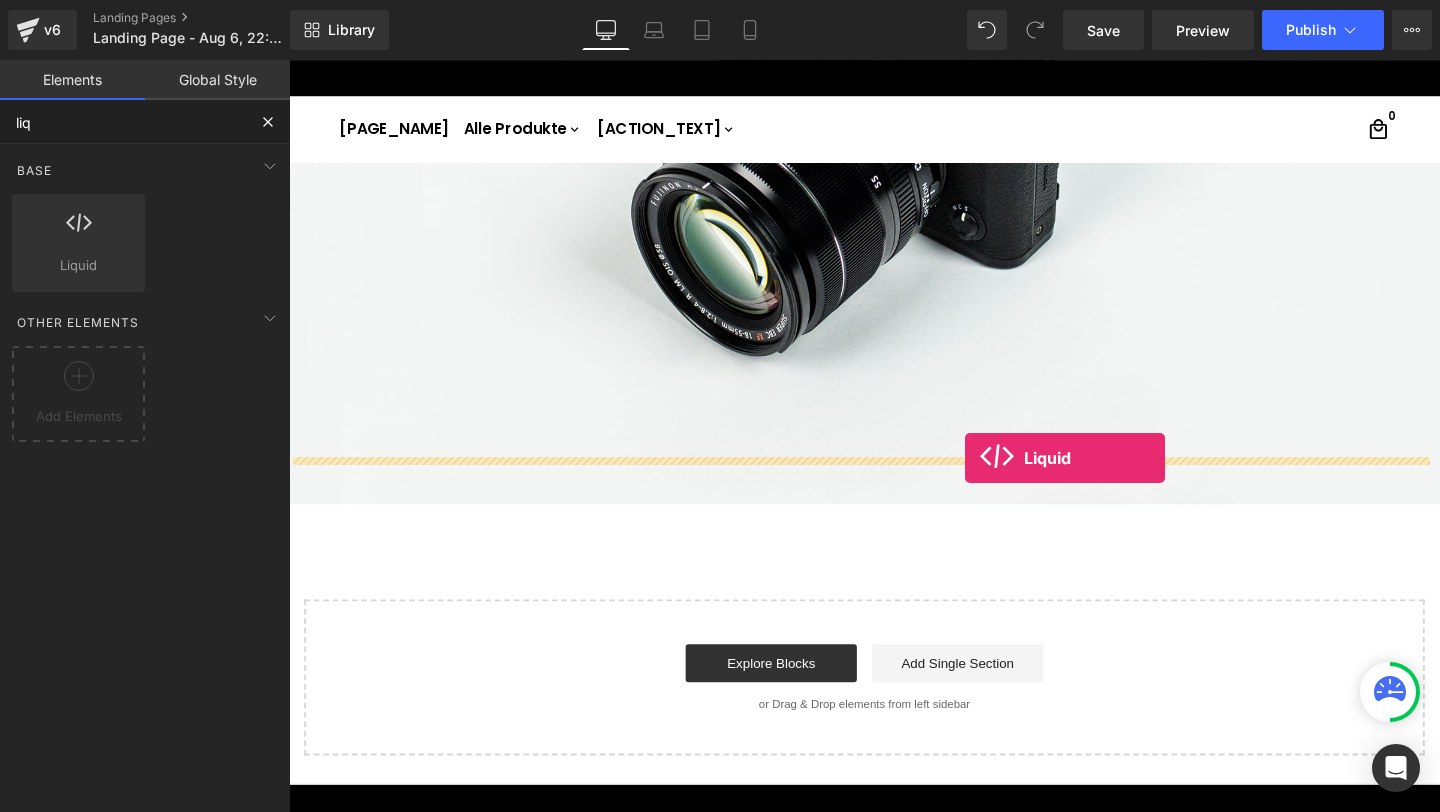 drag, startPoint x: 363, startPoint y: 283, endPoint x: 1000, endPoint y: 478, distance: 666.17865 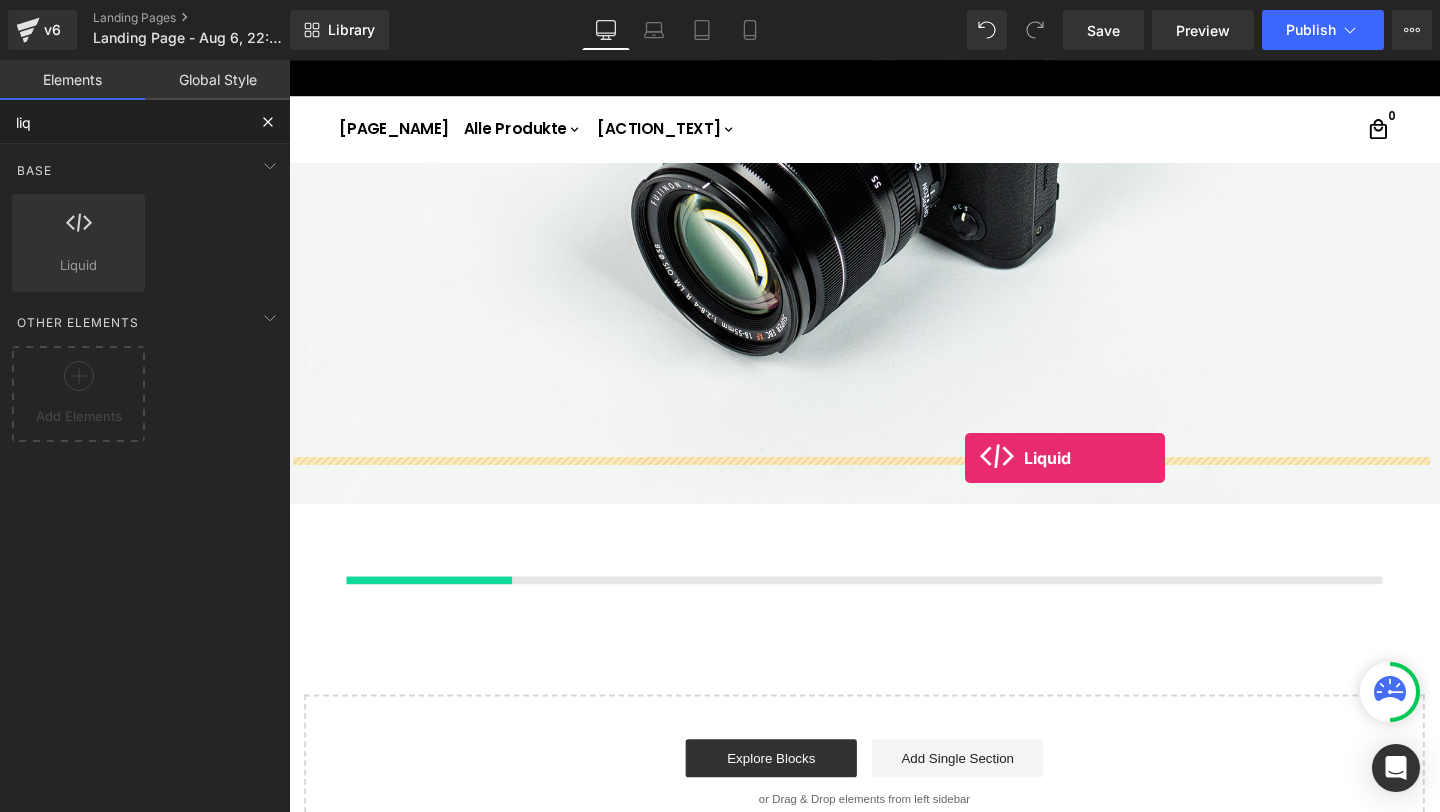 scroll, scrollTop: 3650, scrollLeft: 0, axis: vertical 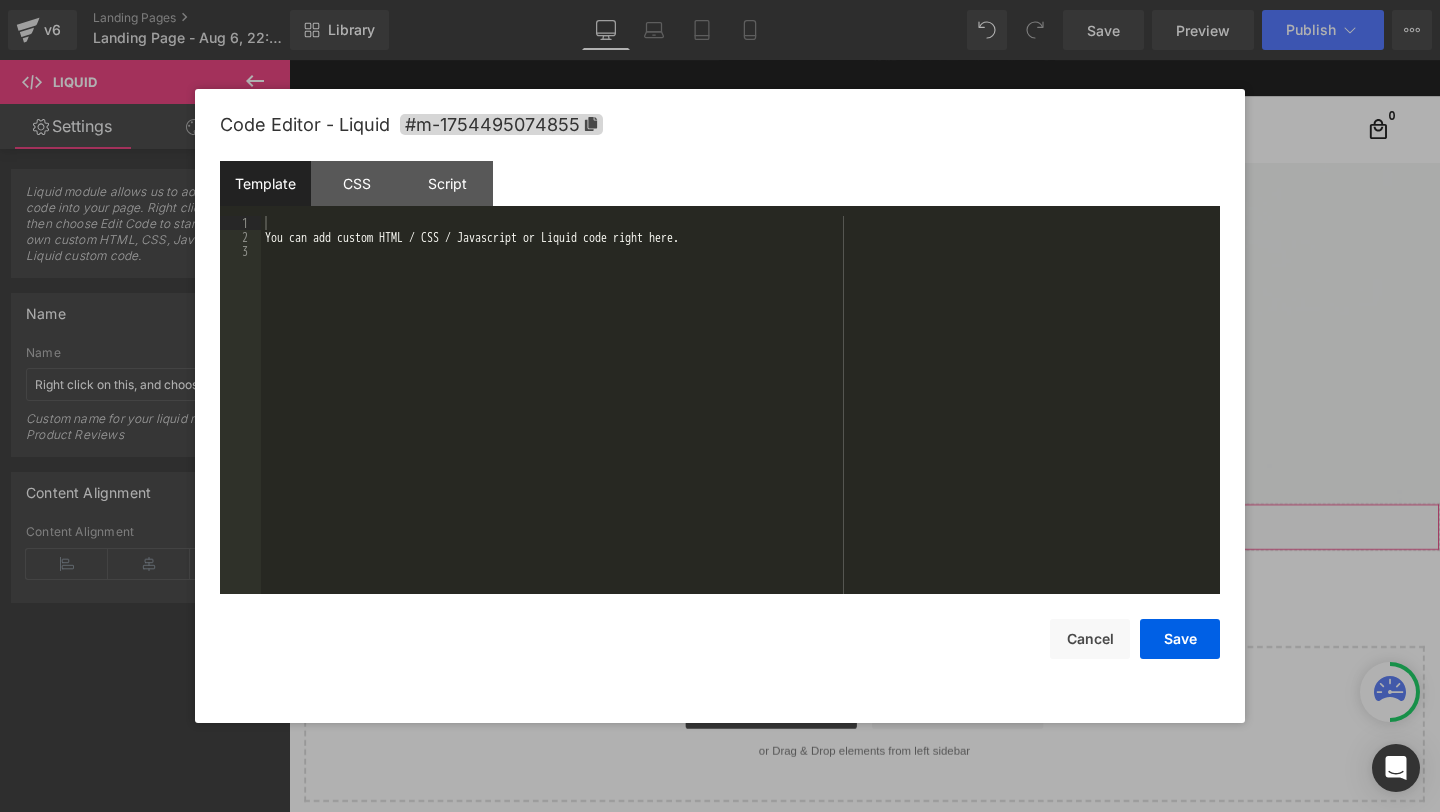 click on "Liquid  You are previewing how the   will restyle your page. You can not edit Elements in Preset Preview Mode.  v6 Landing Pages Landing Page - Aug 6, 22:44:08 Library Desktop Desktop Laptop Tablet Mobile Save Preview Publish Scheduled View Live Page View with current Template Save Template to Library Schedule Publish  Optimize  Publish Settings Shortcuts  Your page can’t be published   You've reached the maximum number of published pages on your plan  (0/0).  You need to upgrade your plan or unpublish all your pages to get 1 publish slot.   Unpublish pages   Upgrade plan  Elements Global Style liq Base Row  rows, columns, layouts, div Heading  headings, titles, h1,h2,h3,h4,h5,h6 Text Block  texts, paragraphs, contents, blocks Image  images, photos, alts, uploads Icon  icons, symbols Button  button, call to action, cta Separator  separators, dividers, horizontal lines Liquid  liquid, custom code, html, javascript, css, reviews, apps, applications, embeded, iframe Banner Parallax  Hero Banner  Stack Tabs" at bounding box center (720, 0) 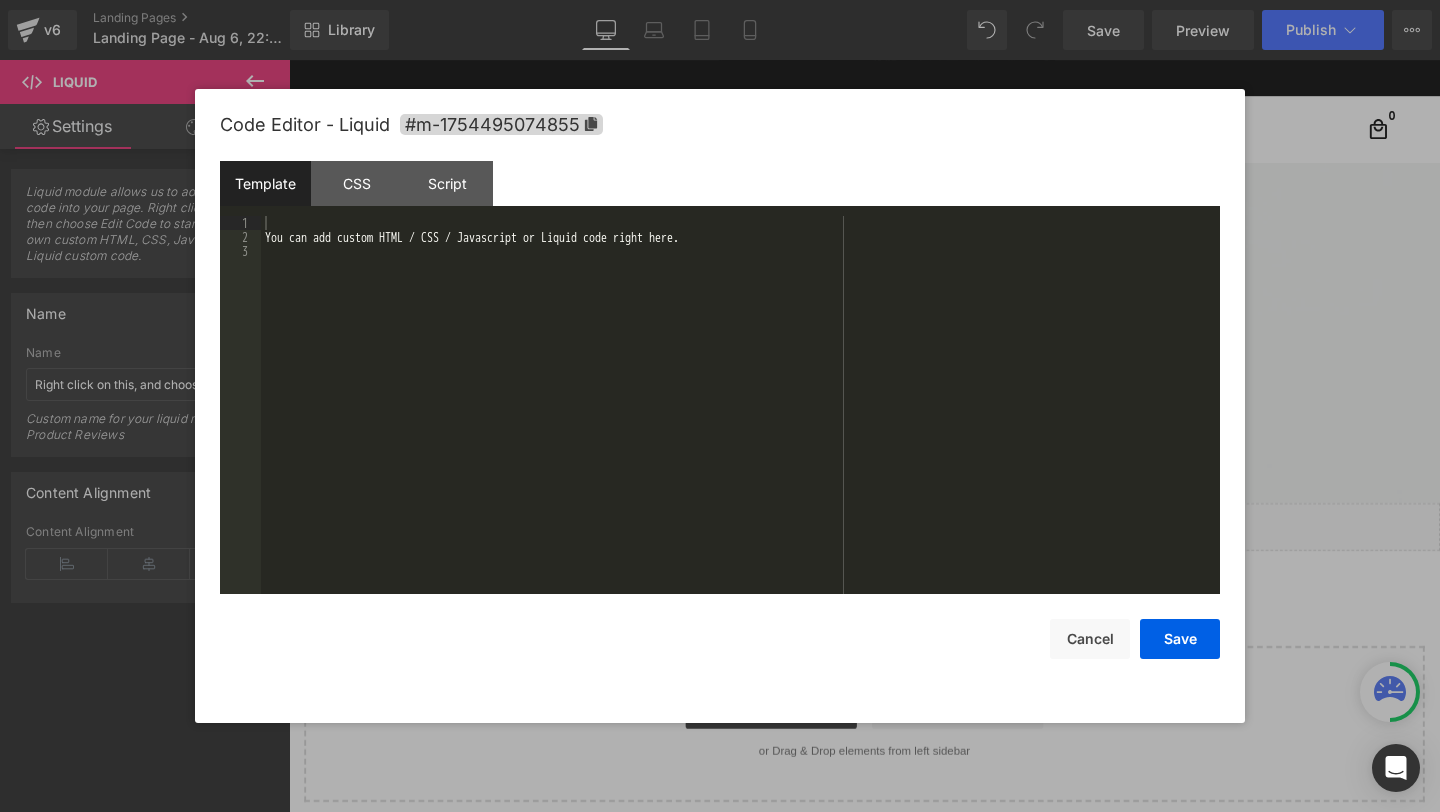 click on "You can add custom HTML / CSS / Javascript or Liquid code right here." at bounding box center [740, 419] 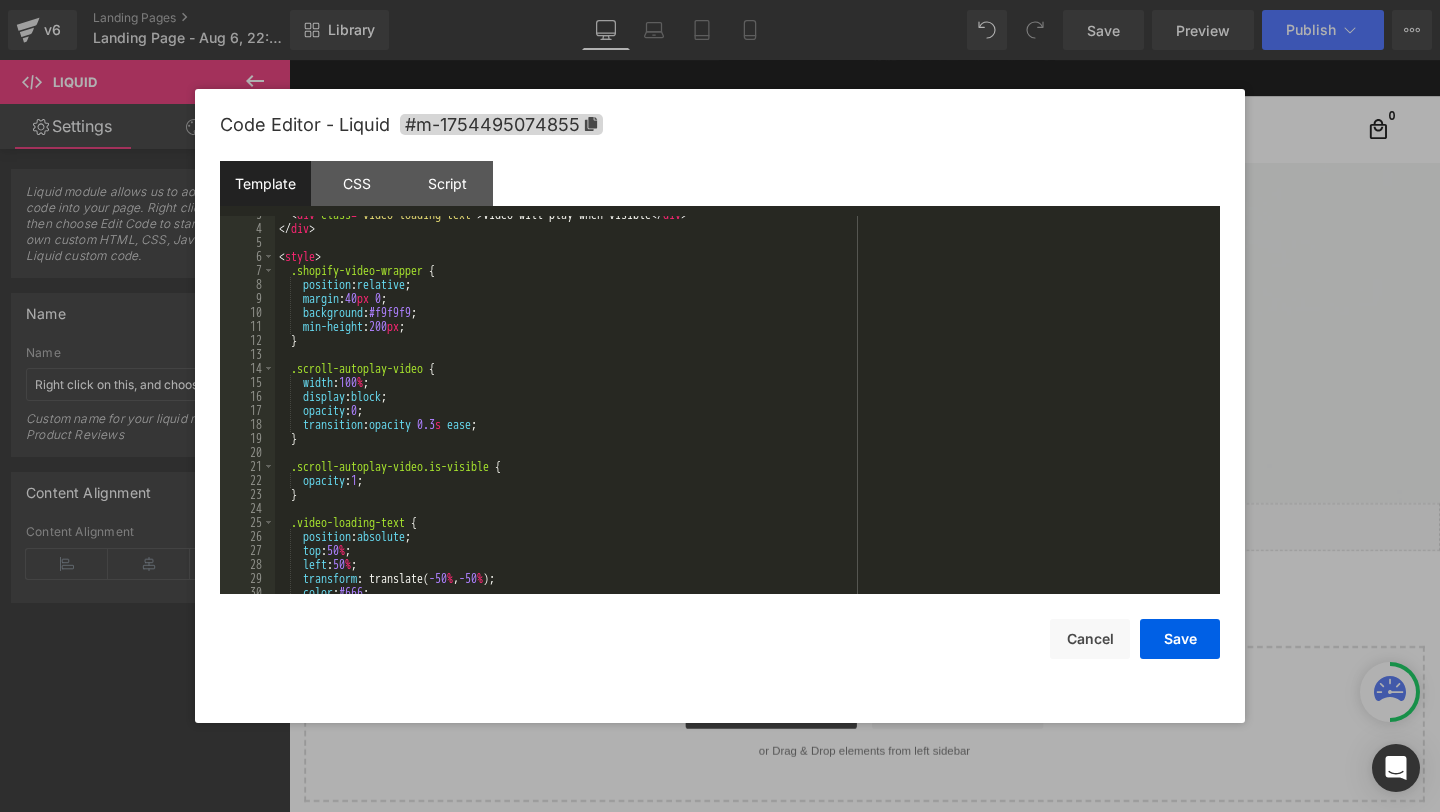 scroll, scrollTop: 0, scrollLeft: 0, axis: both 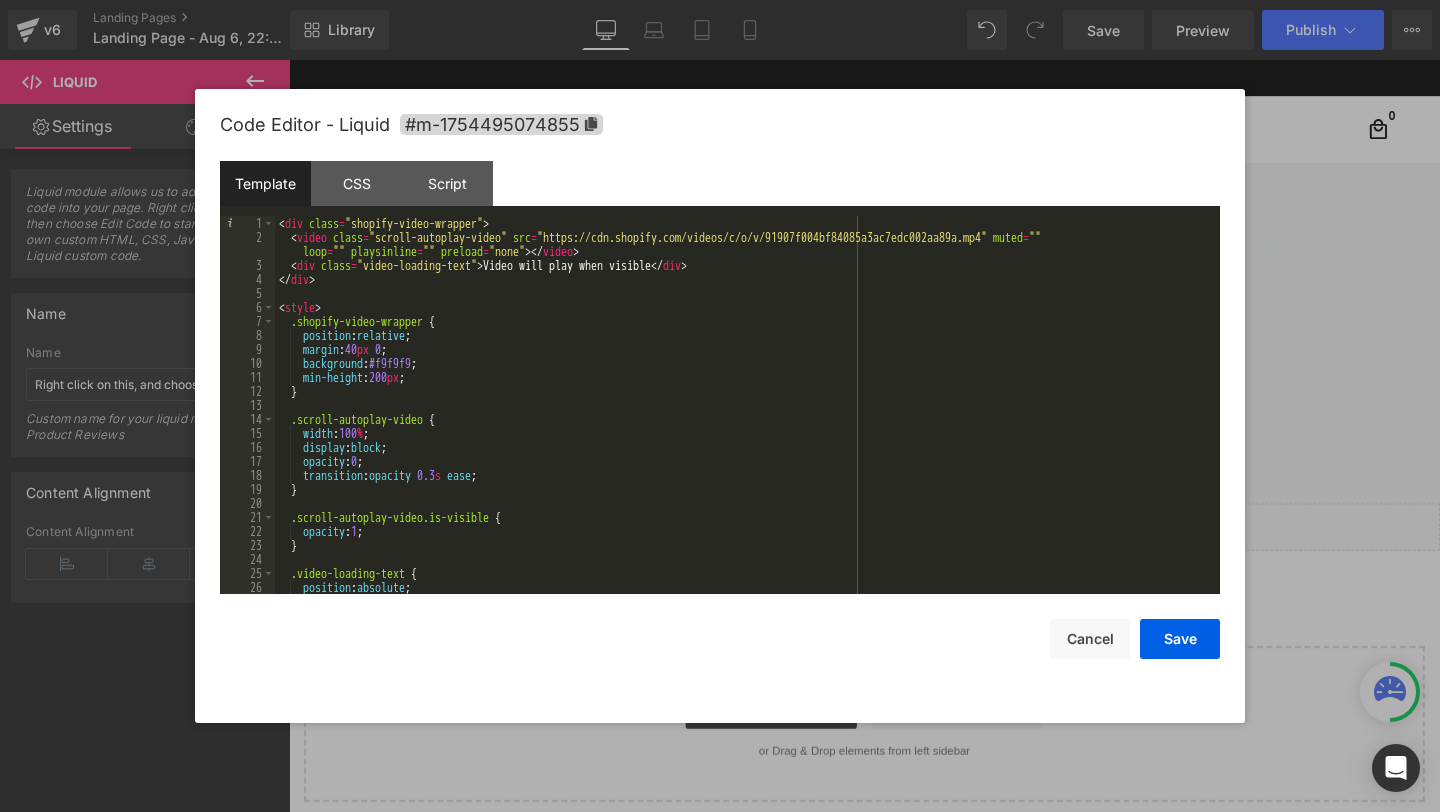 click on "< div   class = "shopify-video-wrapper" >    < video   class = "scroll-autoplay-video"   src = "https://cdn.shopify.com/videos/c/o/v/91907f004bf84085a3ac7edc002aa89a.mp4"   muted = ""        loop = ""   playsinline = ""   preload = "none" > </ video >    < div   class = "video-loading-text" > Video will play when visible </ div > </ div > < style >    .shopify-video-wrapper   {       position :  relative ;       margin :  40 px   0 ;       background :  #f9f9f9 ;       min-height :  200 px ;    }       .scroll-autoplay-video   {       width :  100 % ;       display :  block ;       opacity :  0 ;       transition :  opacity   0.3 s   ease ;    }       .scroll-autoplay-video.is-visible   {       opacity :  1 ;    }       .video-loading-text   {       position :  absolute ;       top :  50 % ;" at bounding box center (743, 419) 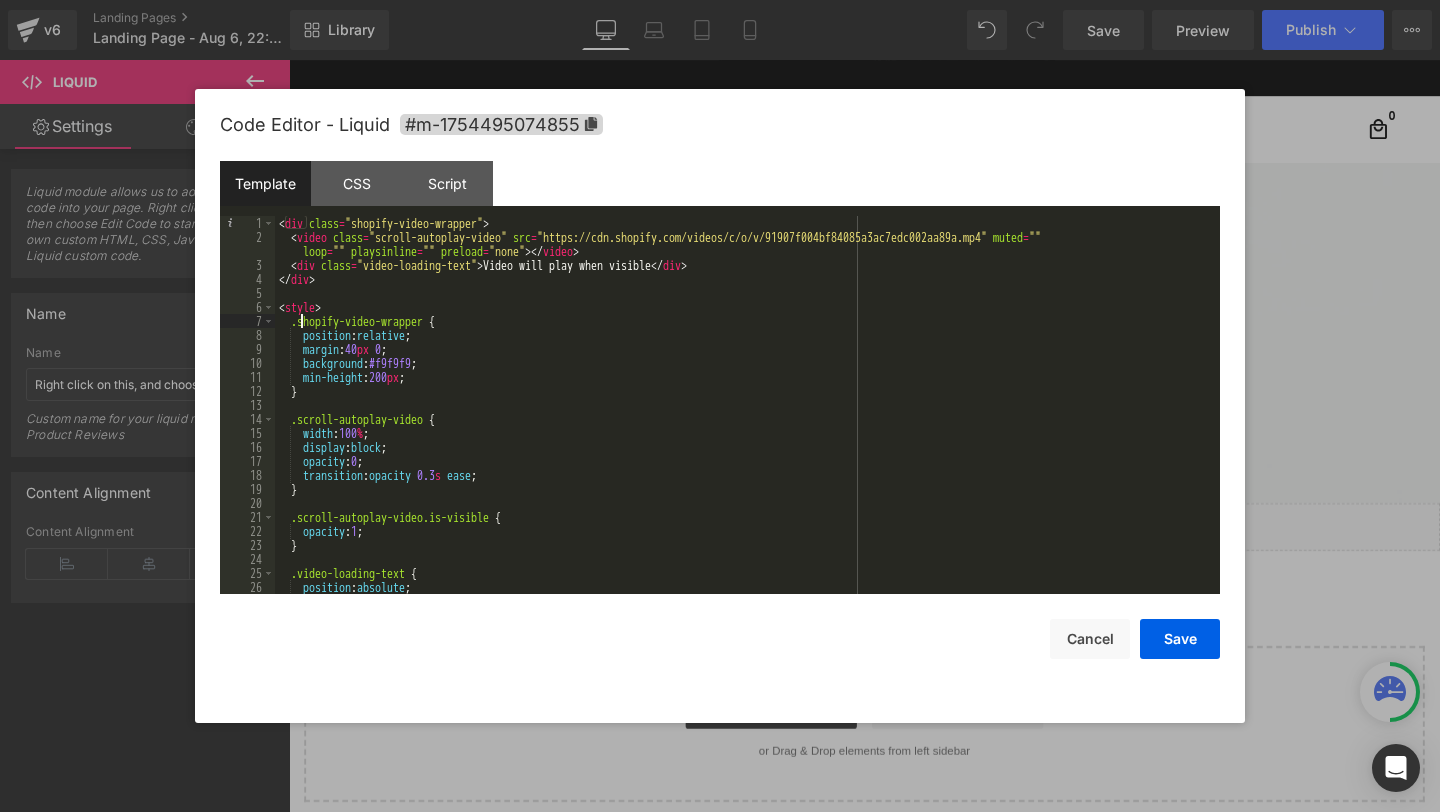 click on "< div   class = "shopify-video-wrapper" >    < video   class = "scroll-autoplay-video"   src = "https://cdn.shopify.com/videos/c/o/v/91907f004bf84085a3ac7edc002aa89a.mp4"   muted = ""        loop = ""   playsinline = ""   preload = "none" > </ video >    < div   class = "video-loading-text" > Video will play when visible </ div > </ div > < style >    .shopify-video-wrapper   {       position :  relative ;       margin :  40 px   0 ;       background :  #f9f9f9 ;       min-height :  200 px ;    }       .scroll-autoplay-video   {       width :  100 % ;       display :  block ;       opacity :  0 ;       transition :  opacity   0.3 s   ease ;    }       .scroll-autoplay-video.is-visible   {       opacity :  1 ;    }       .video-loading-text   {       position :  absolute ;       top :  50 % ;" at bounding box center [743, 419] 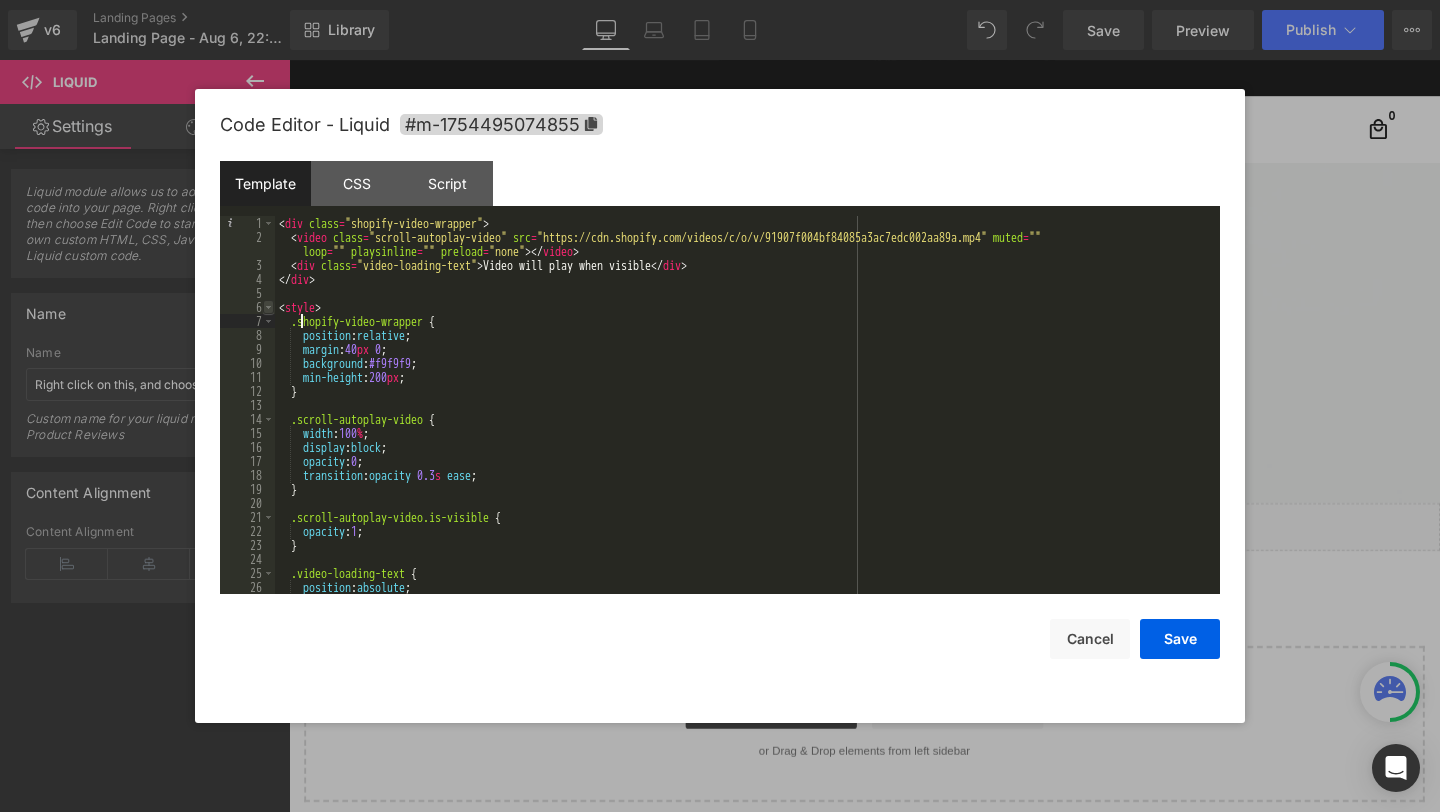 click at bounding box center [268, 307] 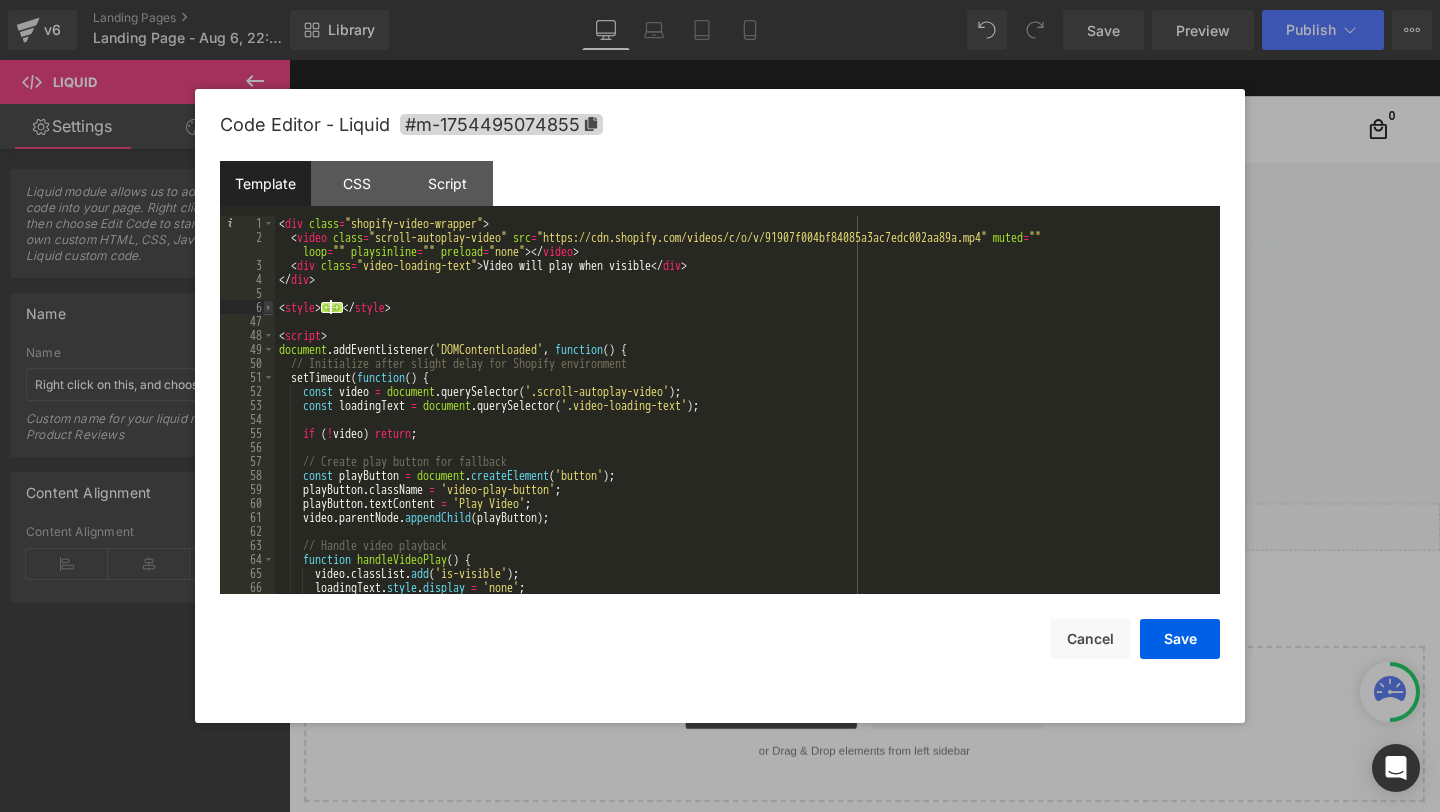 click at bounding box center [268, 307] 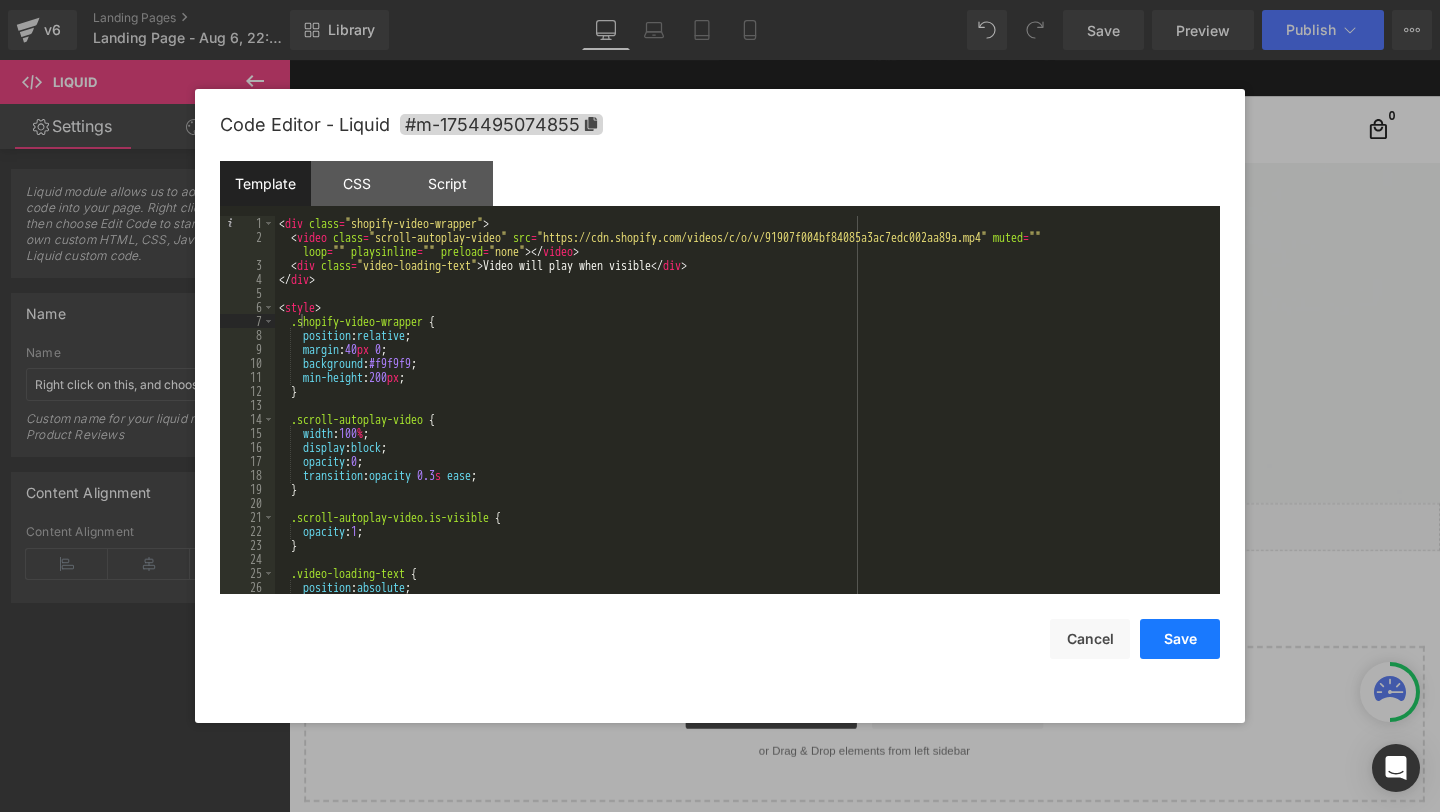drag, startPoint x: 1168, startPoint y: 640, endPoint x: 1021, endPoint y: 465, distance: 228.54759 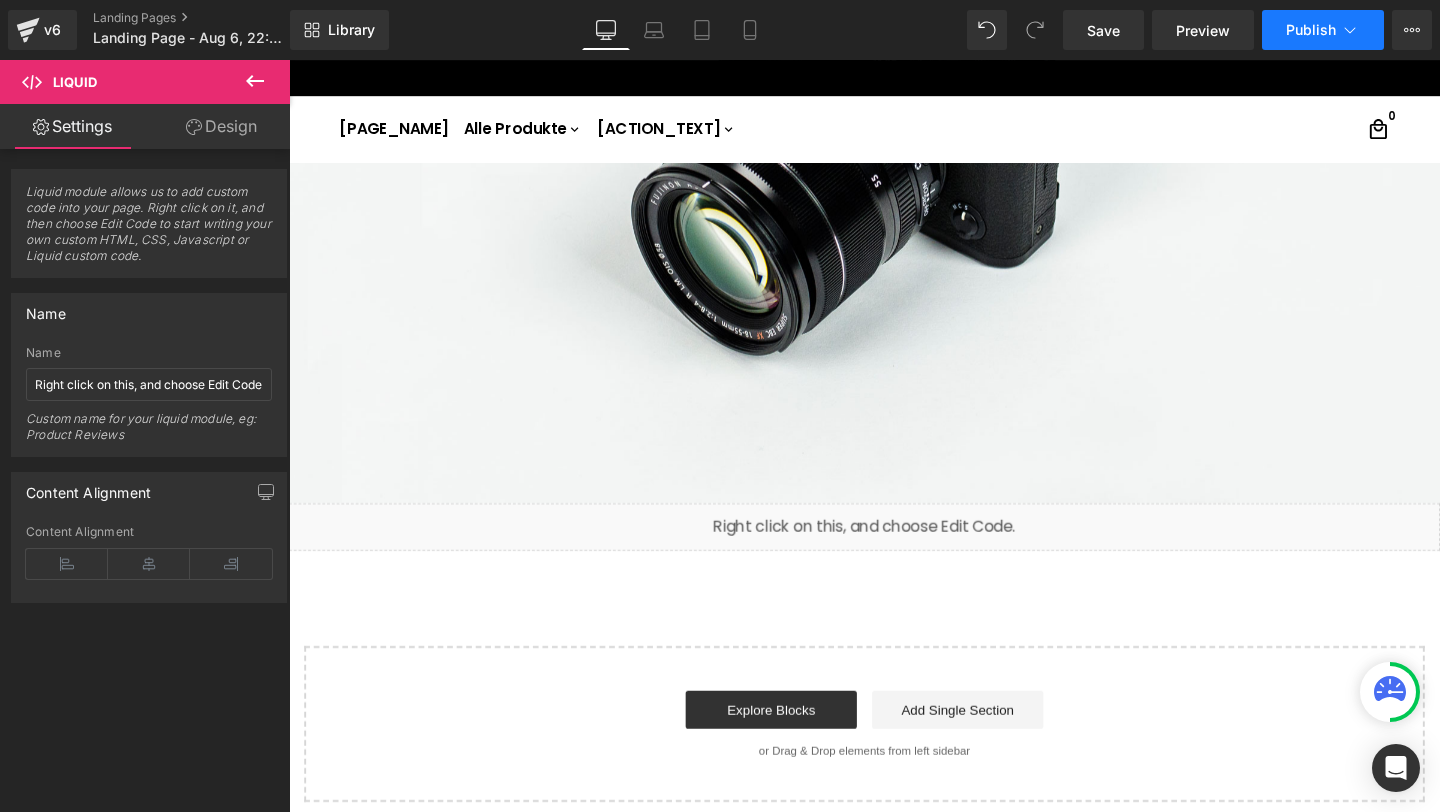 click on "Publish" at bounding box center [1311, 30] 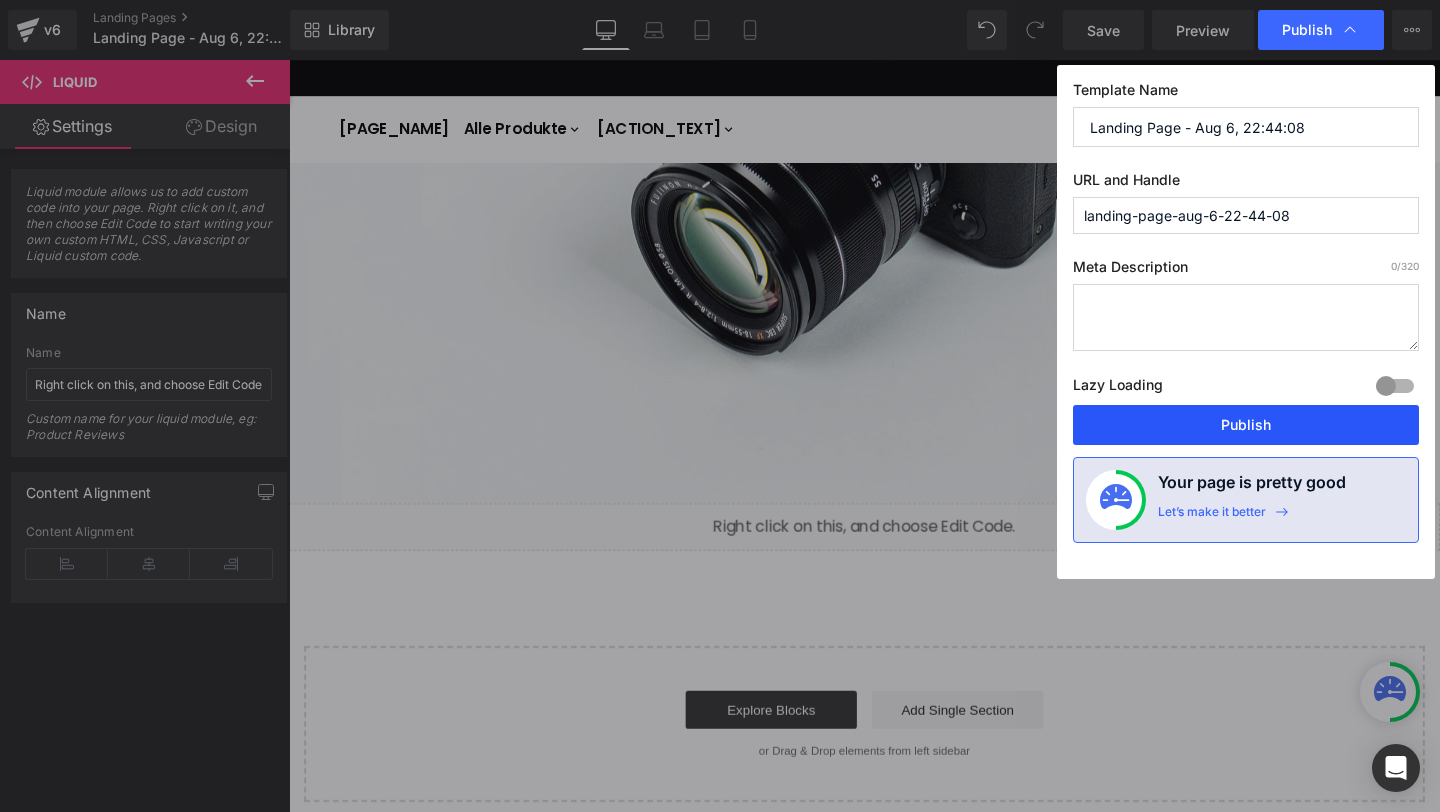 click on "Publish" at bounding box center (1246, 425) 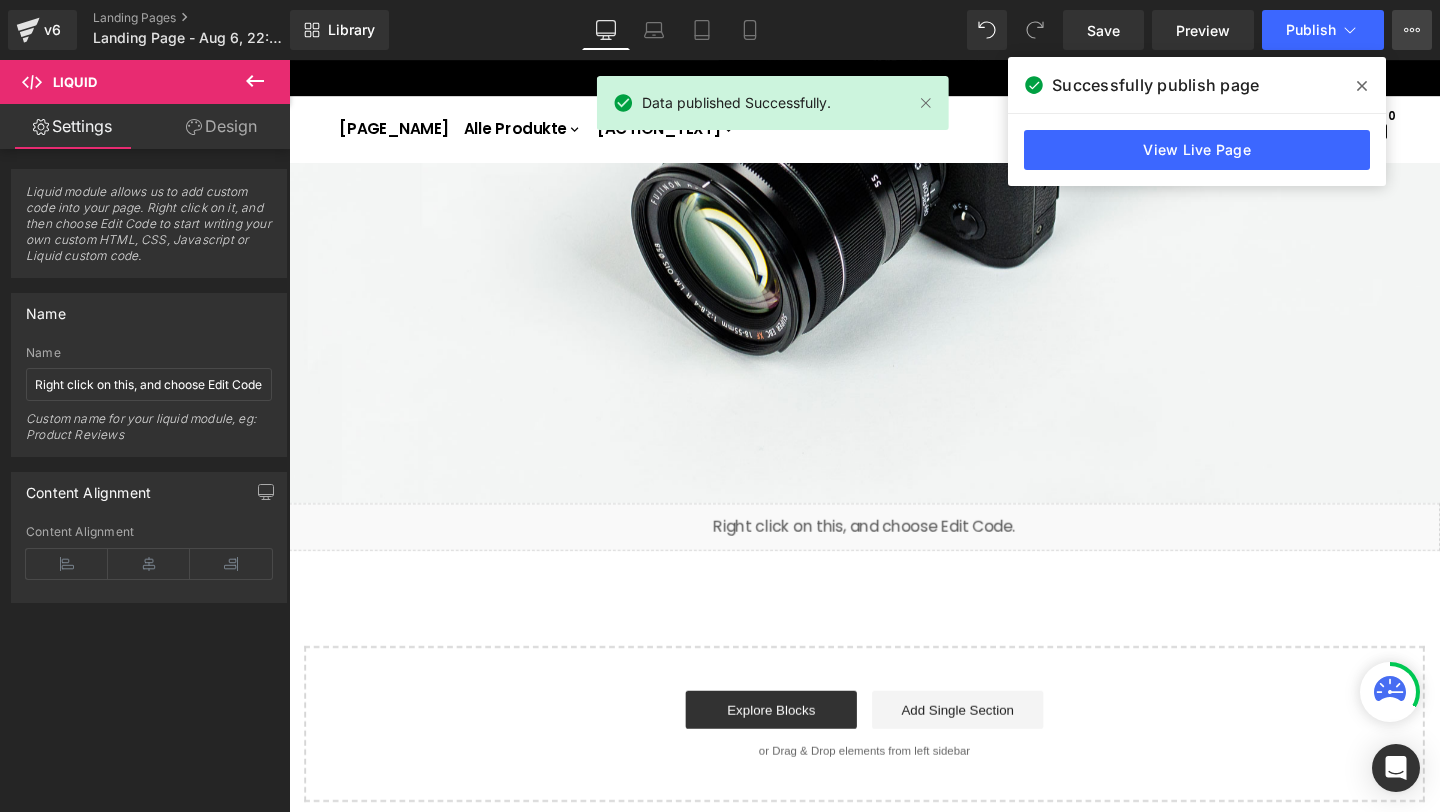 click 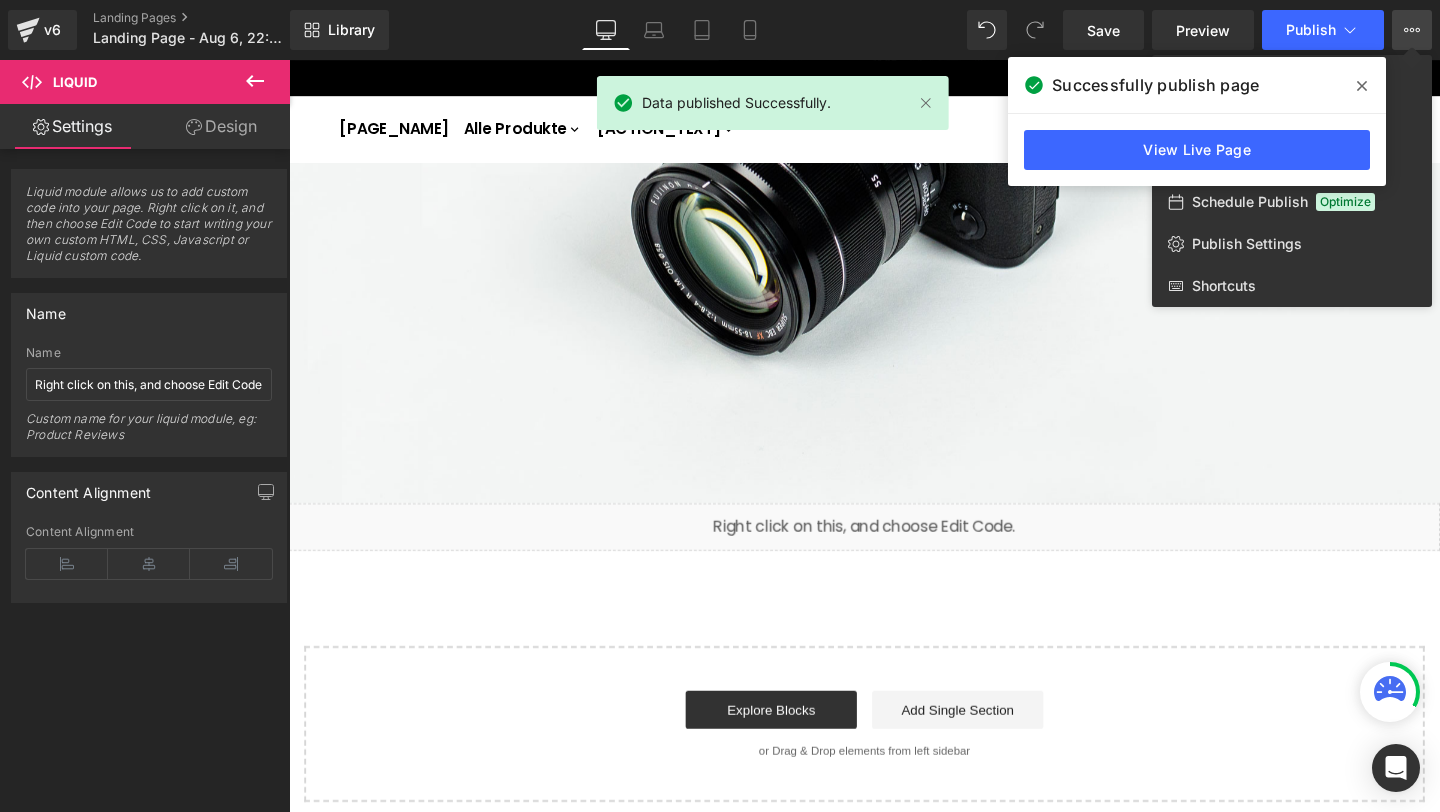 click at bounding box center [1362, 86] 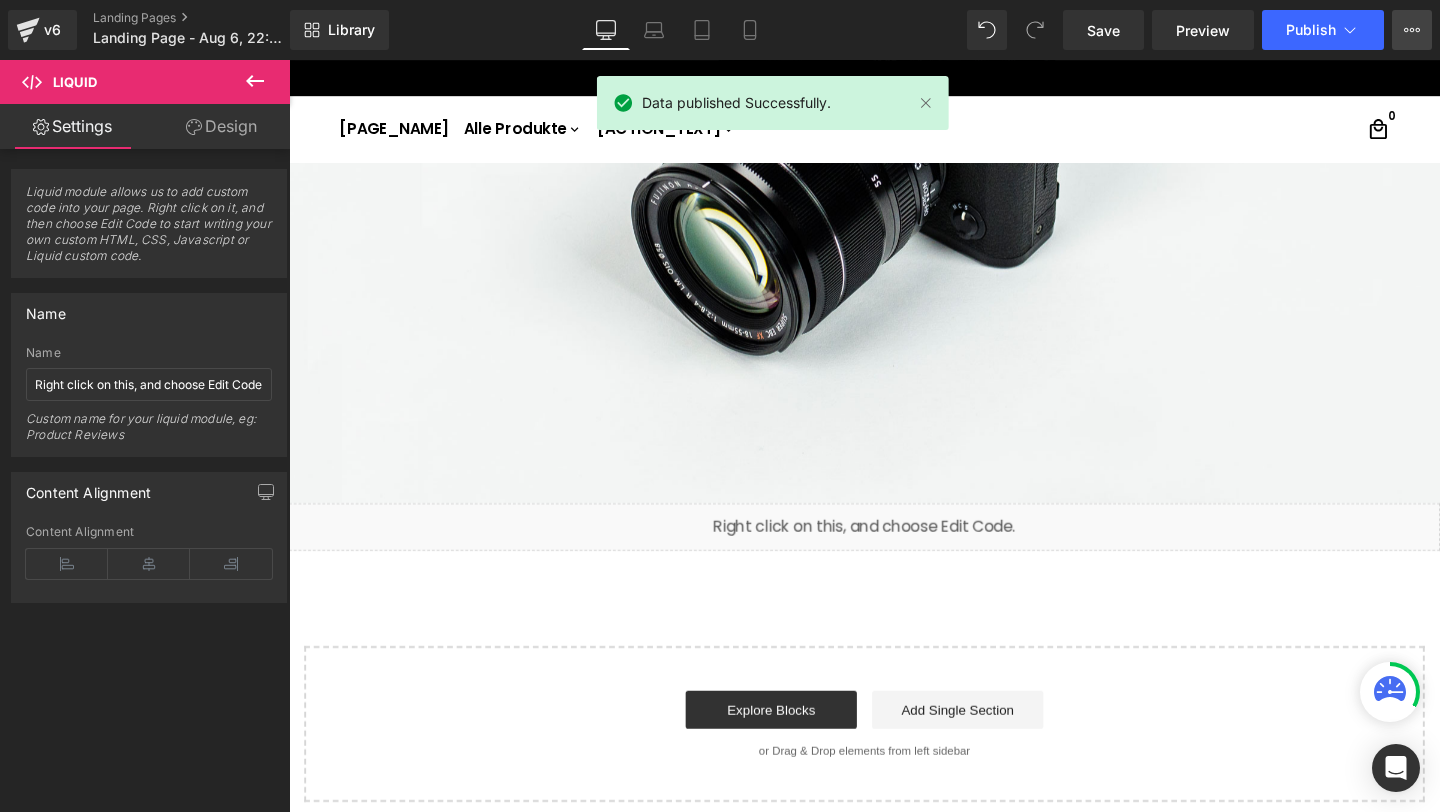 click on "View Live Page View with current Template Save Template to Library Schedule Publish  Optimize  Publish Settings Shortcuts" at bounding box center [1412, 30] 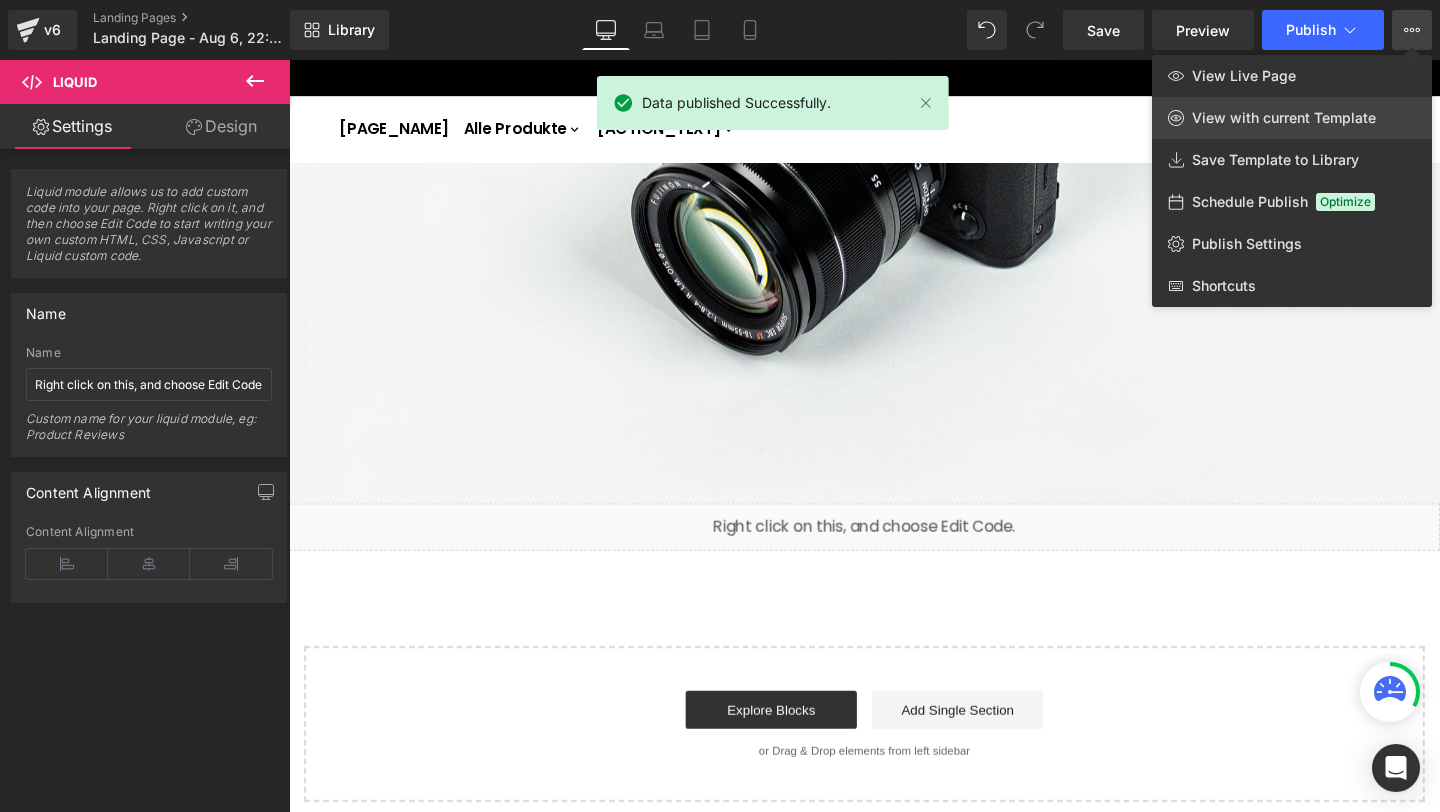 click on "View with current Template" at bounding box center [1284, 118] 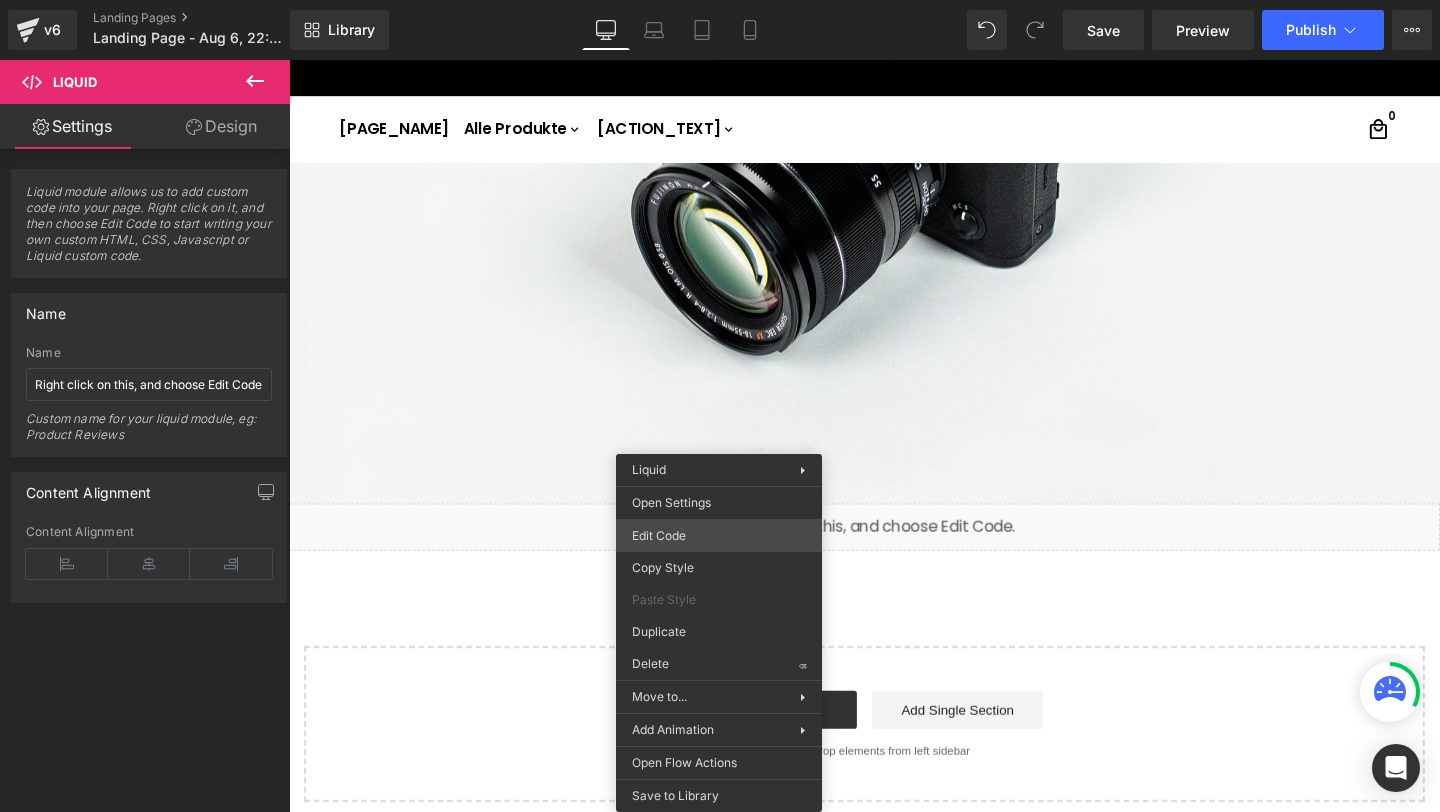 click on "Liquid  You are previewing how the   will restyle your page. You can not edit Elements in Preset Preview Mode.  v6 Landing Pages Landing Page - Aug 6, 22:44:08 Library Desktop Desktop Laptop Tablet Mobile Save Preview Publish Scheduled View Live Page View with current Template Save Template to Library Schedule Publish  Optimize  Publish Settings Shortcuts  Your page can’t be published   You've reached the maximum number of published pages on your plan  (0/0).  You need to upgrade your plan or unpublish all your pages to get 1 publish slot.   Unpublish pages   Upgrade plan  Elements Global Style liq Base Row  rows, columns, layouts, div Heading  headings, titles, h1,h2,h3,h4,h5,h6 Text Block  texts, paragraphs, contents, blocks Image  images, photos, alts, uploads Icon  icons, symbols Button  button, call to action, cta Separator  separators, dividers, horizontal lines Liquid  liquid, custom code, html, javascript, css, reviews, apps, applications, embeded, iframe Banner Parallax  Hero Banner  Stack Tabs" at bounding box center [720, 0] 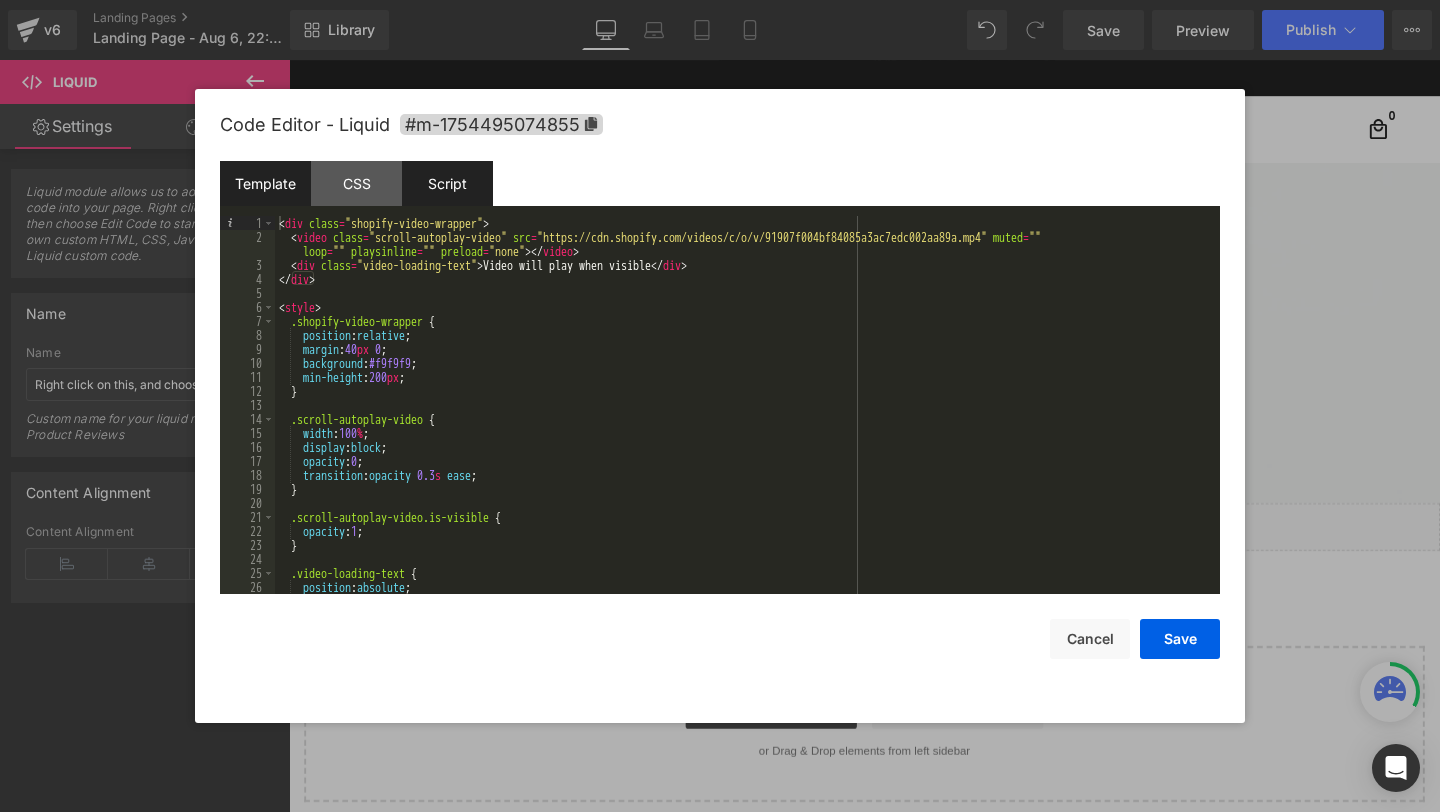 click on "Script" at bounding box center [447, 183] 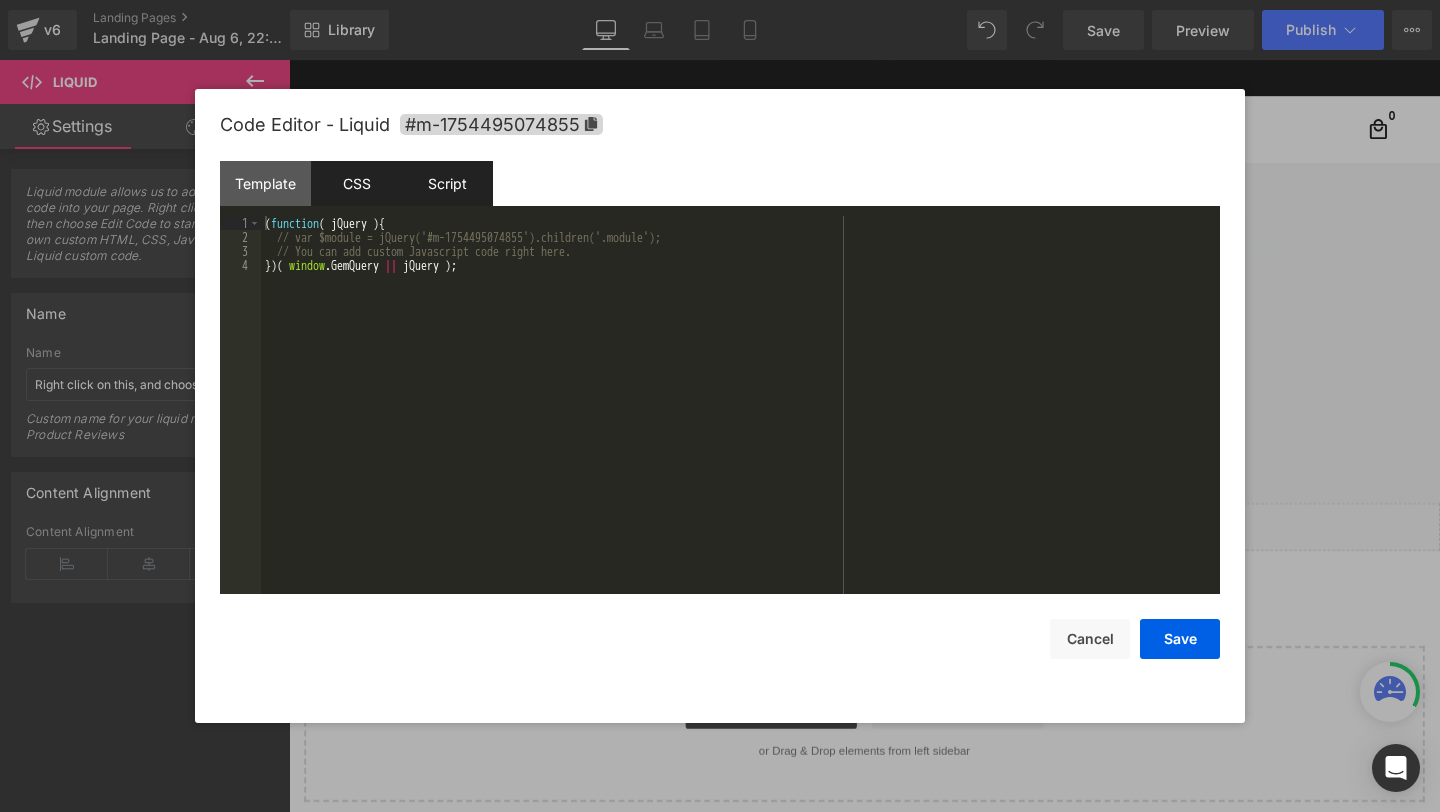 click on "CSS" at bounding box center (356, 183) 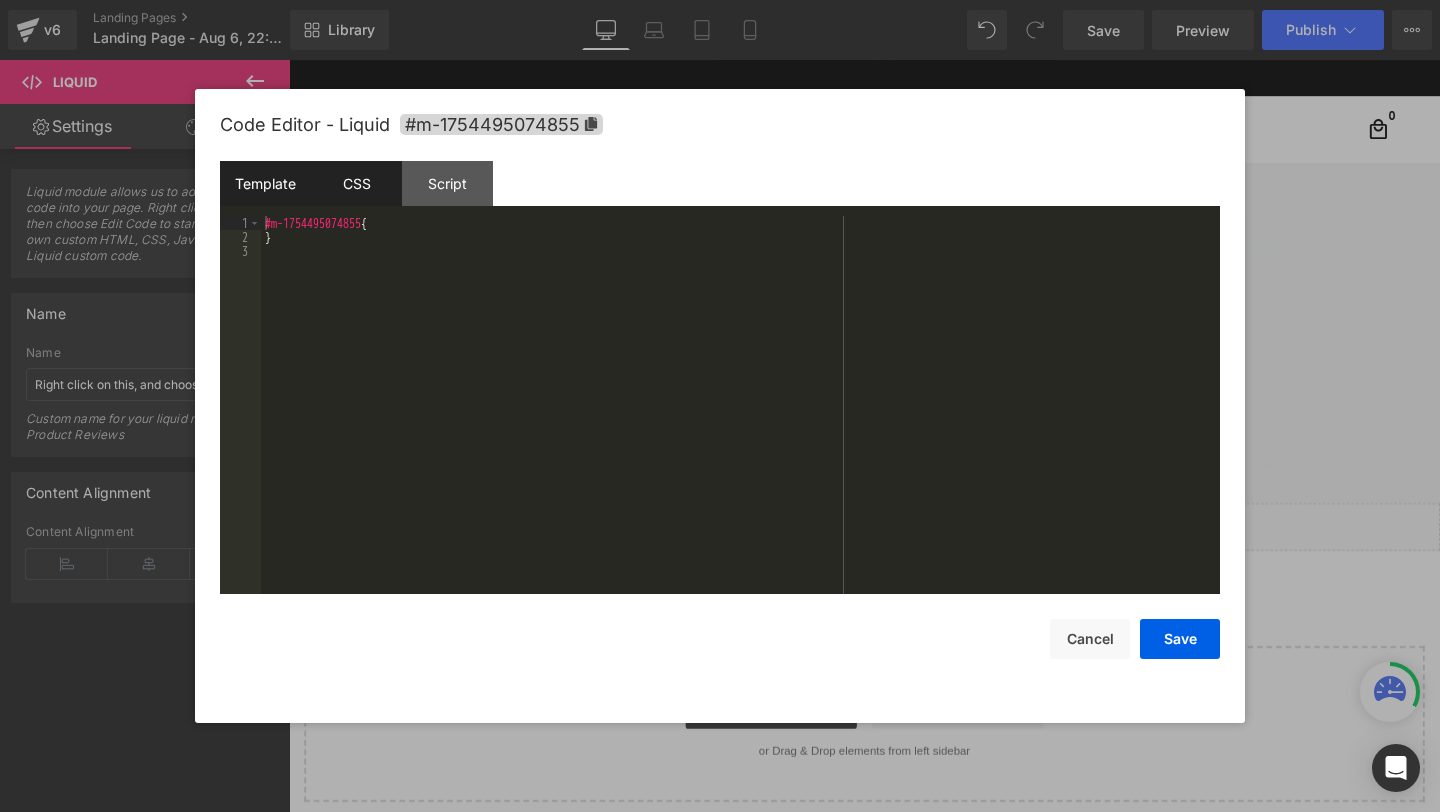click on "Template" at bounding box center [265, 183] 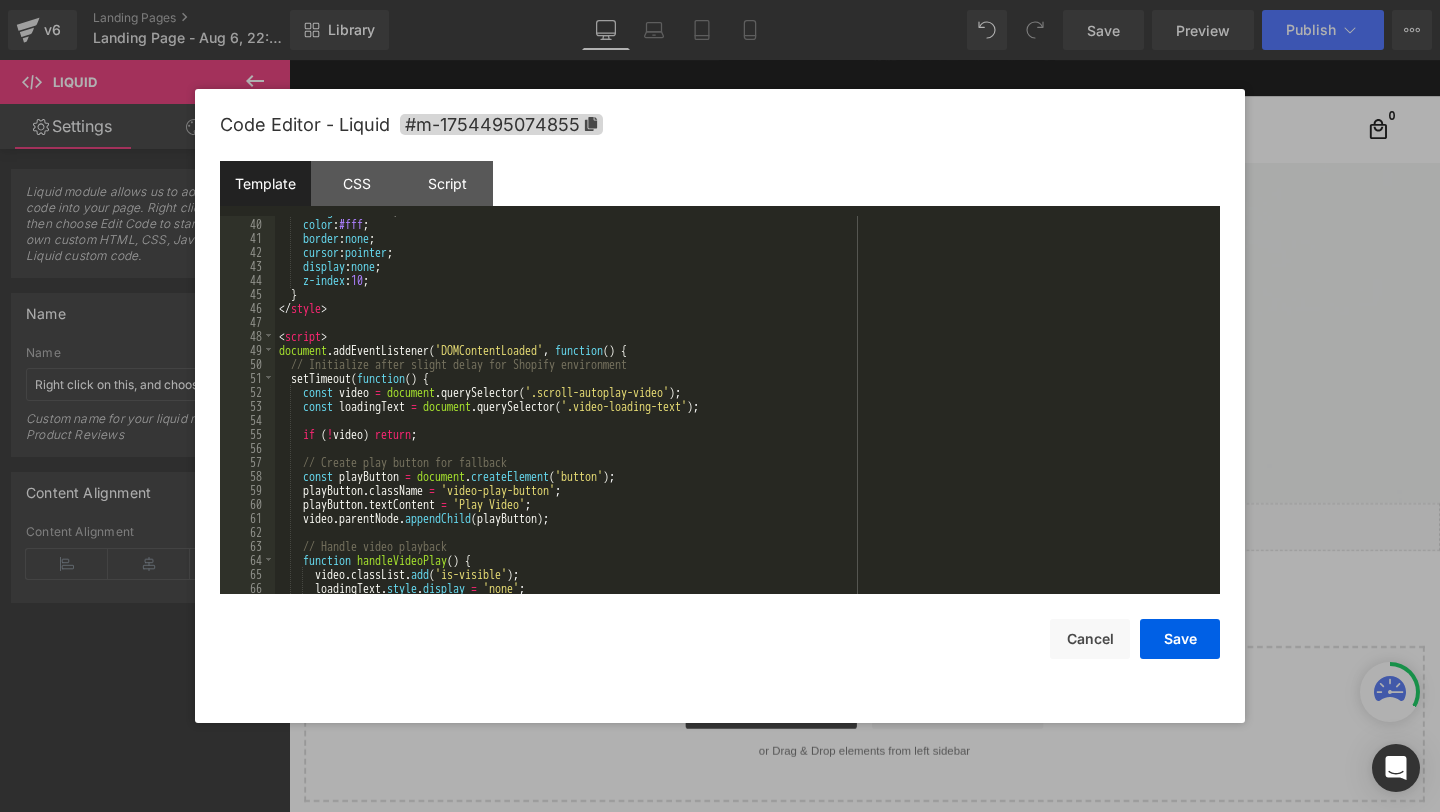 scroll, scrollTop: 552, scrollLeft: 0, axis: vertical 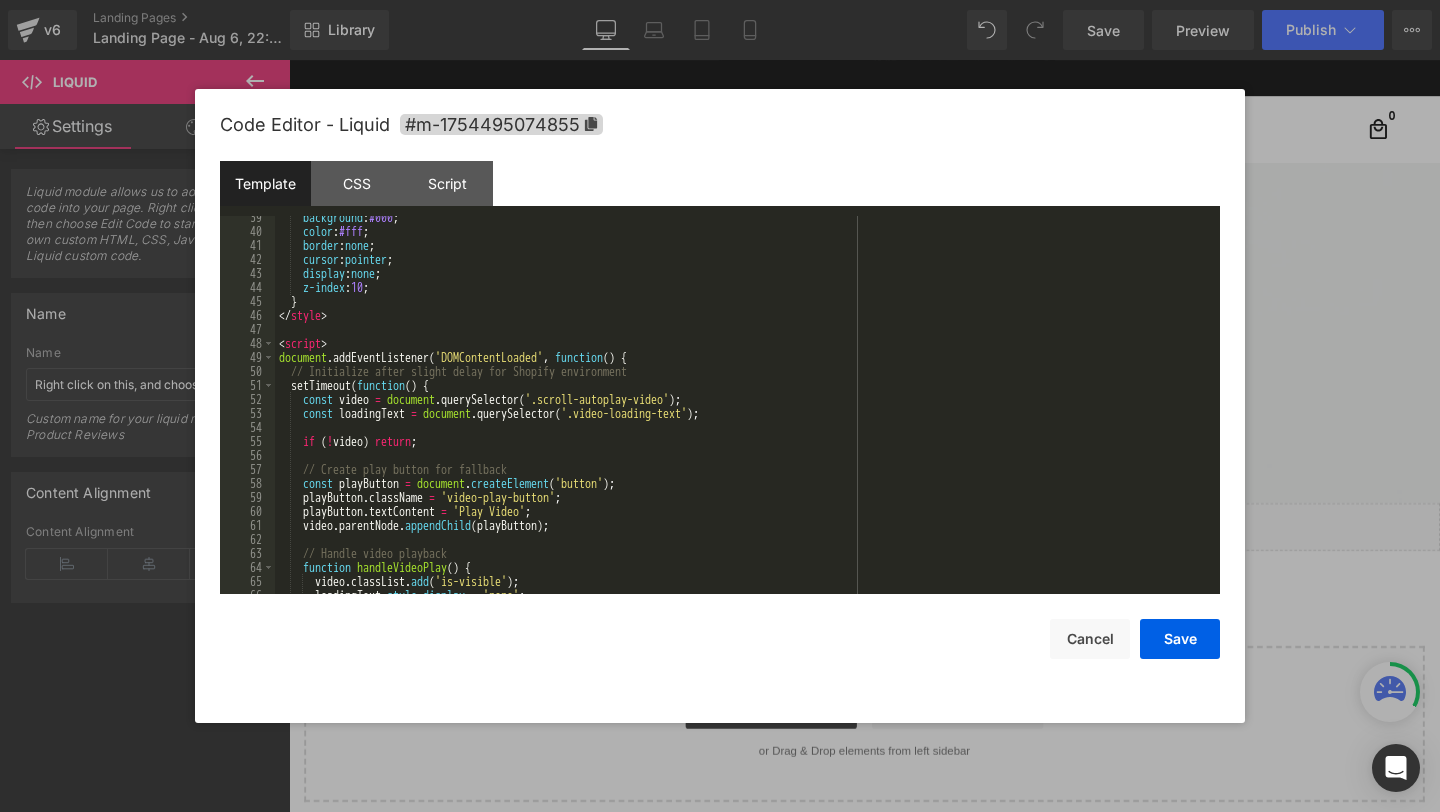 click on "background :  #000 ;       color :  #fff ;       border :  none ;       cursor :  pointer ;       display :  none ;       z-index :  10 ;    } </ style > < script > document . addEventListener ( 'DOMContentLoaded' ,   function ( )   {    // Initialize after slight delay for Shopify environment    setTimeout ( function ( )   {       const   video   =   document . querySelector ( '.scroll-autoplay-video' ) ;       const   loadingText   =   document . querySelector ( '.video-loading-text' ) ;             if   ( ! video )   return ;             // Create play button for fallback       const   playButton   =   document . createElement ( 'button' ) ;       playButton . className   =   'video-play-button' ;       playButton . textContent   =   'Play Video' ;       video . parentNode . appendChild ( playButton ) ;             // Handle video playback       function   handleVideoPlay ( )   {          video . classList . add ( 'is-visible' ) ;          loadingText . style . display   =   'none' ;" at bounding box center [743, 413] 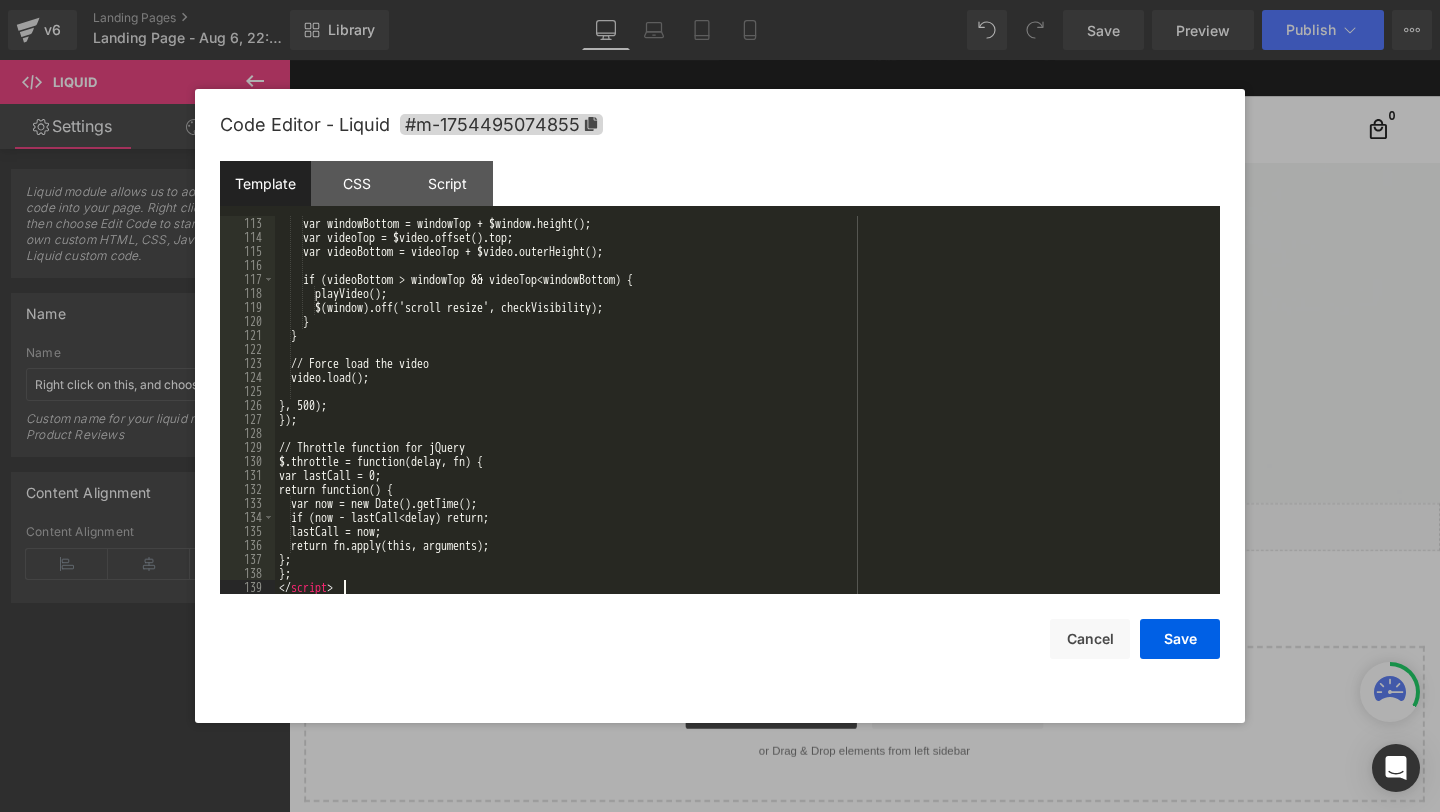 scroll, scrollTop: 1568, scrollLeft: 0, axis: vertical 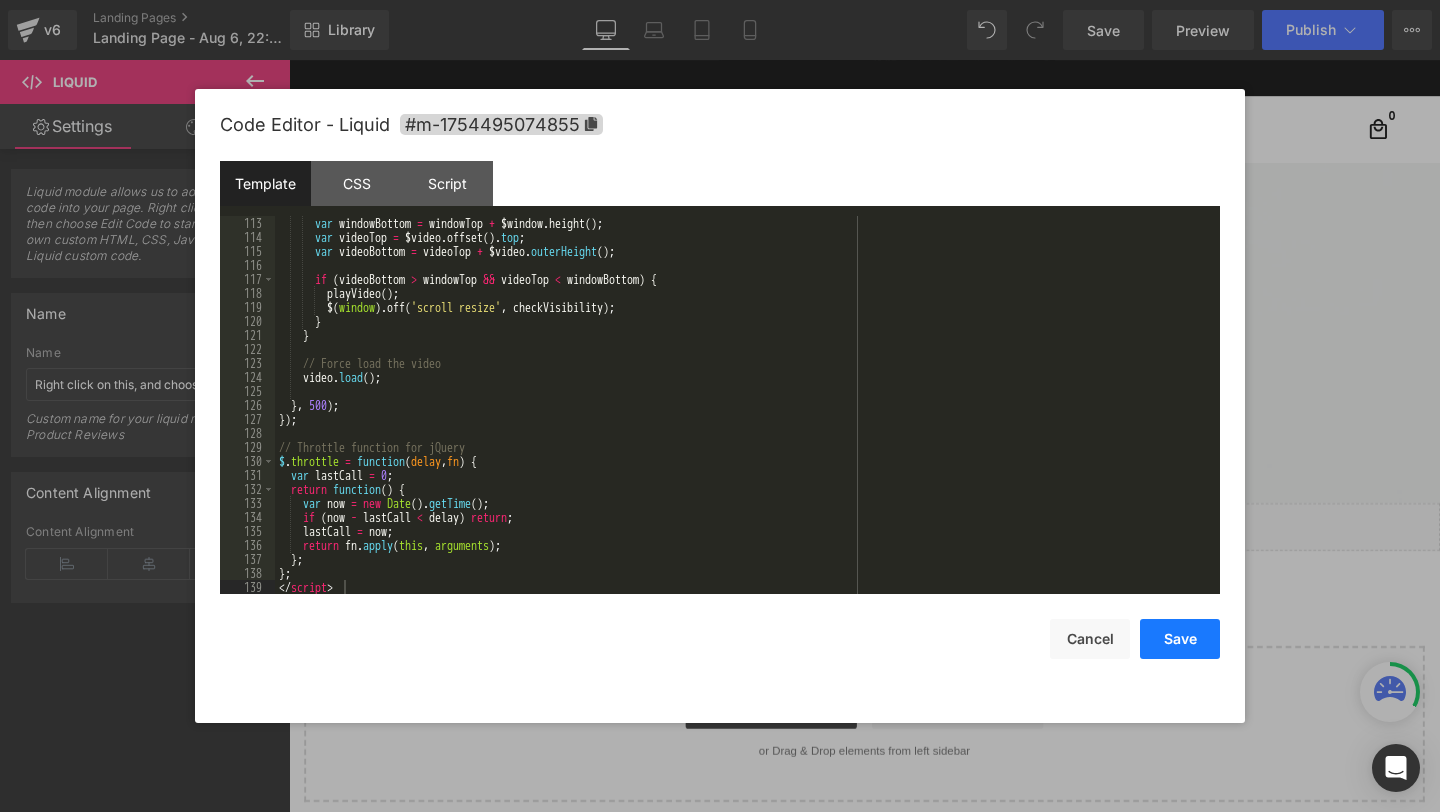 click on "Save" at bounding box center [1180, 639] 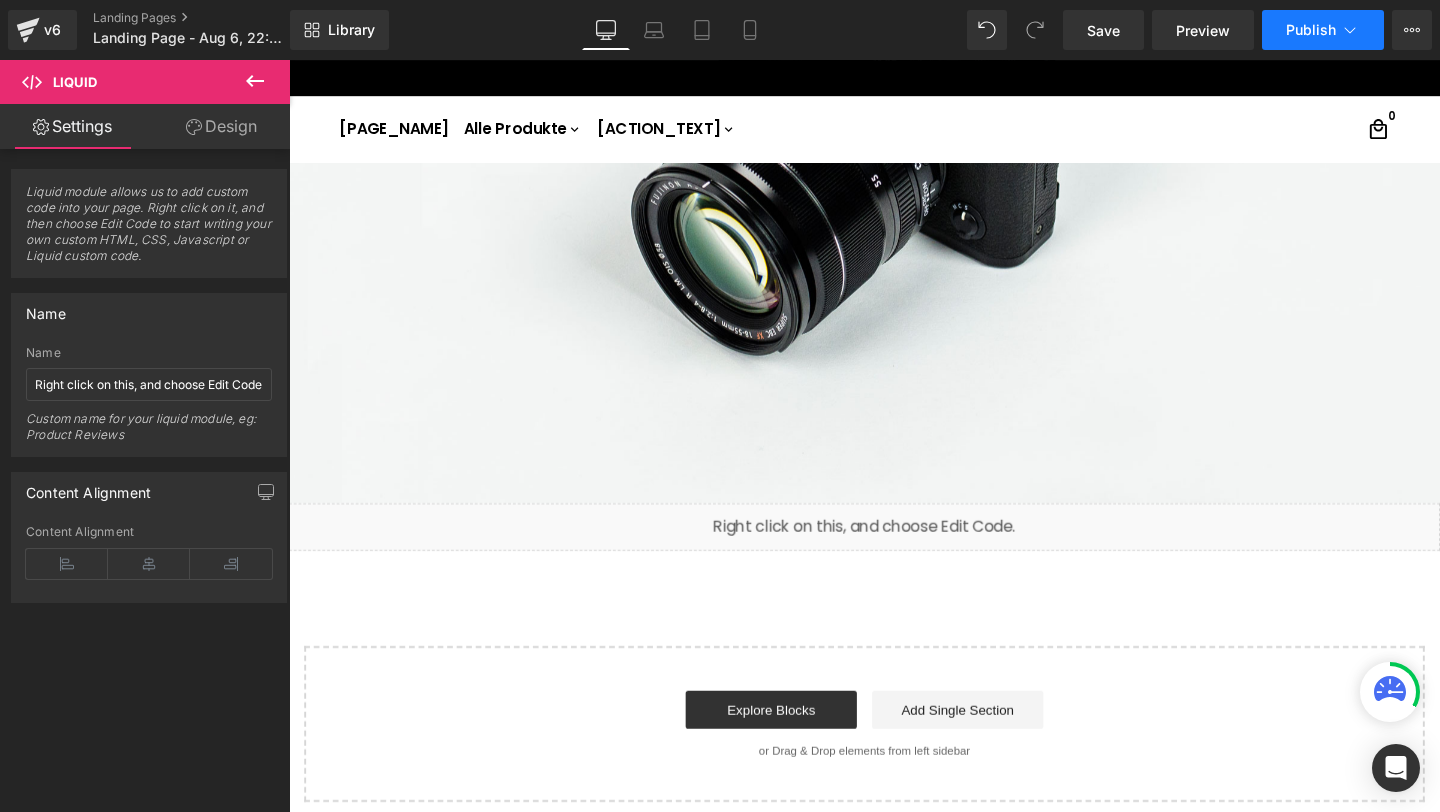 click 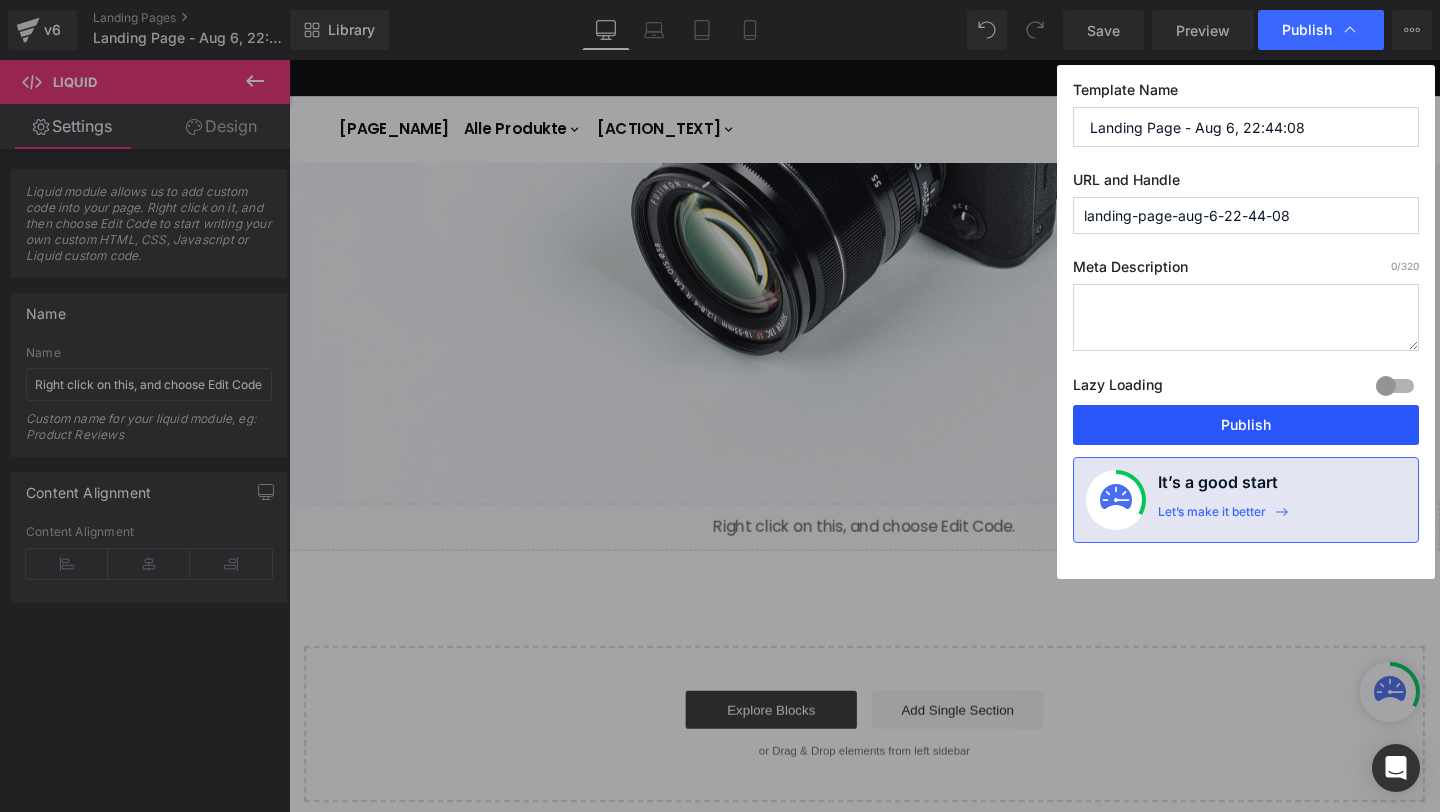 click on "Publish" at bounding box center [1246, 425] 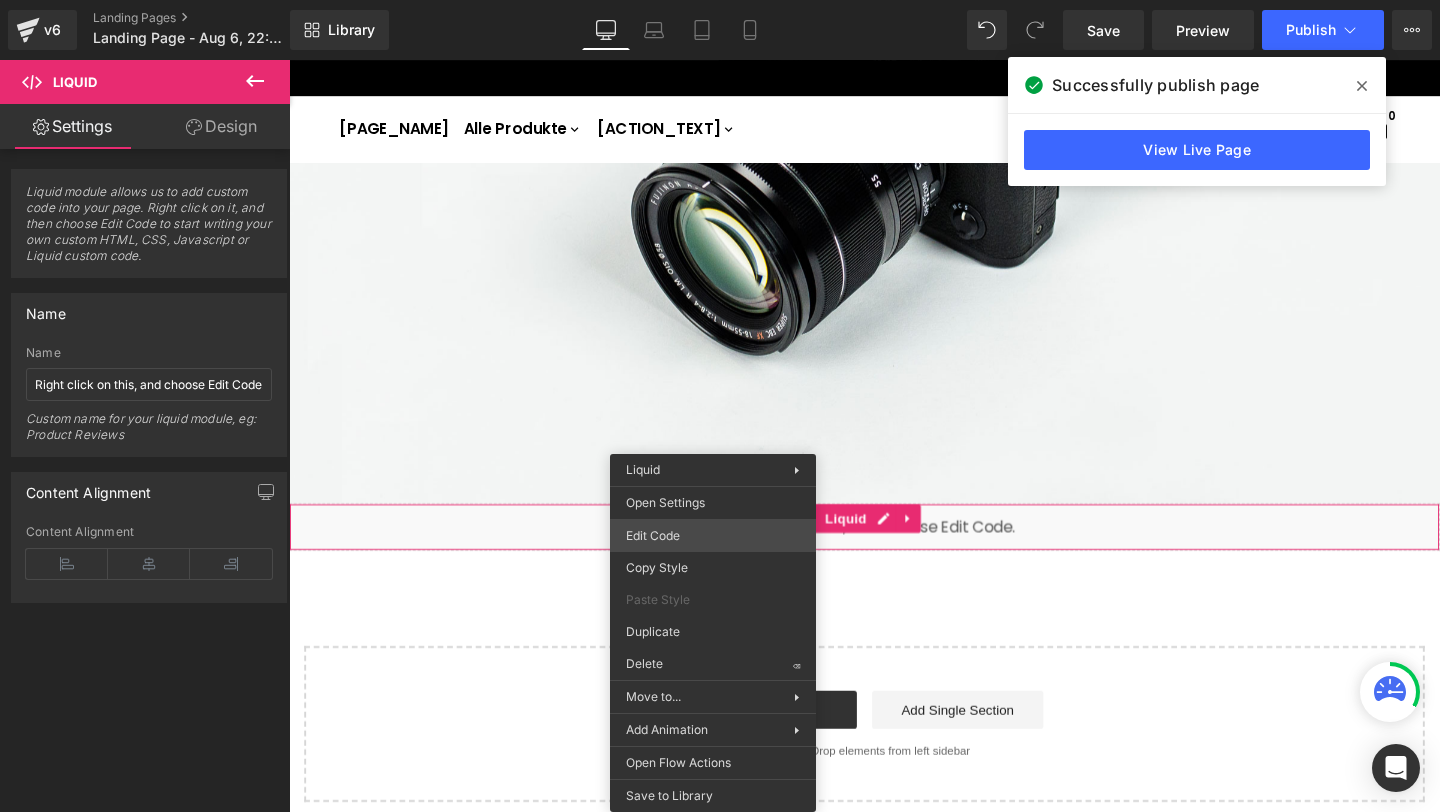 click on "Liquid  You are previewing how the   will restyle your page. You can not edit Elements in Preset Preview Mode.  v6 Landing Pages Landing Page - Aug 6, 22:44:08 Library Desktop Desktop Laptop Tablet Mobile Save Preview Publish Scheduled View Live Page View with current Template Save Template to Library Schedule Publish  Optimize  Publish Settings Shortcuts  Your page can’t be published   You've reached the maximum number of published pages on your plan  (0/0).  You need to upgrade your plan or unpublish all your pages to get 1 publish slot.   Unpublish pages   Upgrade plan  Elements Global Style liq Base Row  rows, columns, layouts, div Heading  headings, titles, h1,h2,h3,h4,h5,h6 Text Block  texts, paragraphs, contents, blocks Image  images, photos, alts, uploads Icon  icons, symbols Button  button, call to action, cta Separator  separators, dividers, horizontal lines Liquid  liquid, custom code, html, javascript, css, reviews, apps, applications, embeded, iframe Banner Parallax  Hero Banner  Stack Tabs" at bounding box center (720, 0) 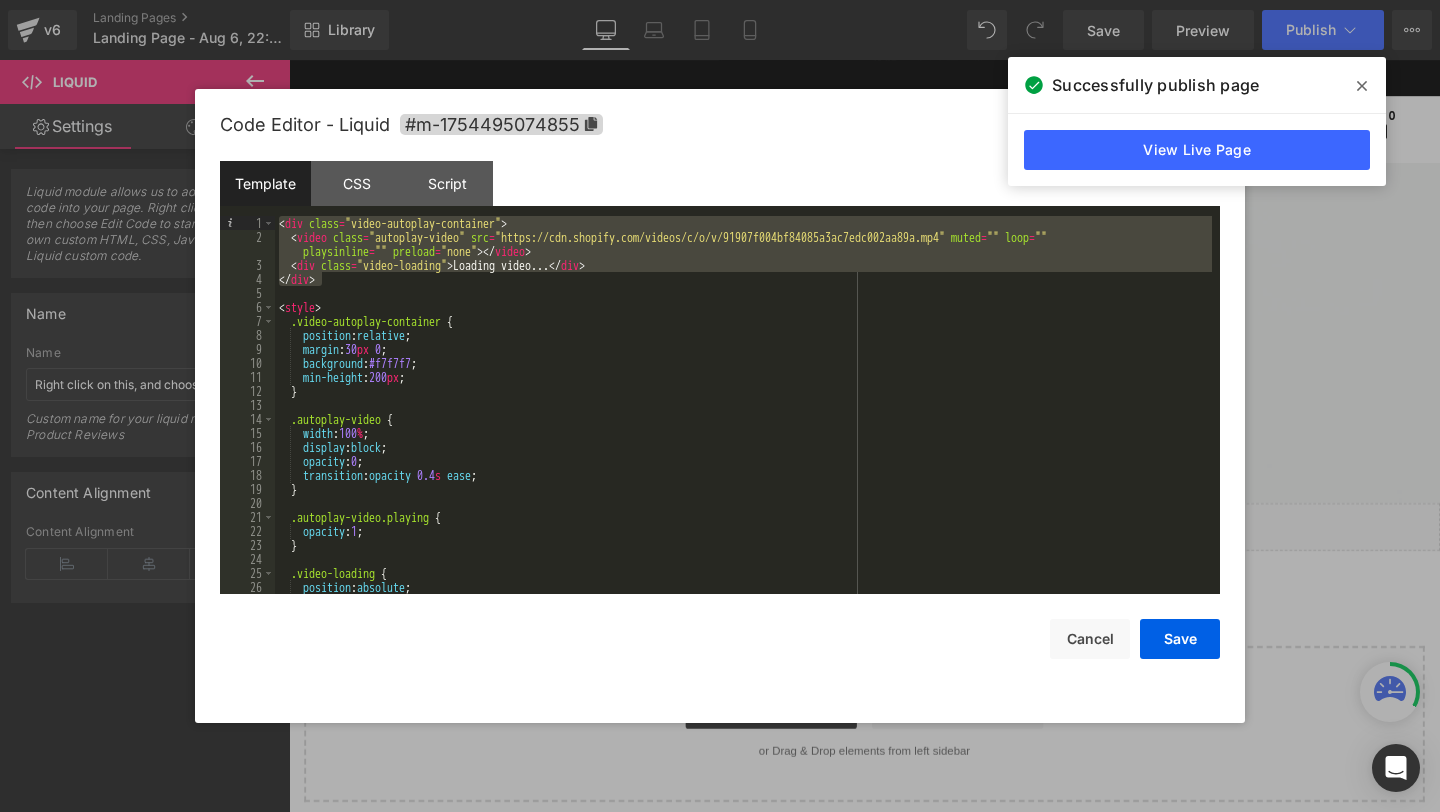 drag, startPoint x: 356, startPoint y: 277, endPoint x: 218, endPoint y: 210, distance: 153.4047 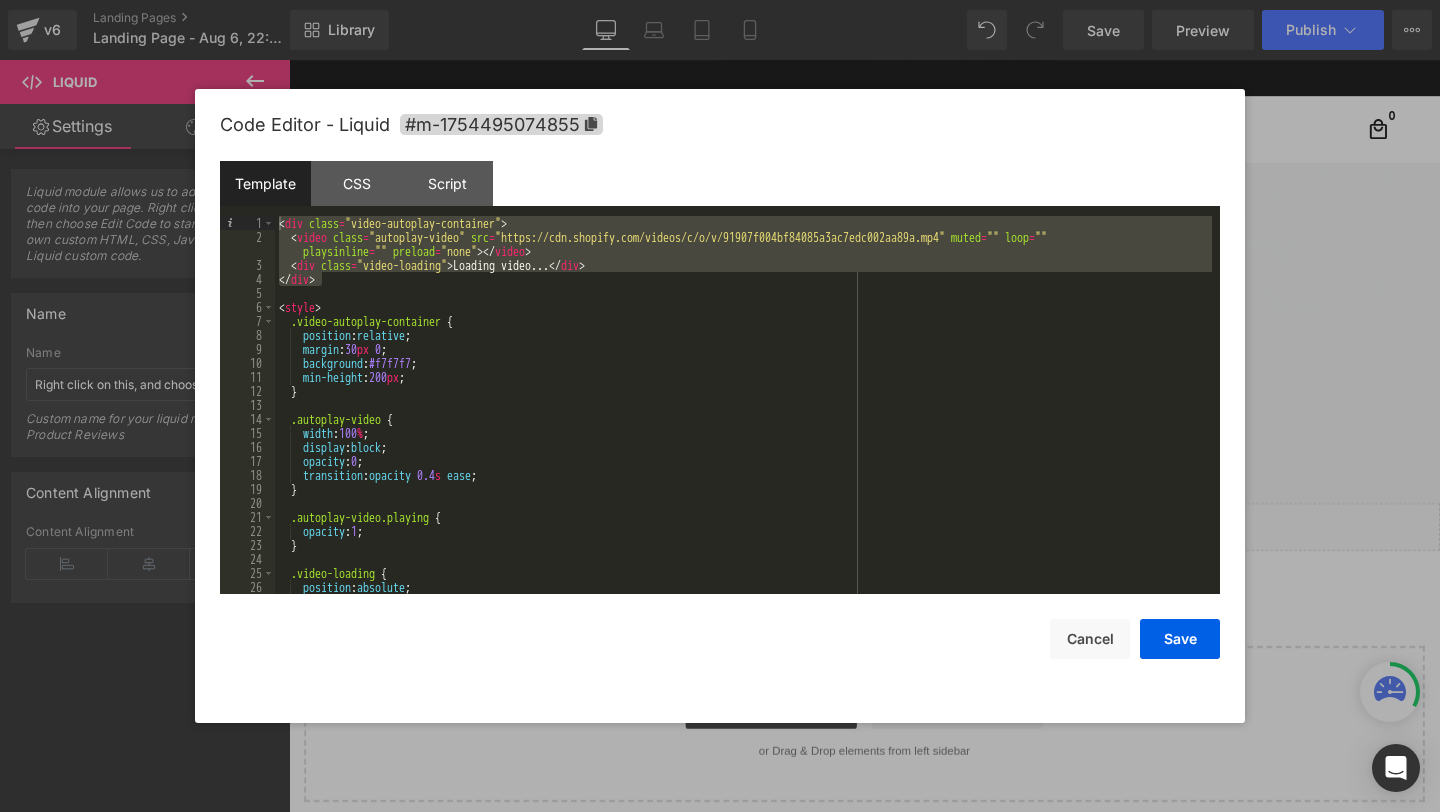 drag, startPoint x: 1278, startPoint y: 345, endPoint x: 1039, endPoint y: 299, distance: 243.38652 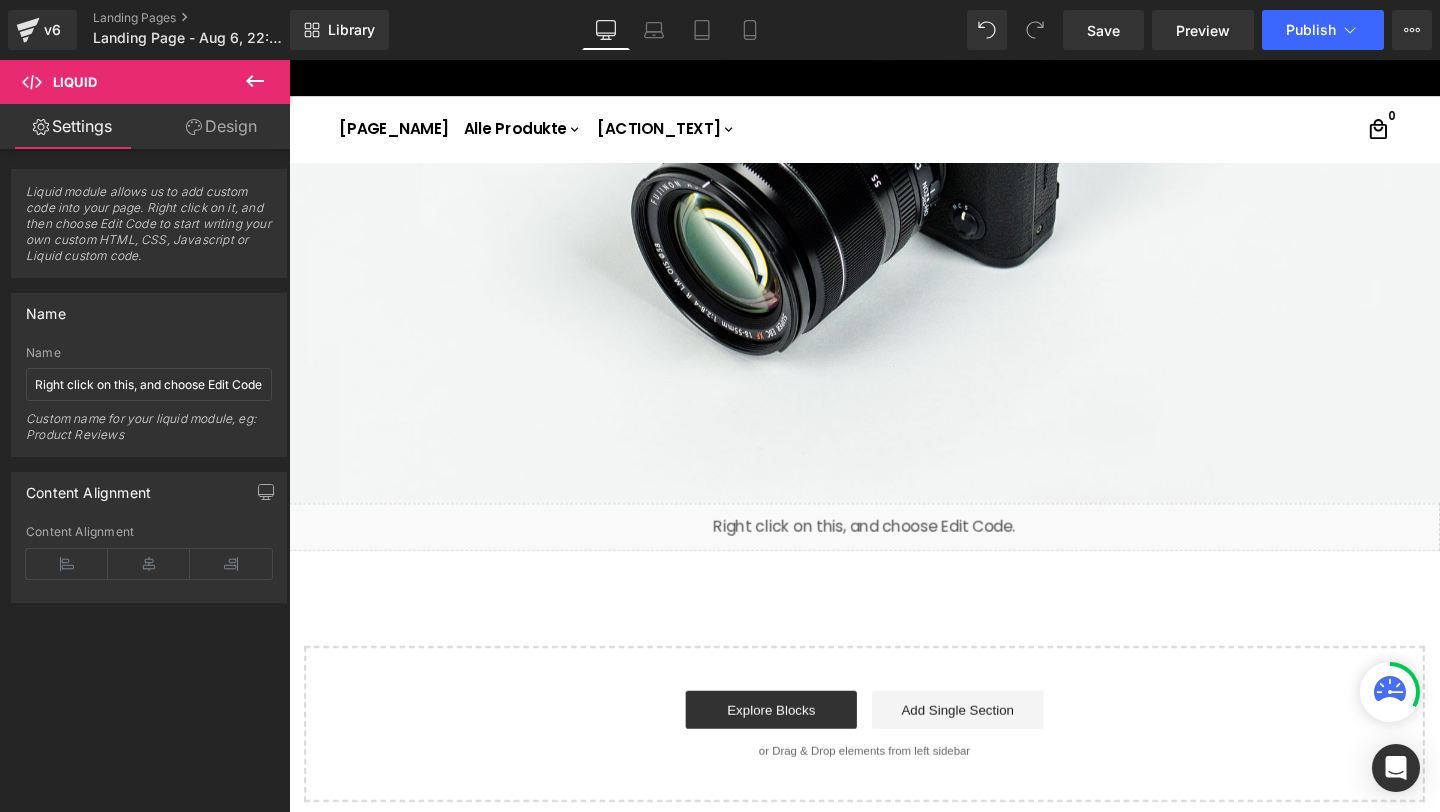 click 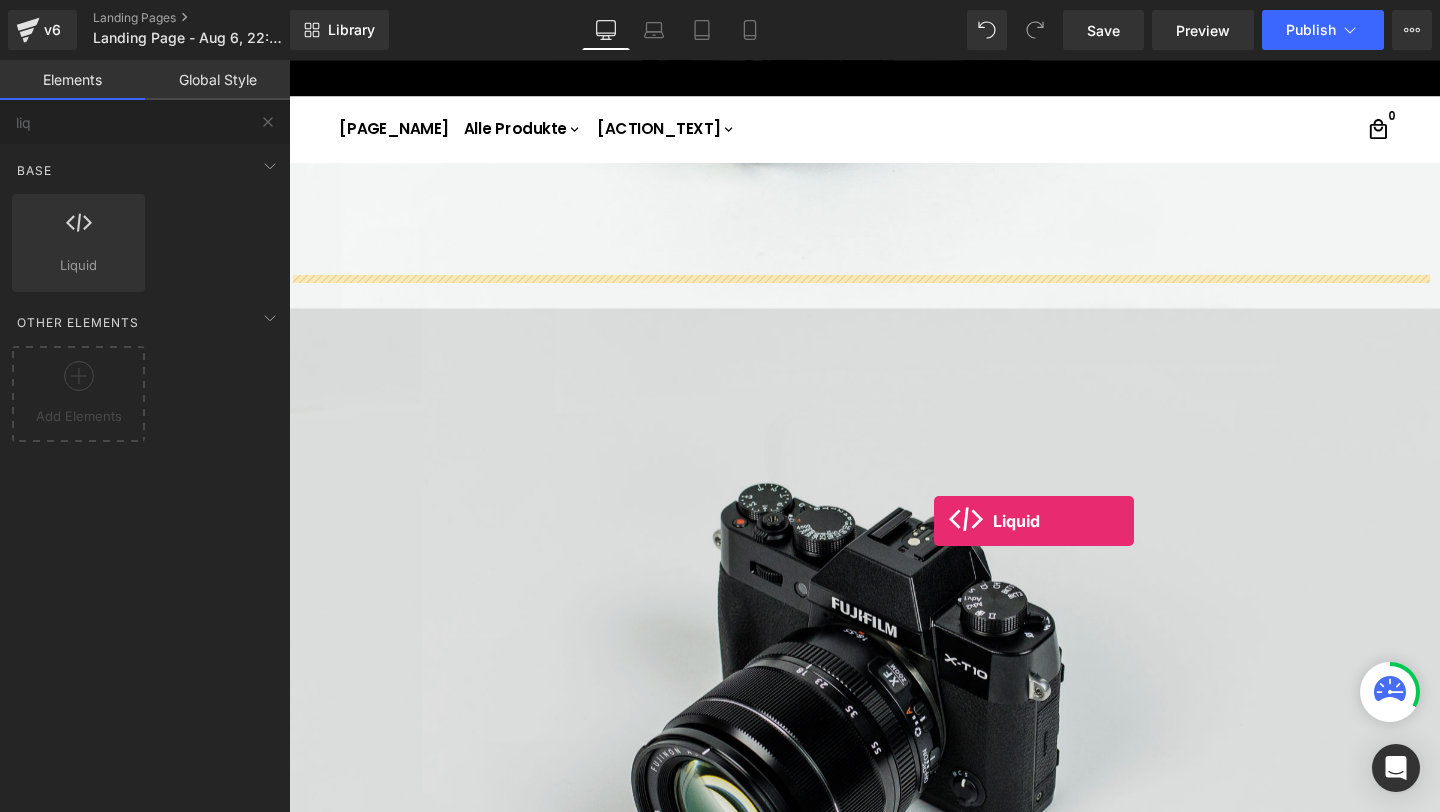 scroll, scrollTop: 3048, scrollLeft: 0, axis: vertical 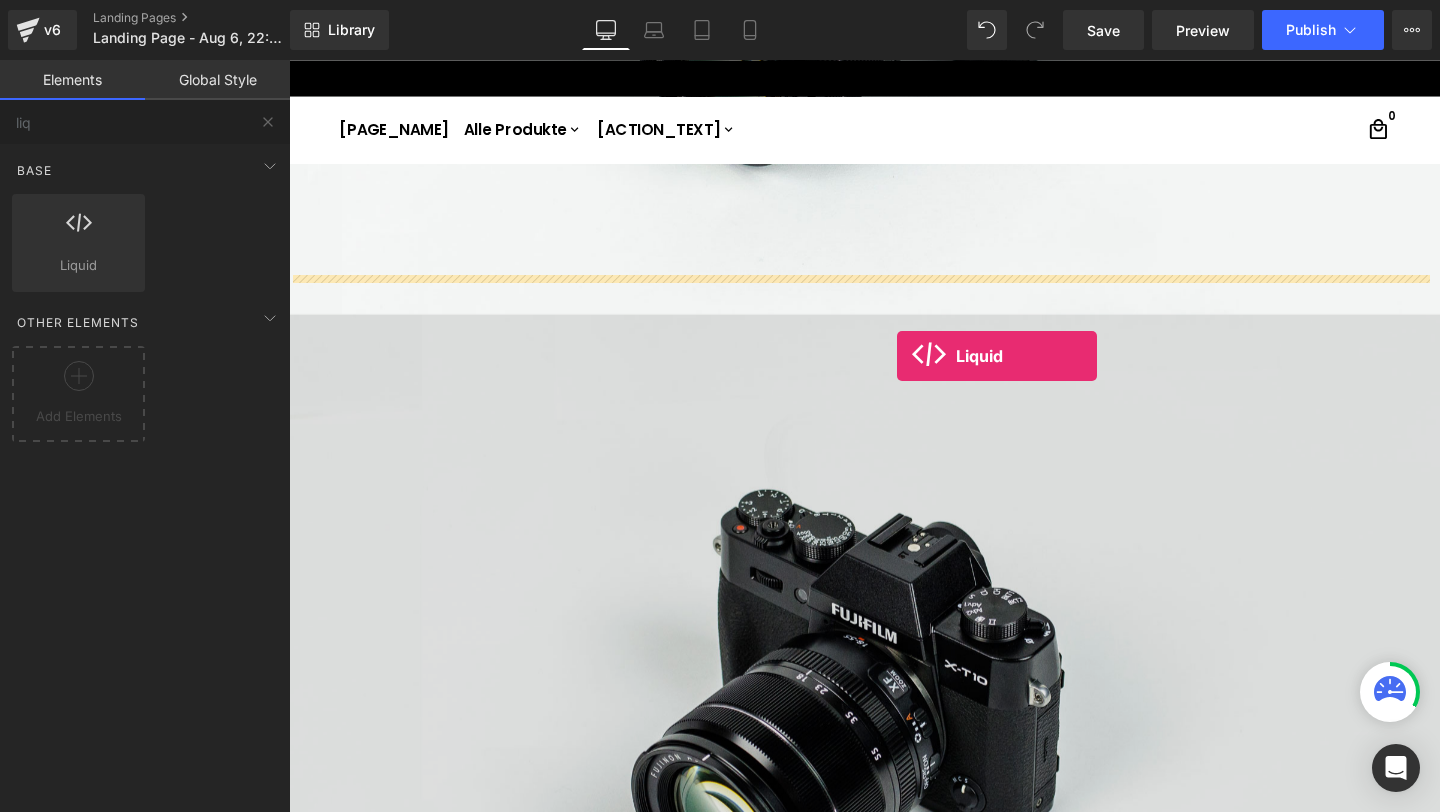 drag, startPoint x: 382, startPoint y: 307, endPoint x: 928, endPoint y: 371, distance: 549.7381 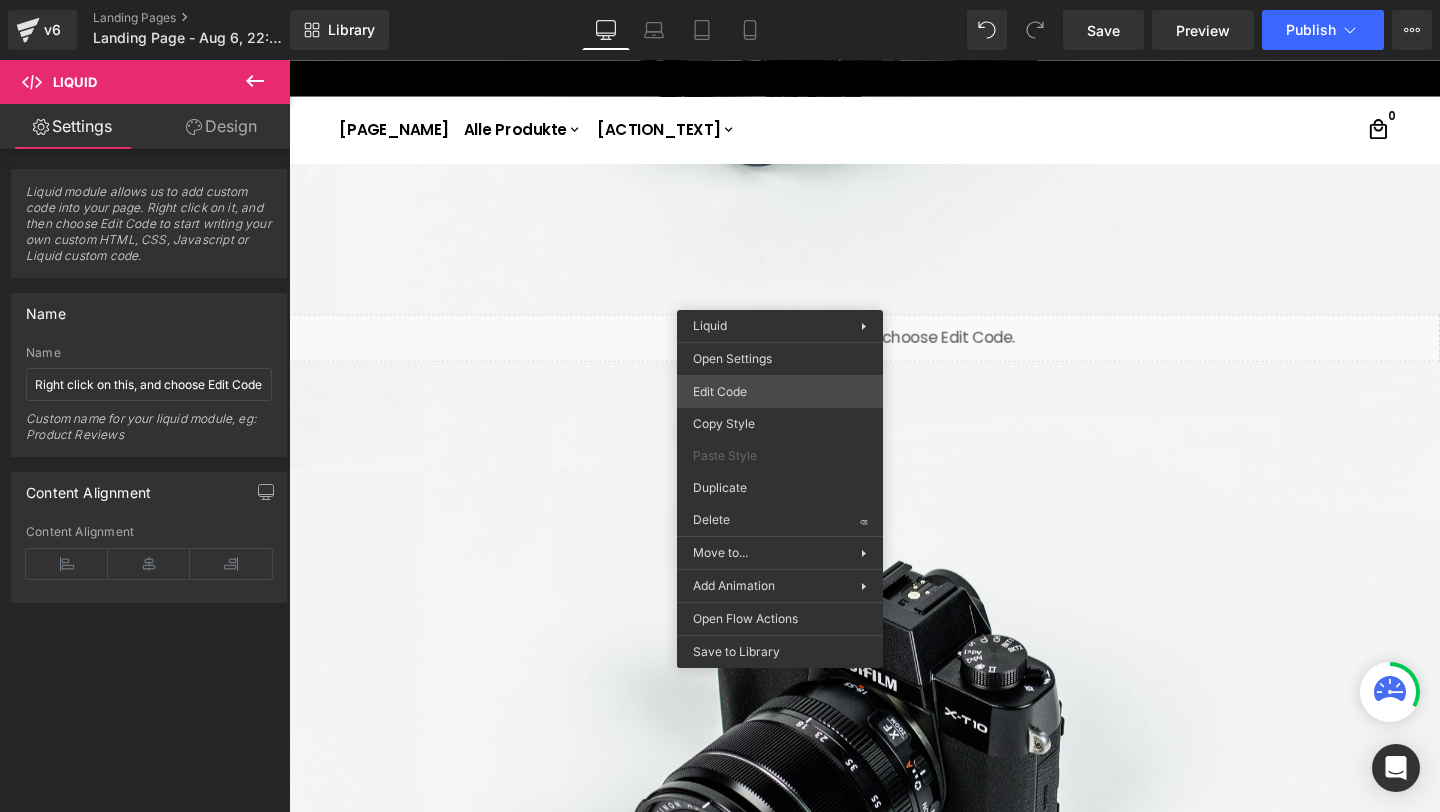 click on "Liquid  You are previewing how the   will restyle your page. You can not edit Elements in Preset Preview Mode.  v6 Landing Pages Landing Page - Aug 6, 22:44:08 Library Desktop Desktop Laptop Tablet Mobile Save Preview Publish Scheduled View Live Page View with current Template Save Template to Library Schedule Publish  Optimize  Publish Settings Shortcuts  Your page can’t be published   You've reached the maximum number of published pages on your plan  (0/0).  You need to upgrade your plan or unpublish all your pages to get 1 publish slot.   Unpublish pages   Upgrade plan  Elements Global Style liq Base Row  rows, columns, layouts, div Heading  headings, titles, h1,h2,h3,h4,h5,h6 Text Block  texts, paragraphs, contents, blocks Image  images, photos, alts, uploads Icon  icons, symbols Button  button, call to action, cta Separator  separators, dividers, horizontal lines Liquid  liquid, custom code, html, javascript, css, reviews, apps, applications, embeded, iframe Banner Parallax  Hero Banner  Stack Tabs" at bounding box center (720, 0) 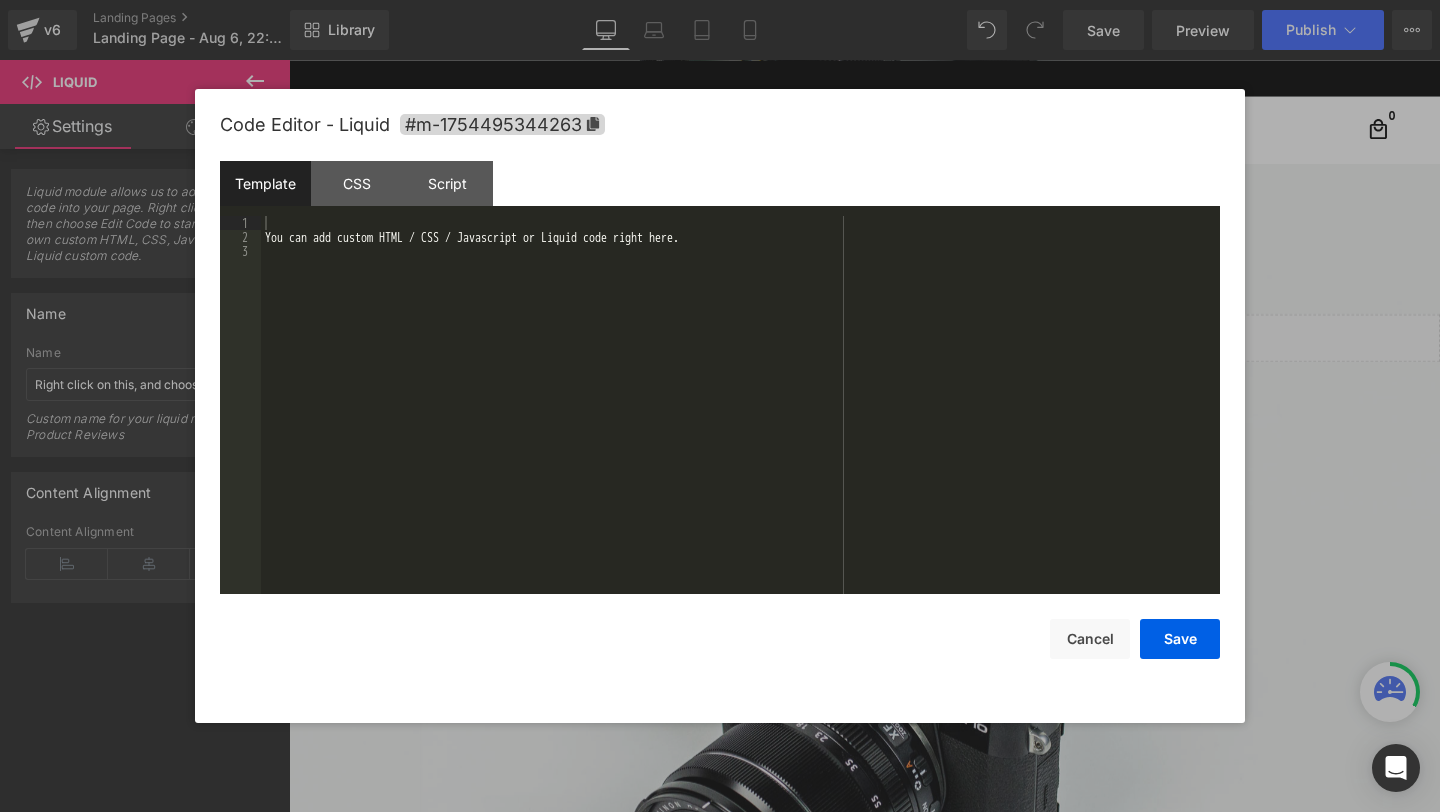 click on "You can add custom HTML / CSS / Javascript or Liquid code right here." at bounding box center (740, 419) 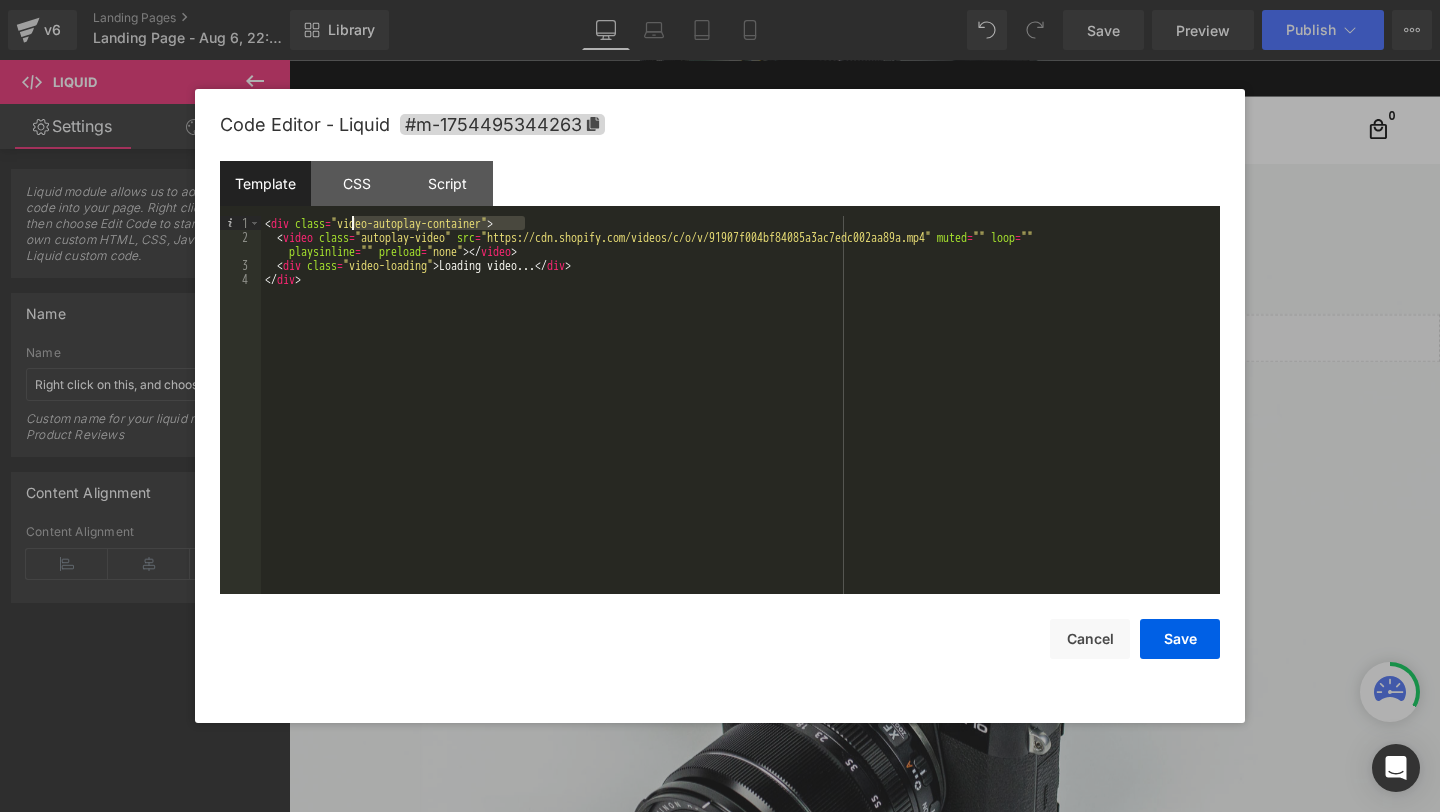 drag, startPoint x: 525, startPoint y: 220, endPoint x: 351, endPoint y: 220, distance: 174 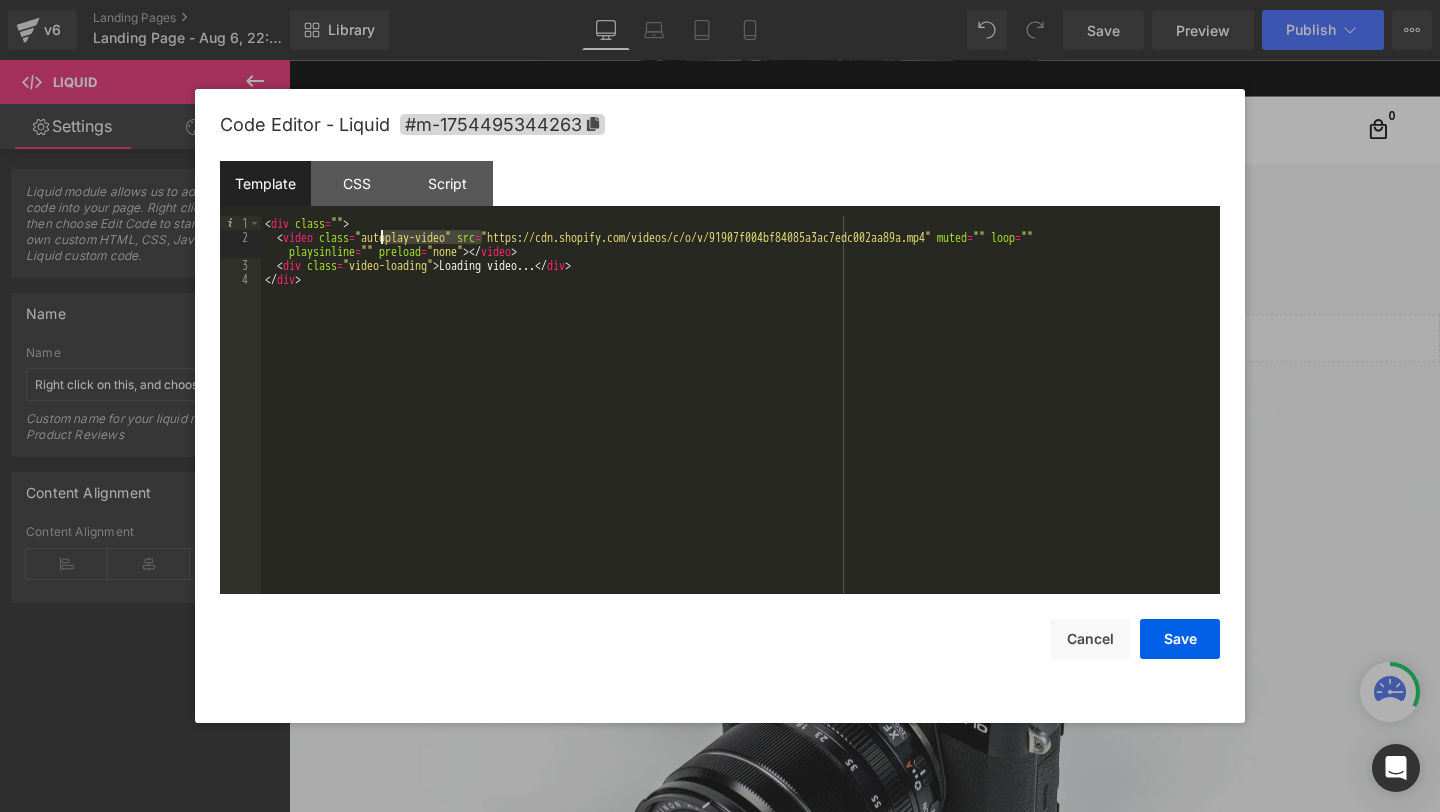 drag, startPoint x: 481, startPoint y: 236, endPoint x: 379, endPoint y: 234, distance: 102.01961 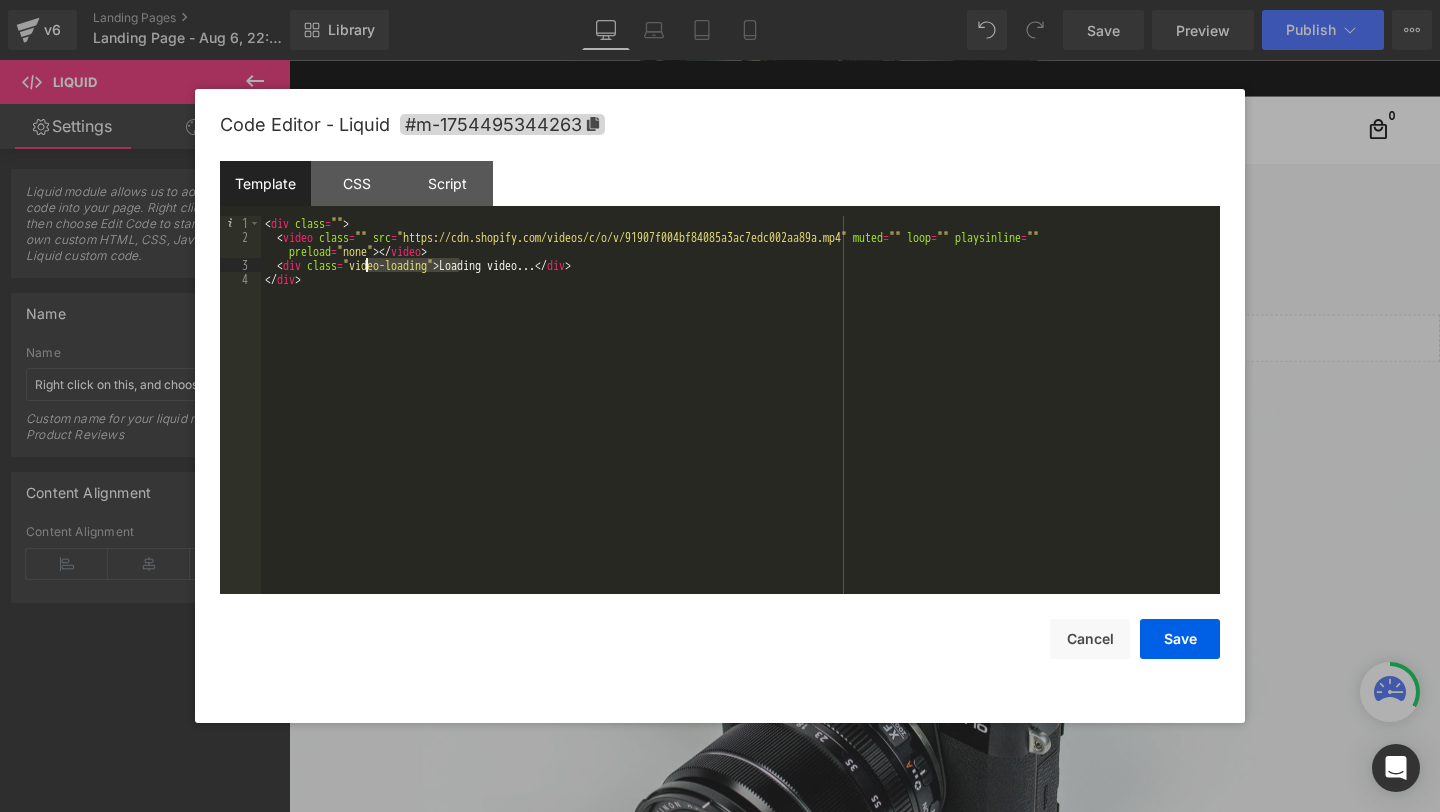 drag, startPoint x: 460, startPoint y: 263, endPoint x: 369, endPoint y: 260, distance: 91.04944 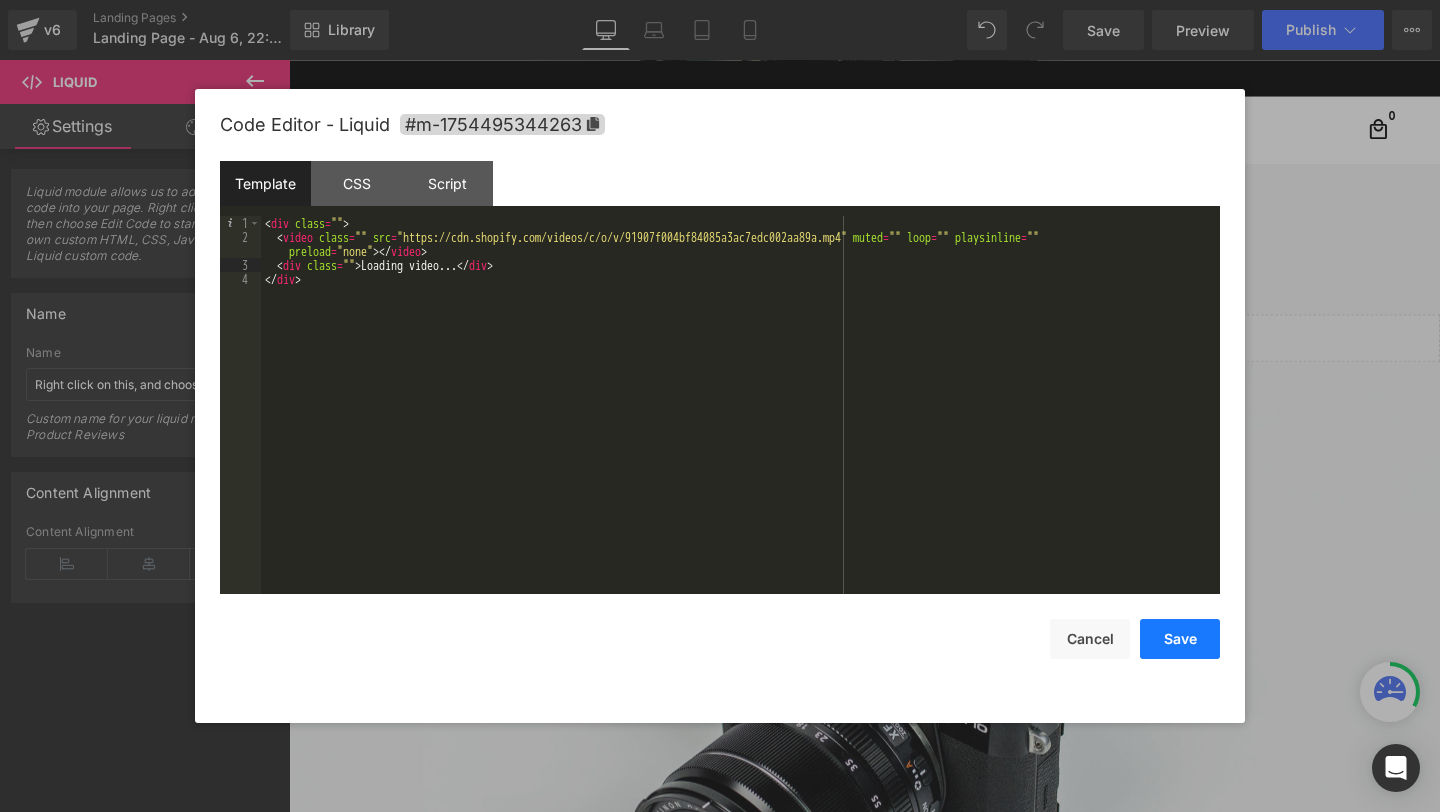 click on "Save" at bounding box center [1180, 639] 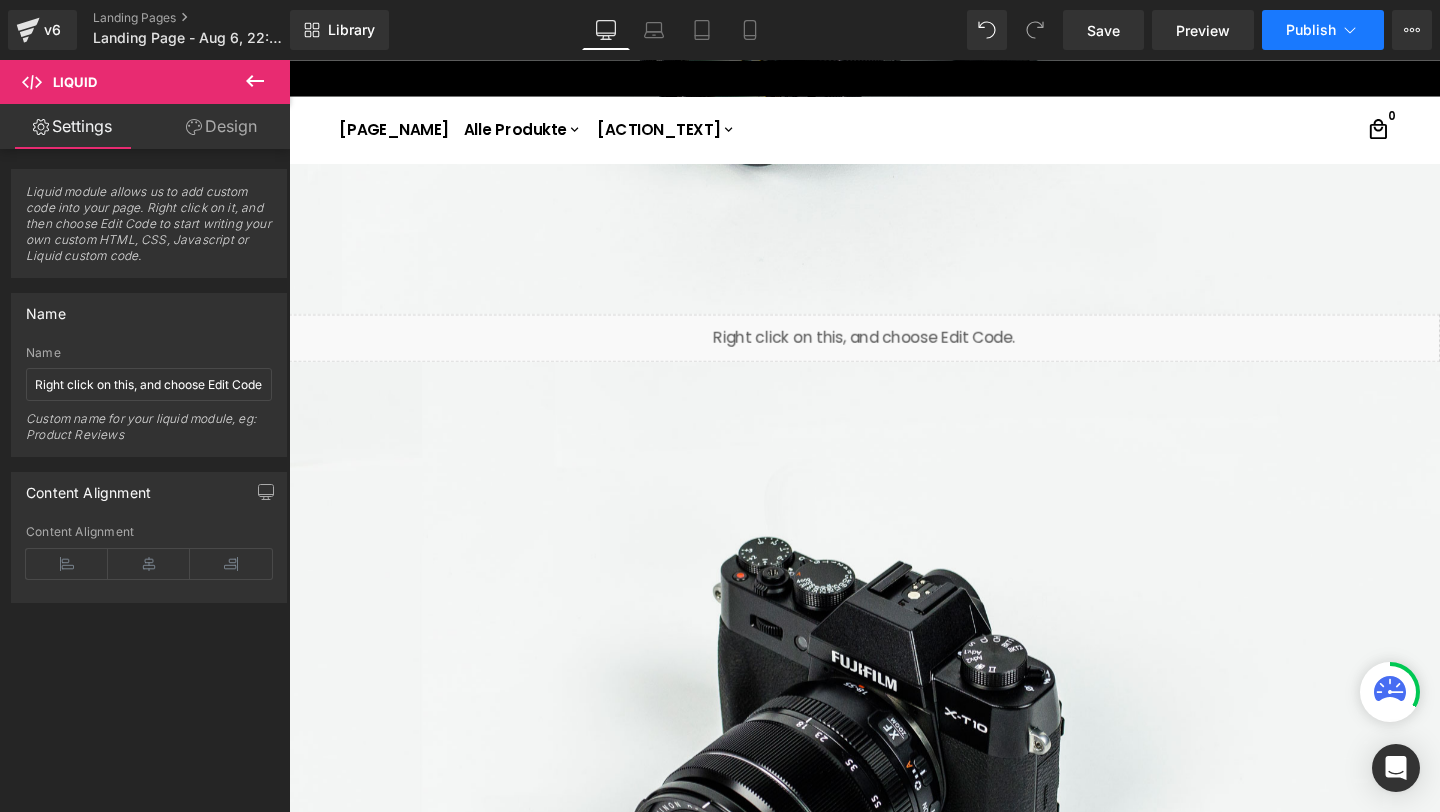 click on "Publish" at bounding box center (1323, 30) 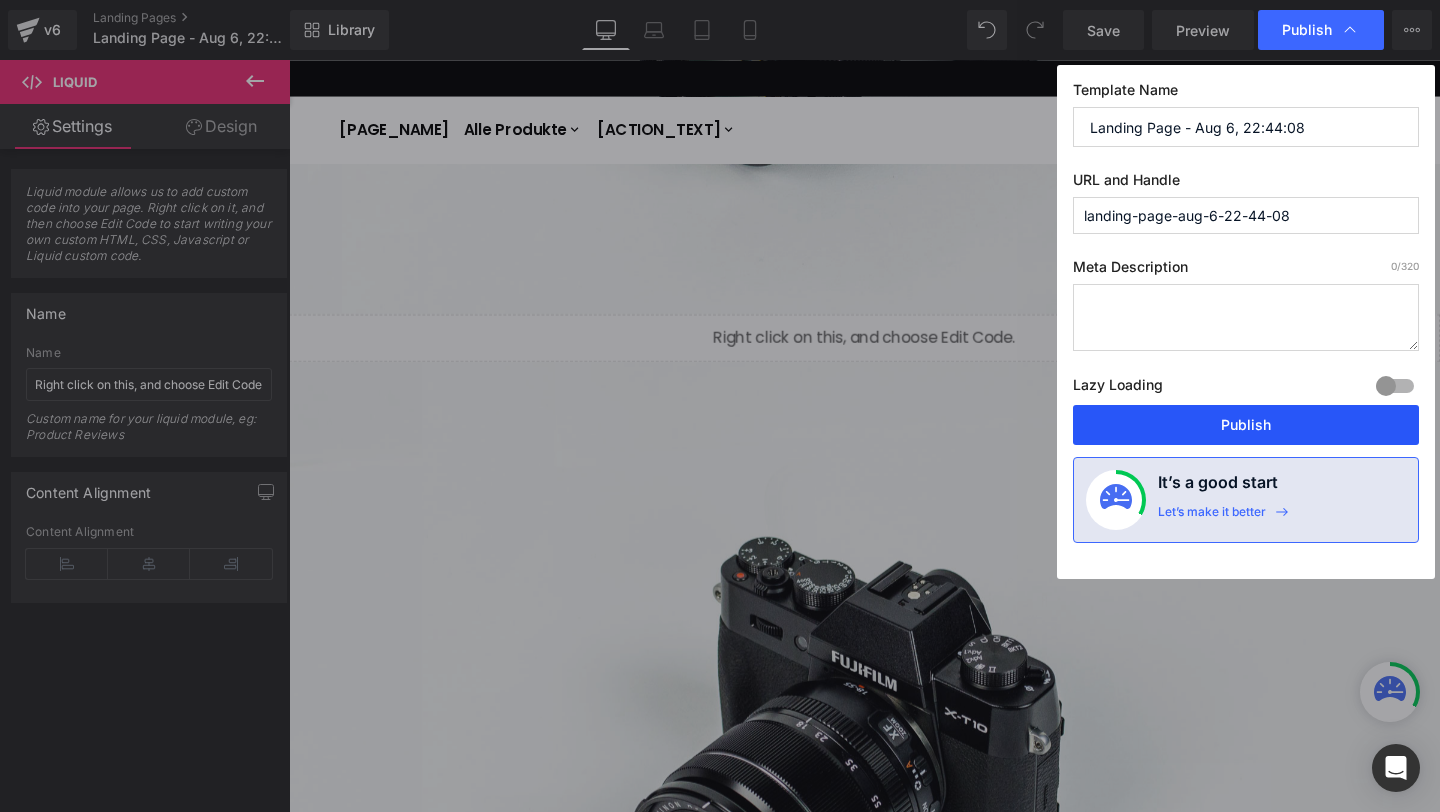 click on "Publish" at bounding box center [1246, 425] 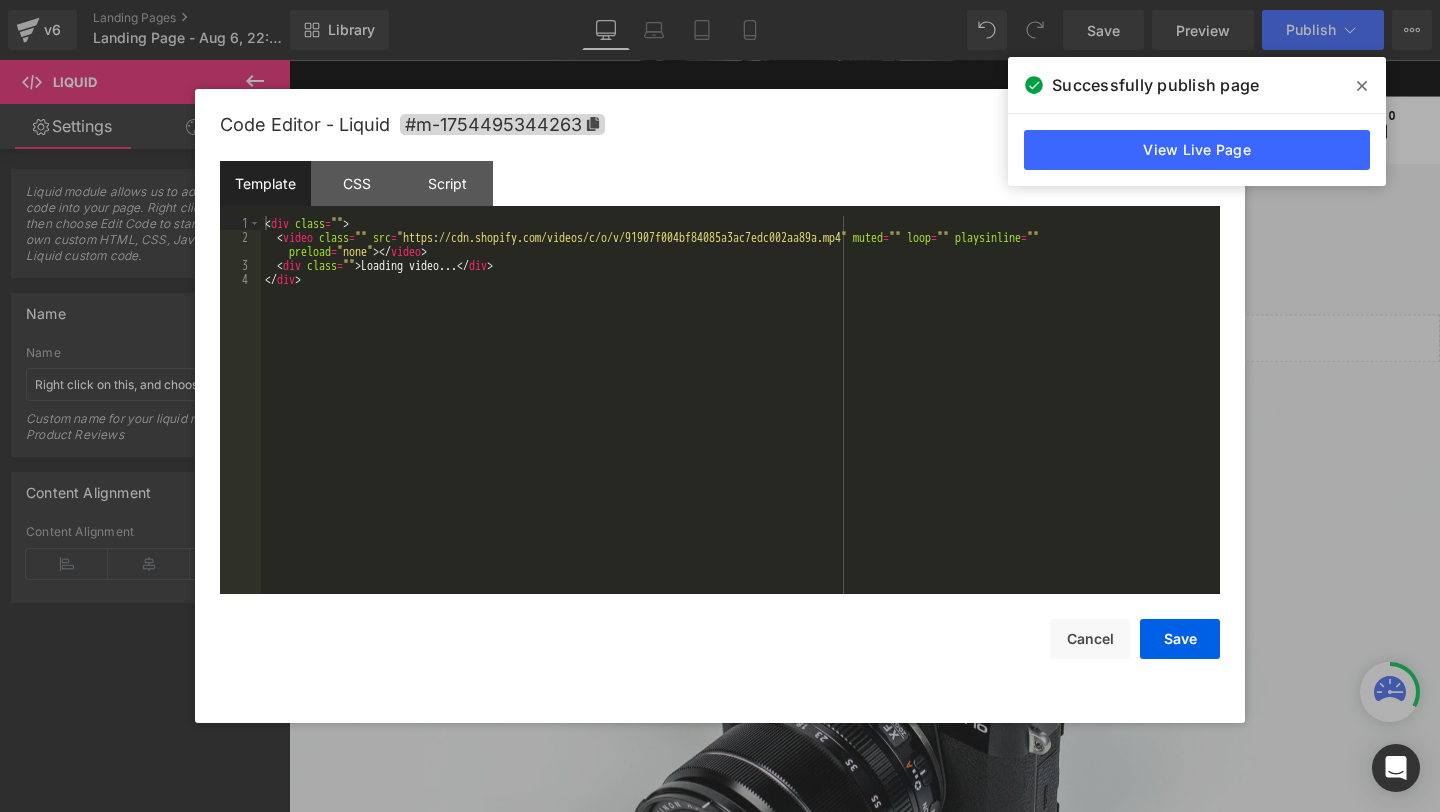 click on "Liquid  You are previewing how the   will restyle your page. You can not edit Elements in Preset Preview Mode.  v6 Landing Pages Landing Page - Aug 6, 22:44:08 Library Desktop Desktop Laptop Tablet Mobile Save Preview Publish Scheduled View Live Page View with current Template Save Template to Library Schedule Publish  Optimize  Publish Settings Shortcuts  Your page can’t be published   You've reached the maximum number of published pages on your plan  (0/0).  You need to upgrade your plan or unpublish all your pages to get 1 publish slot.   Unpublish pages   Upgrade plan  Elements Global Style liq Base Row  rows, columns, layouts, div Heading  headings, titles, h1,h2,h3,h4,h5,h6 Text Block  texts, paragraphs, contents, blocks Image  images, photos, alts, uploads Icon  icons, symbols Button  button, call to action, cta Separator  separators, dividers, horizontal lines Liquid  liquid, custom code, html, javascript, css, reviews, apps, applications, embeded, iframe Banner Parallax  Hero Banner  Stack Tabs" at bounding box center (720, 0) 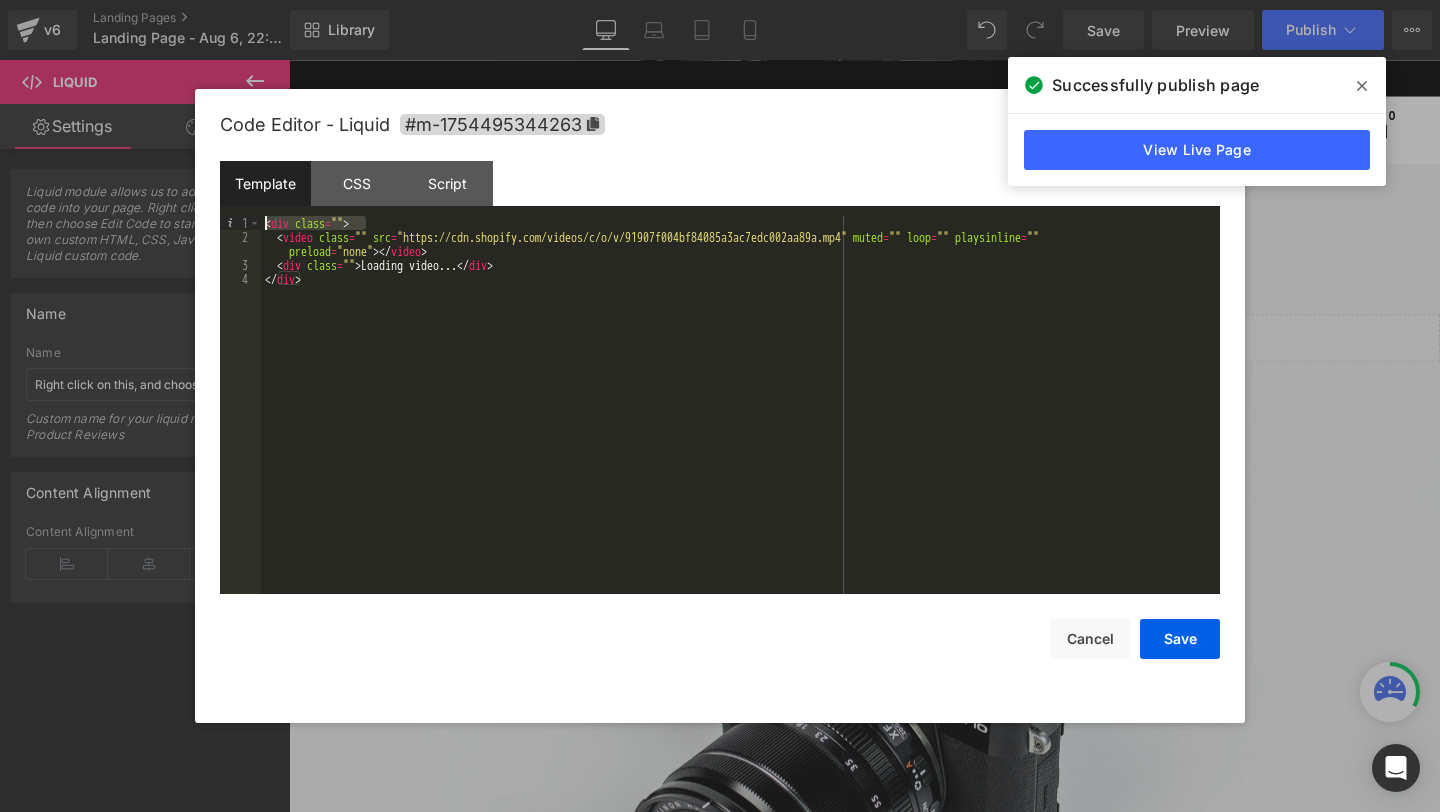 drag, startPoint x: 386, startPoint y: 225, endPoint x: 160, endPoint y: 210, distance: 226.49724 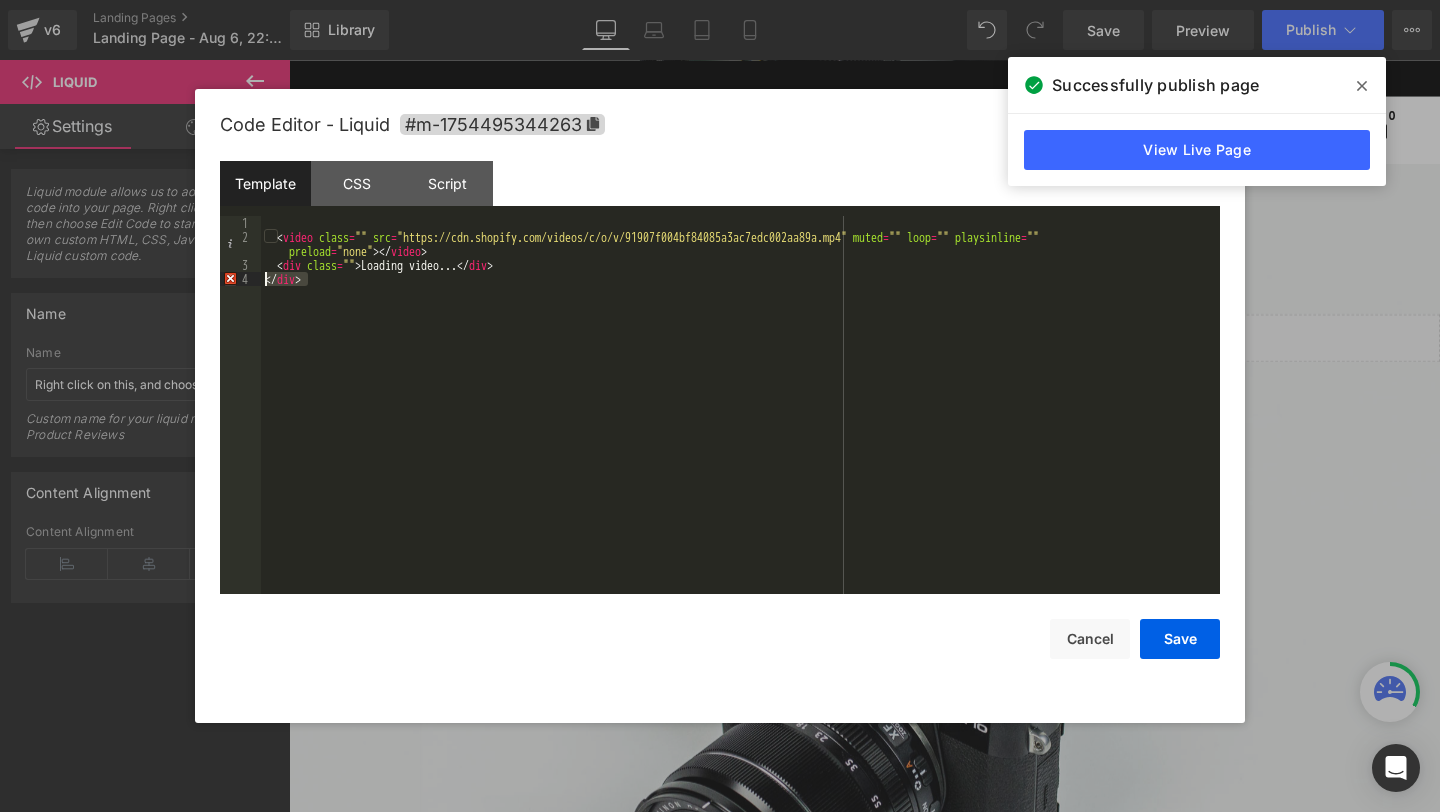 drag, startPoint x: 330, startPoint y: 281, endPoint x: 194, endPoint y: 286, distance: 136.09187 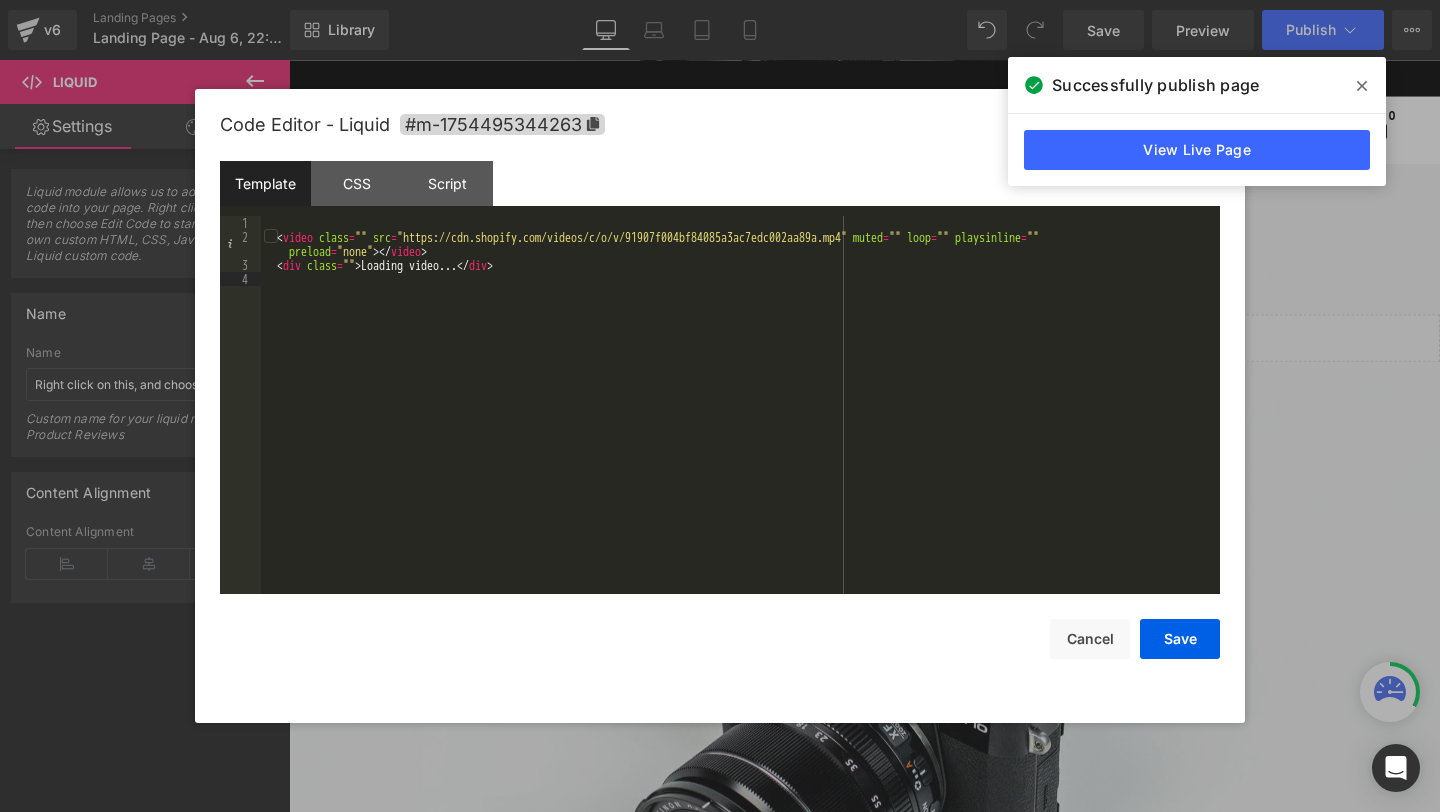 click on "< video   class = ""   src = "https://cdn.shopify.com/videos/c/o/v/91907f004bf84085a3ac7edc002aa89a.mp4"   muted = ""   loop = ""   playsinline = ""        preload = "none" > </ video >    < div   class = "" > Loading video... </ div >" at bounding box center [740, 419] 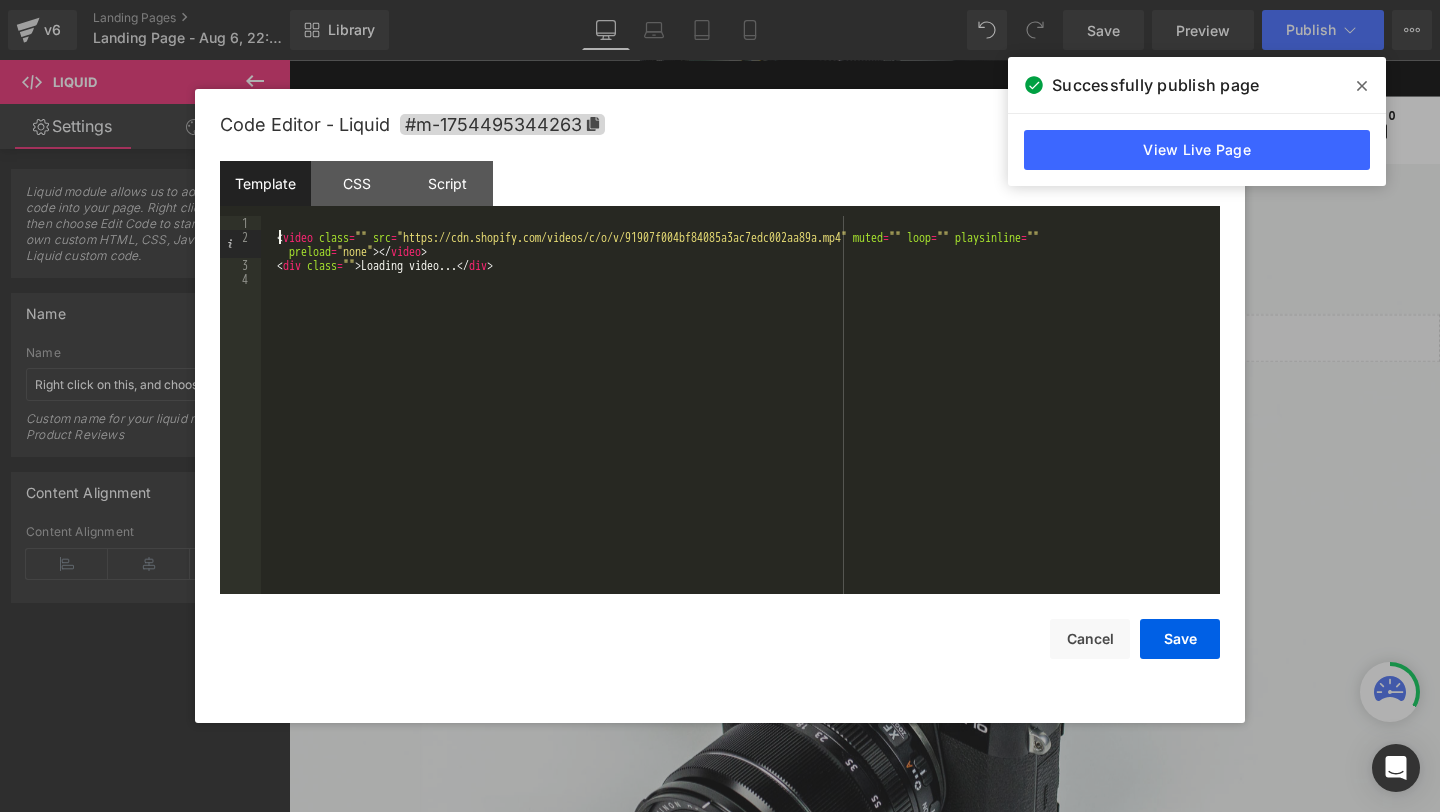 click on "< video   class = ""   src = "https://cdn.shopify.com/videos/c/o/v/91907f004bf84085a3ac7edc002aa89a.mp4"   muted = ""   loop = ""   playsinline = ""        preload = "none" > </ video >    < div   class = "" > Loading video... </ div >" at bounding box center [740, 419] 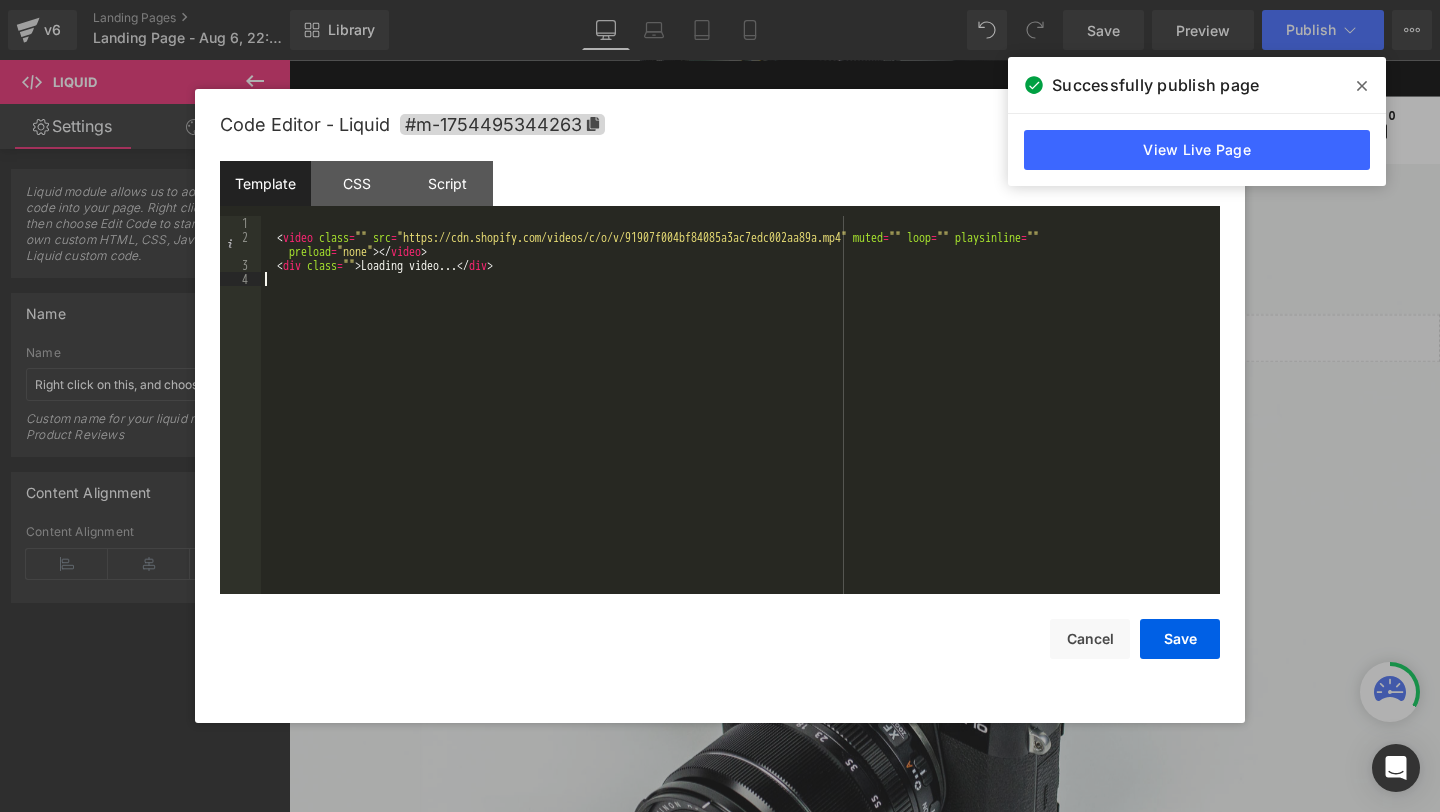 click on "< video   class = ""   src = "https://cdn.shopify.com/videos/c/o/v/91907f004bf84085a3ac7edc002aa89a.mp4"   muted = ""   loop = ""   playsinline = ""        preload = "none" > </ video >    < div   class = "" > Loading video... </ div >" at bounding box center (740, 419) 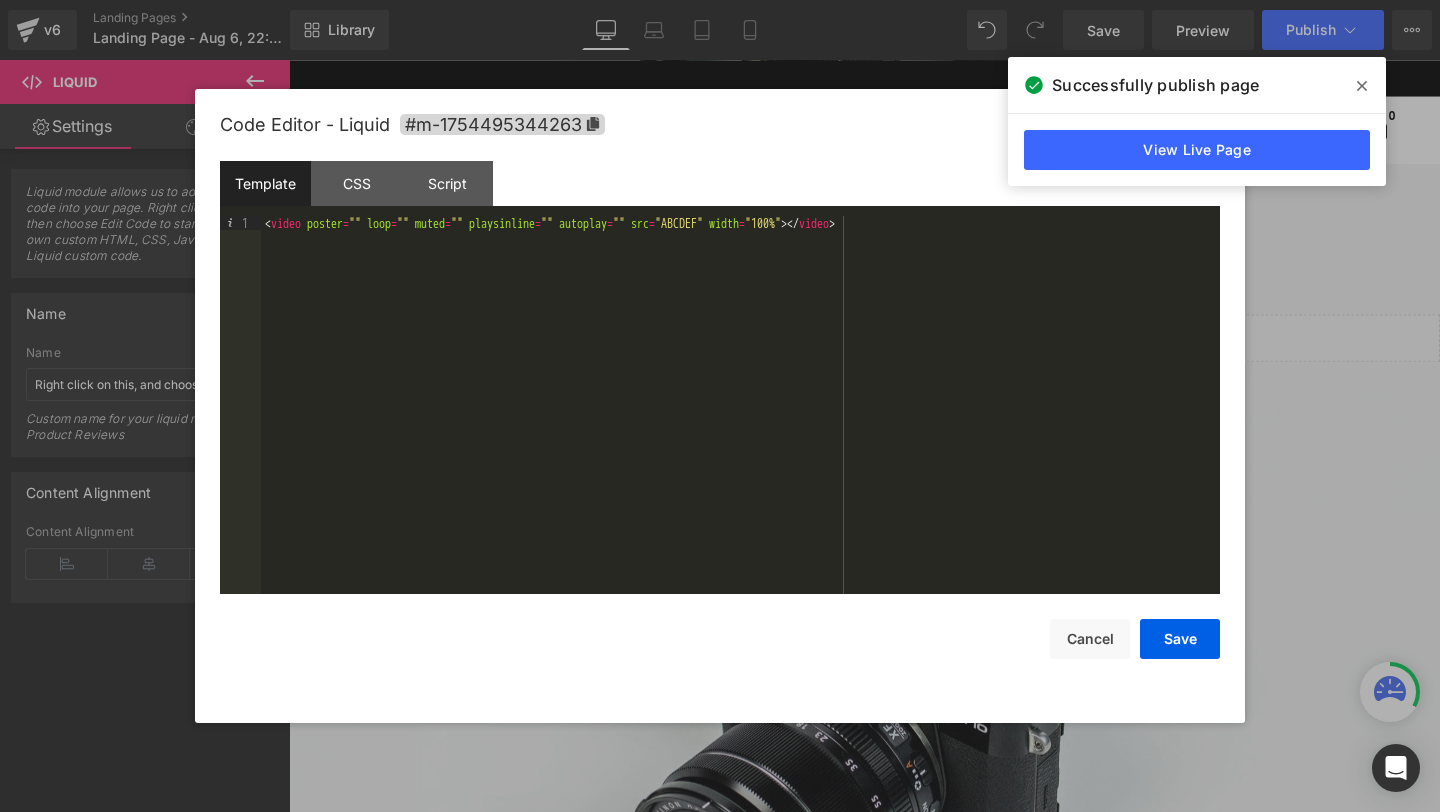 click on "Template CSS Script Data" at bounding box center (720, 188) 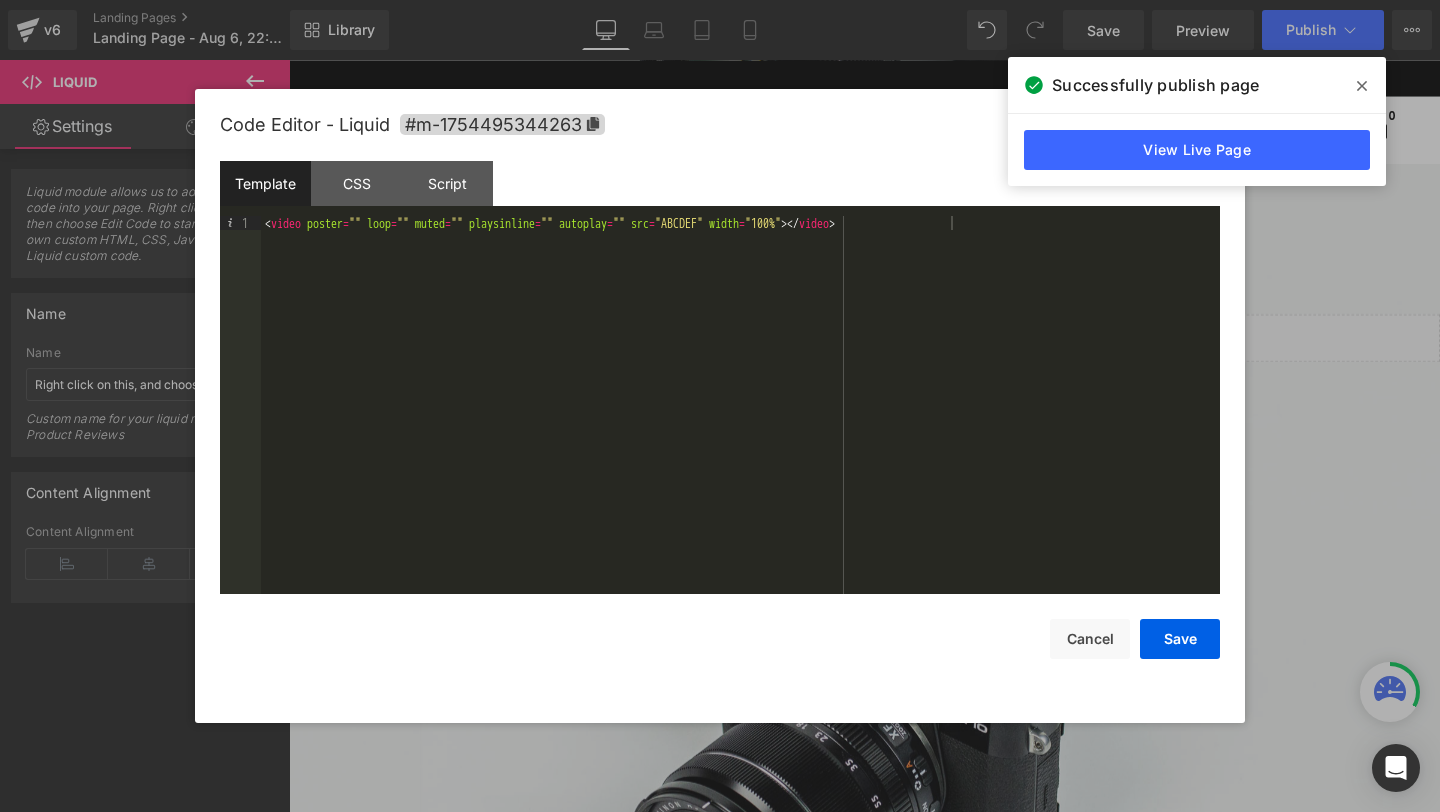 click on "Template CSS Script Data" at bounding box center (720, 188) 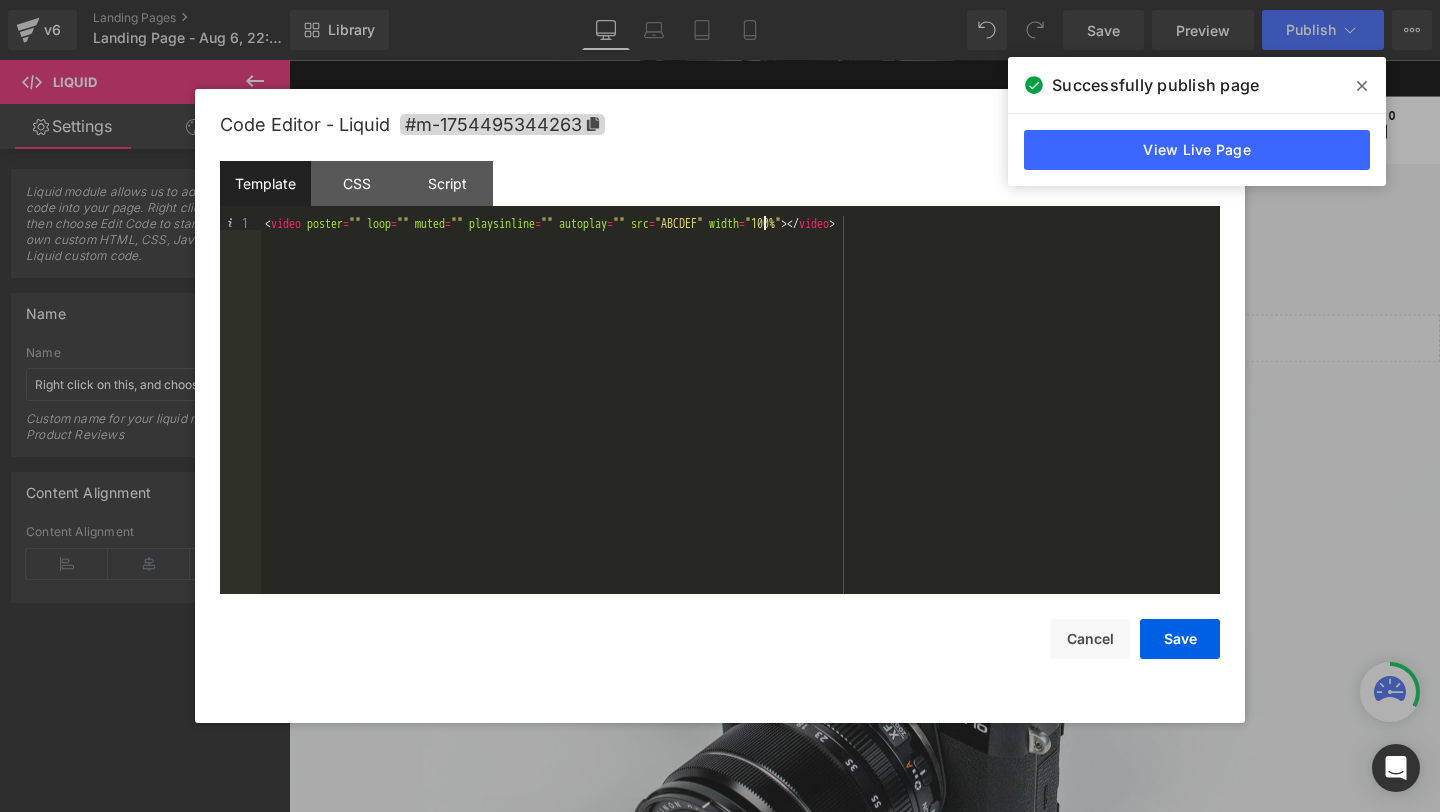 click on "< video   poster = ""   loop = ""   muted = ""   playsinline = ""   autoplay = ""   src = "ABCDEF"   width = "100%" > </ video >" at bounding box center [740, 419] 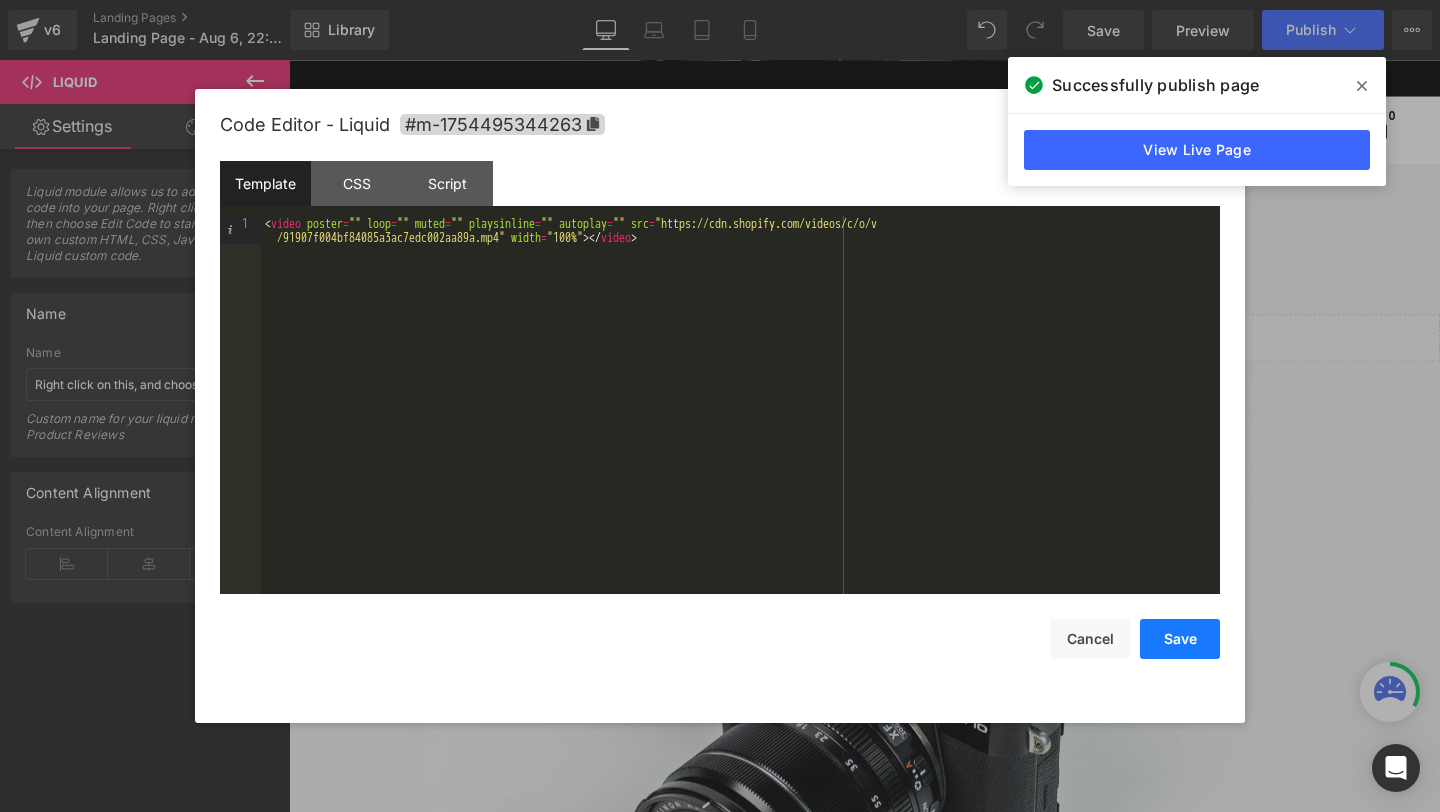 click on "Save" at bounding box center [1180, 639] 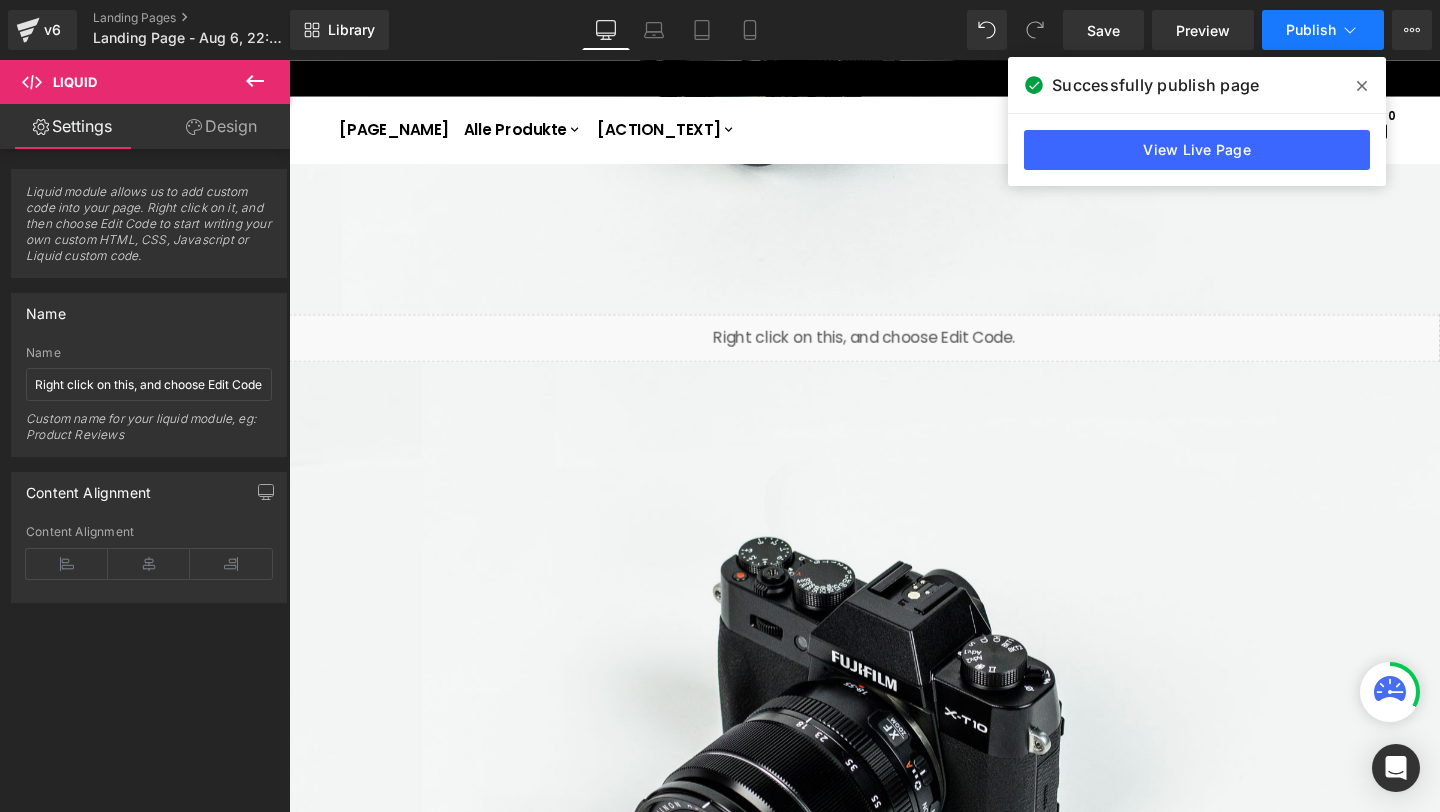 click on "Publish" at bounding box center (1311, 30) 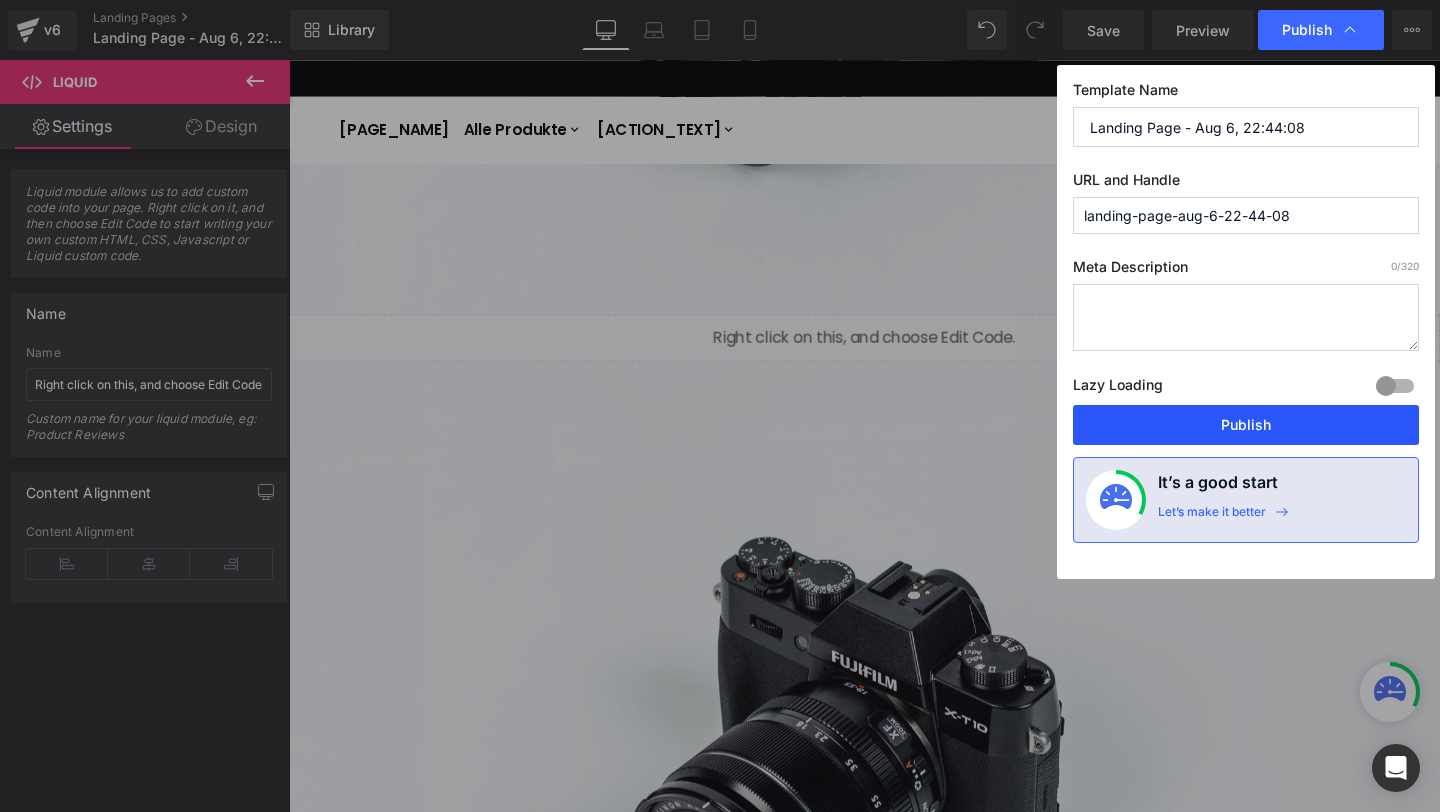 click on "Publish" at bounding box center [1246, 425] 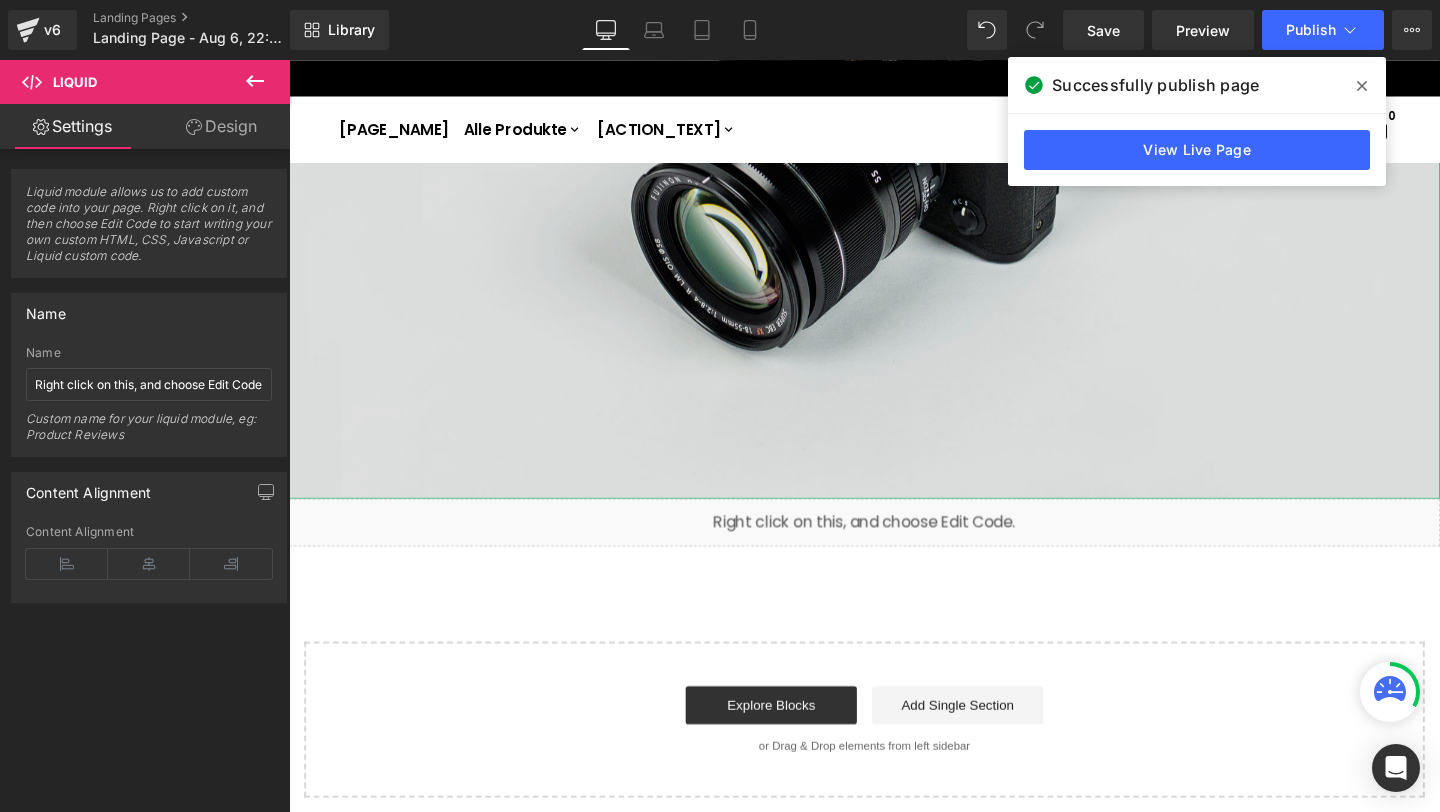 scroll, scrollTop: 3749, scrollLeft: 0, axis: vertical 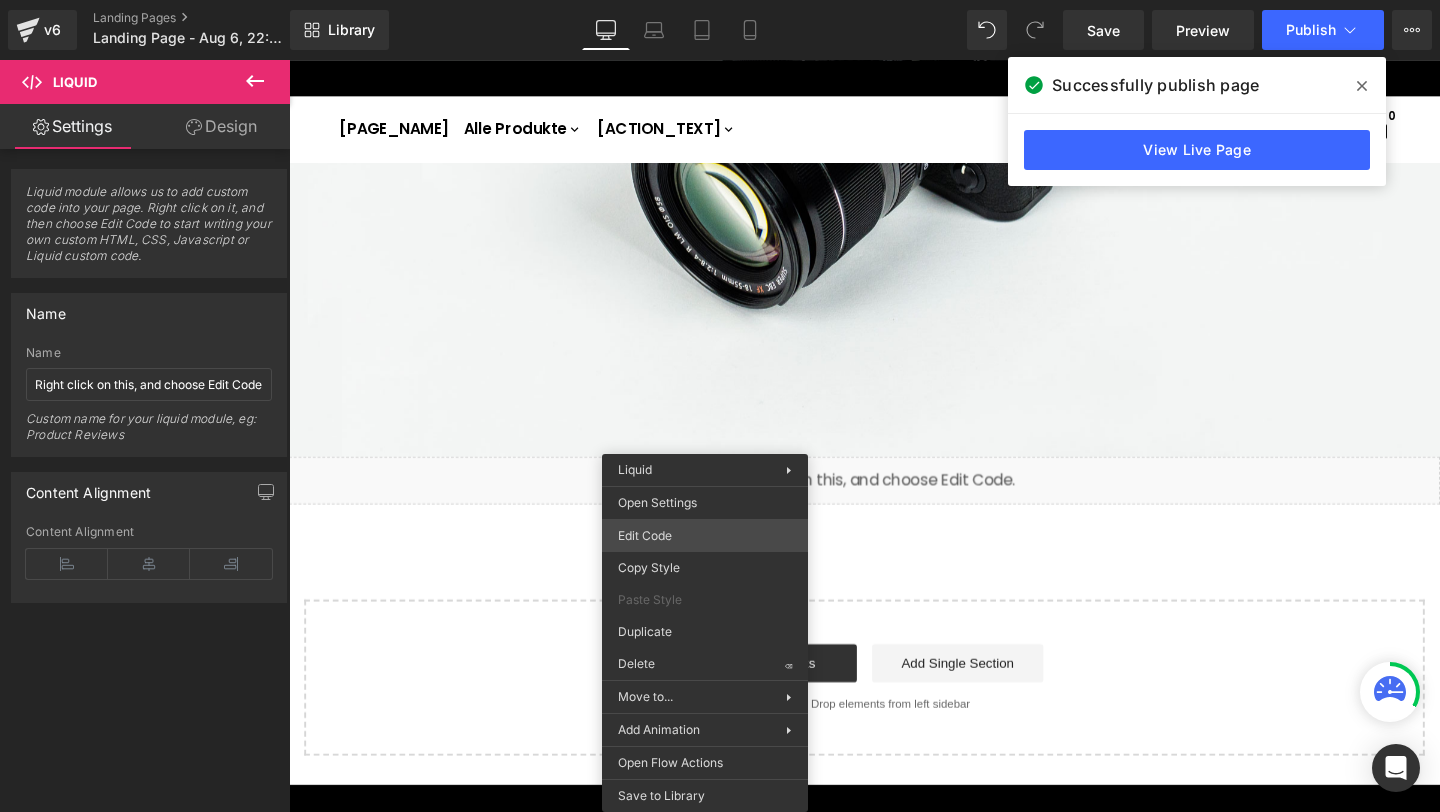 click on "Liquid  You are previewing how the   will restyle your page. You can not edit Elements in Preset Preview Mode.  v6 Landing Pages Landing Page - Aug 6, 22:44:08 Library Desktop Desktop Laptop Tablet Mobile Save Preview Publish Scheduled View Live Page View with current Template Save Template to Library Schedule Publish  Optimize  Publish Settings Shortcuts  Your page can’t be published   You've reached the maximum number of published pages on your plan  (0/0).  You need to upgrade your plan or unpublish all your pages to get 1 publish slot.   Unpublish pages   Upgrade plan  Elements Global Style liq Base Row  rows, columns, layouts, div Heading  headings, titles, h1,h2,h3,h4,h5,h6 Text Block  texts, paragraphs, contents, blocks Image  images, photos, alts, uploads Icon  icons, symbols Button  button, call to action, cta Separator  separators, dividers, horizontal lines Liquid  liquid, custom code, html, javascript, css, reviews, apps, applications, embeded, iframe Banner Parallax  Hero Banner  Stack Tabs" at bounding box center [720, 0] 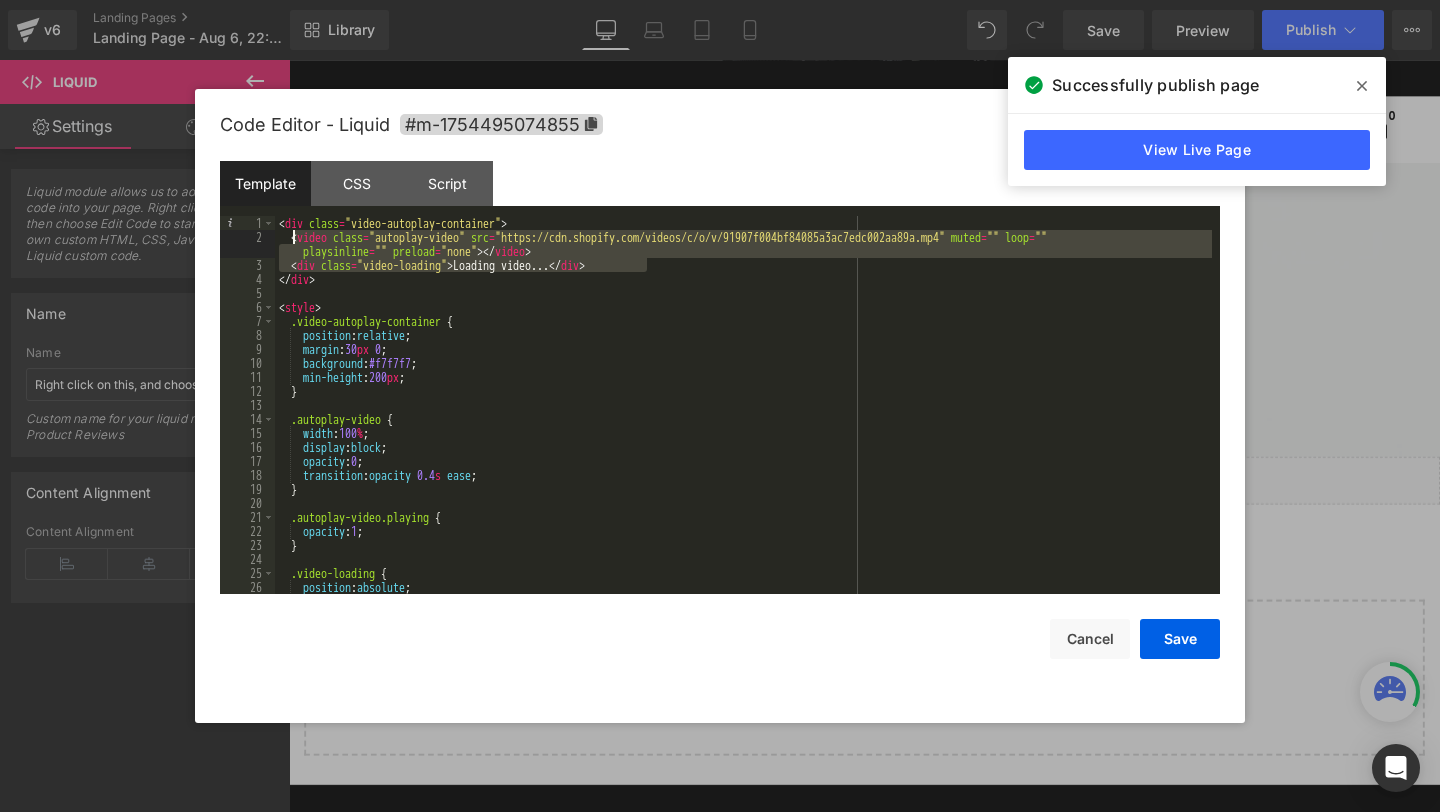 drag, startPoint x: 684, startPoint y: 263, endPoint x: 293, endPoint y: 236, distance: 391.93112 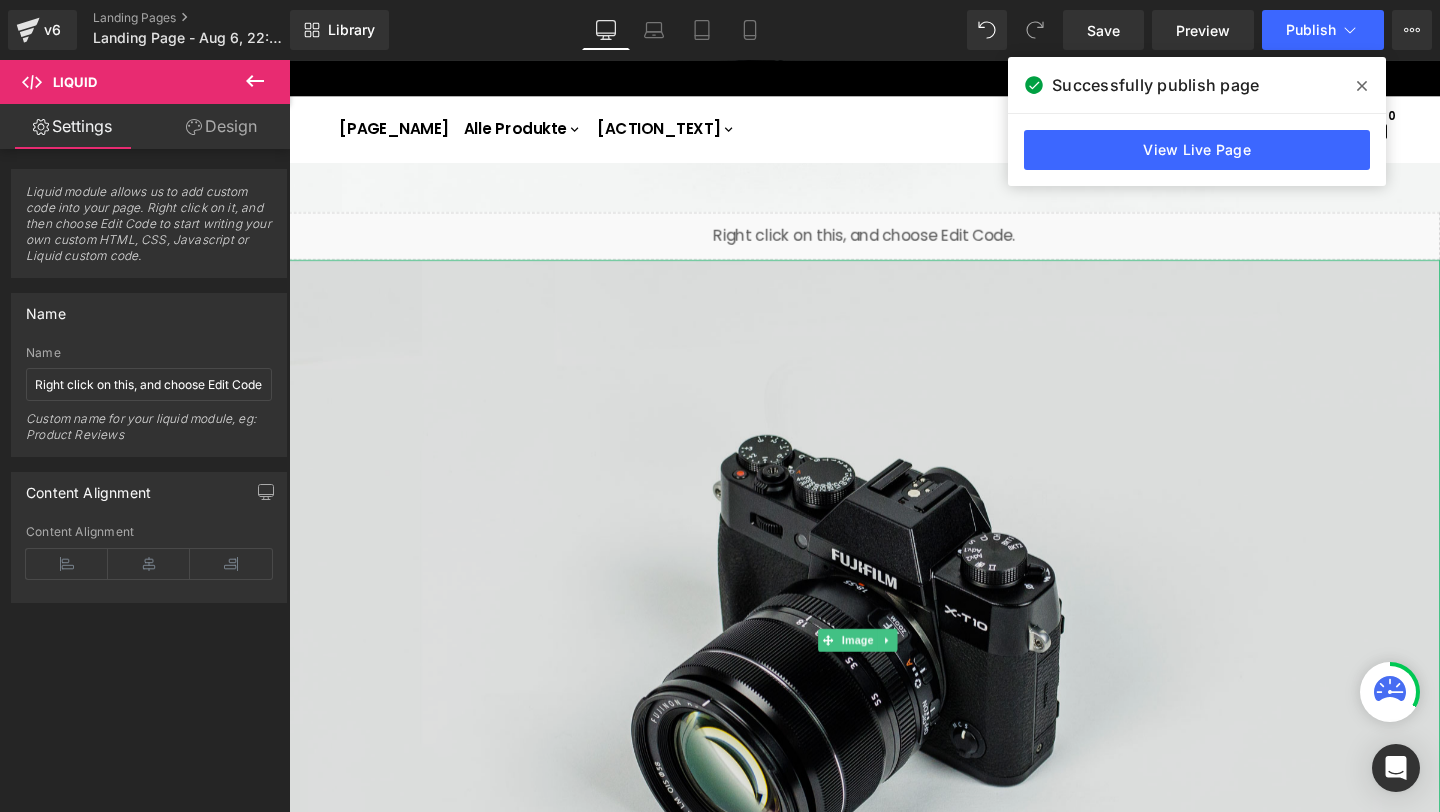 scroll, scrollTop: 2983, scrollLeft: 0, axis: vertical 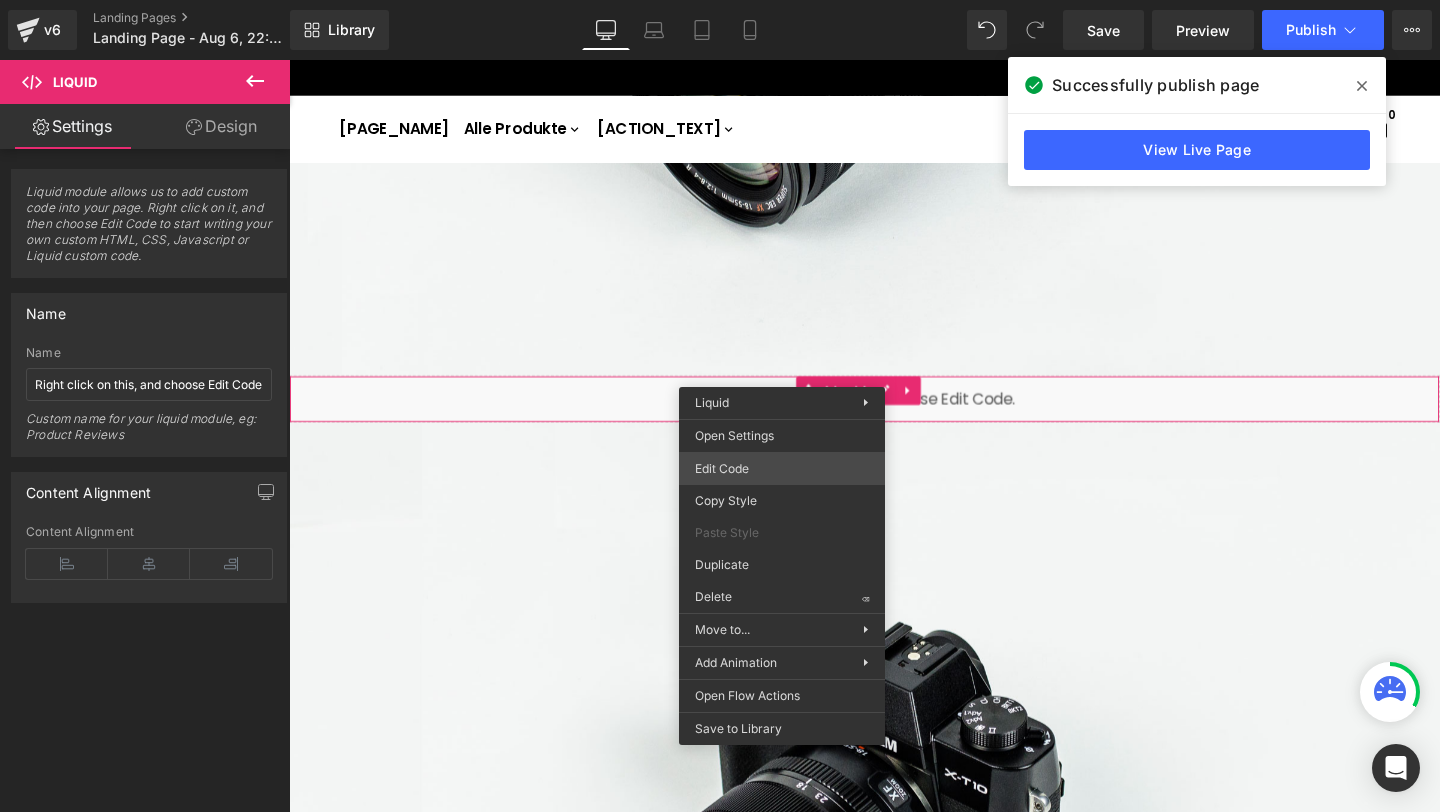 click on "Liquid  You are previewing how the   will restyle your page. You can not edit Elements in Preset Preview Mode.  v6 Landing Pages Landing Page - Aug 6, 22:44:08 Library Desktop Desktop Laptop Tablet Mobile Save Preview Publish Scheduled View Live Page View with current Template Save Template to Library Schedule Publish  Optimize  Publish Settings Shortcuts  Your page can’t be published   You've reached the maximum number of published pages on your plan  (0/0).  You need to upgrade your plan or unpublish all your pages to get 1 publish slot.   Unpublish pages   Upgrade plan  Elements Global Style liq Base Row  rows, columns, layouts, div Heading  headings, titles, h1,h2,h3,h4,h5,h6 Text Block  texts, paragraphs, contents, blocks Image  images, photos, alts, uploads Icon  icons, symbols Button  button, call to action, cta Separator  separators, dividers, horizontal lines Liquid  liquid, custom code, html, javascript, css, reviews, apps, applications, embeded, iframe Banner Parallax  Hero Banner  Stack Tabs" at bounding box center (720, 0) 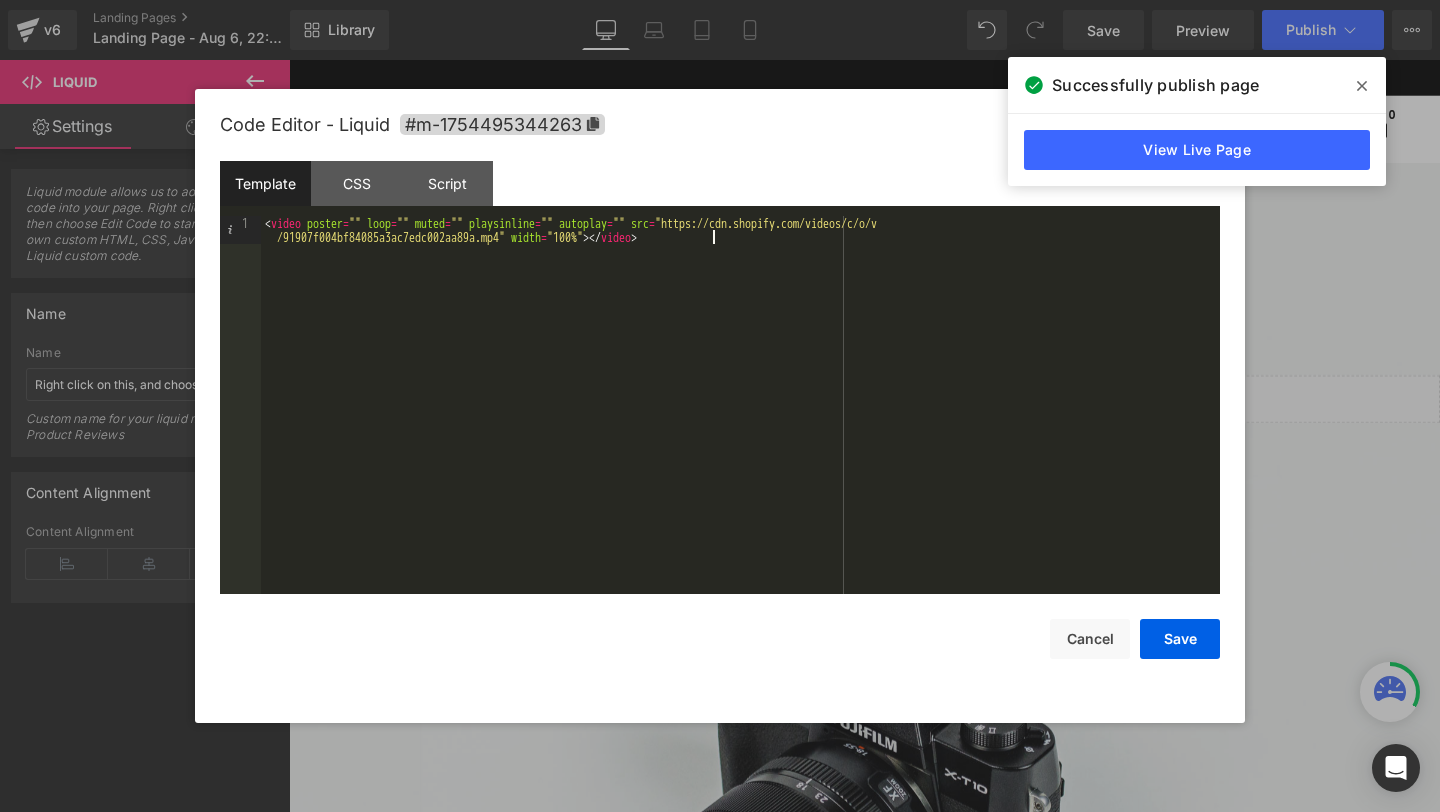 click on "< video   poster = ""   loop = ""   muted = ""   playsinline = ""   autoplay = ""   src = "https://cdn.shopify.com/videos/c/o/v    /91907f004bf84085a3ac7edc002aa89a.mp4"   width = "100%" > </ video >" at bounding box center [740, 433] 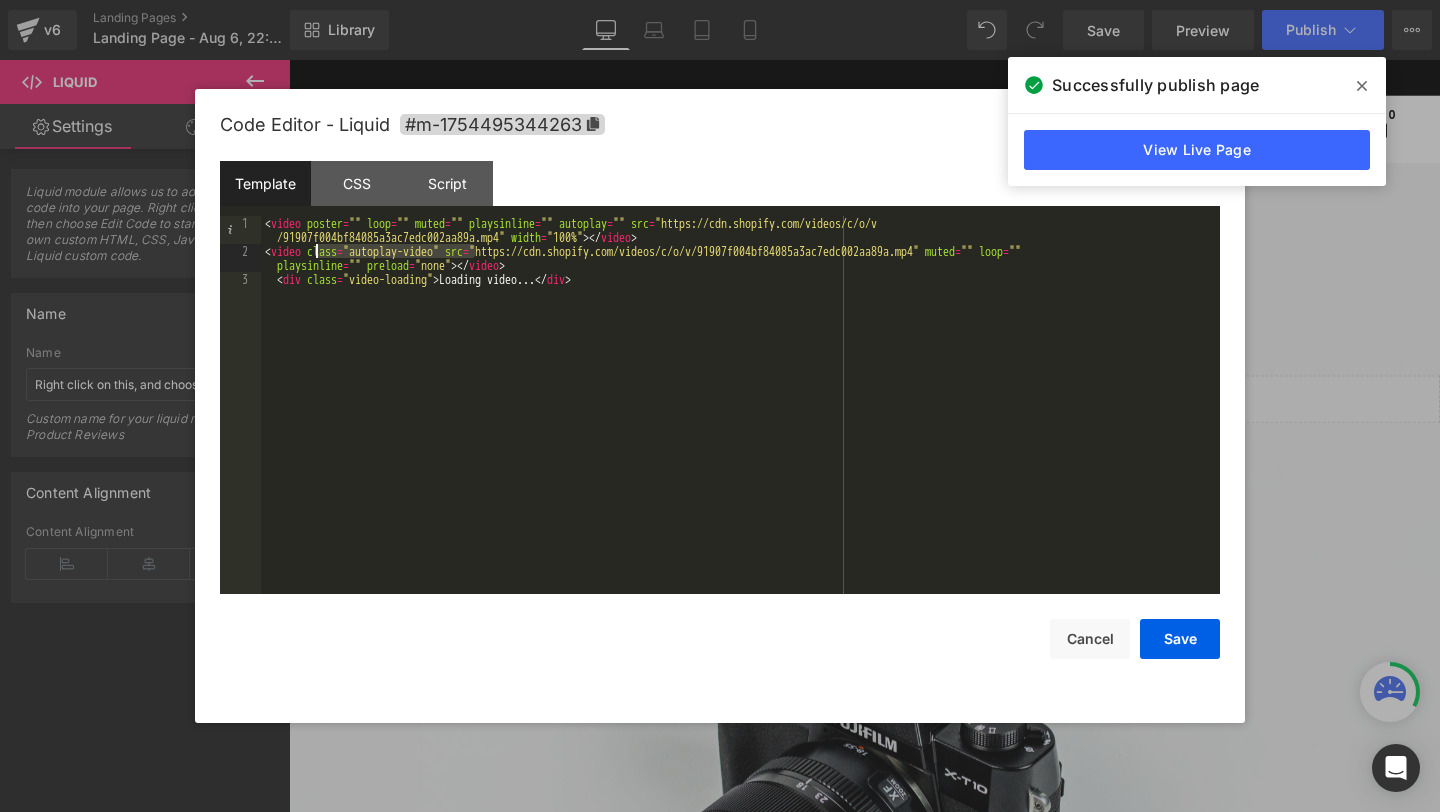 drag, startPoint x: 469, startPoint y: 250, endPoint x: 317, endPoint y: 246, distance: 152.05263 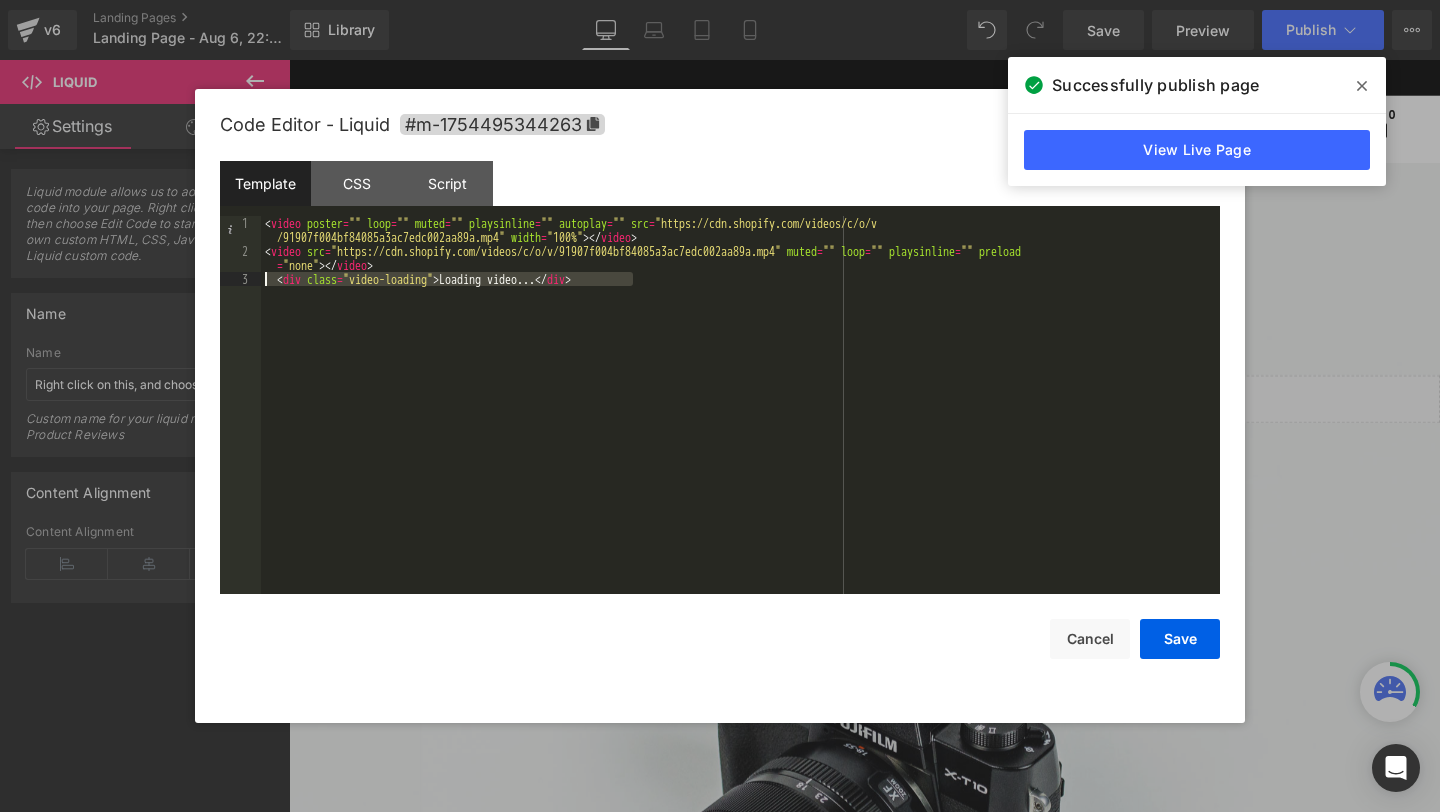 drag, startPoint x: 677, startPoint y: 278, endPoint x: 222, endPoint y: 279, distance: 455.0011 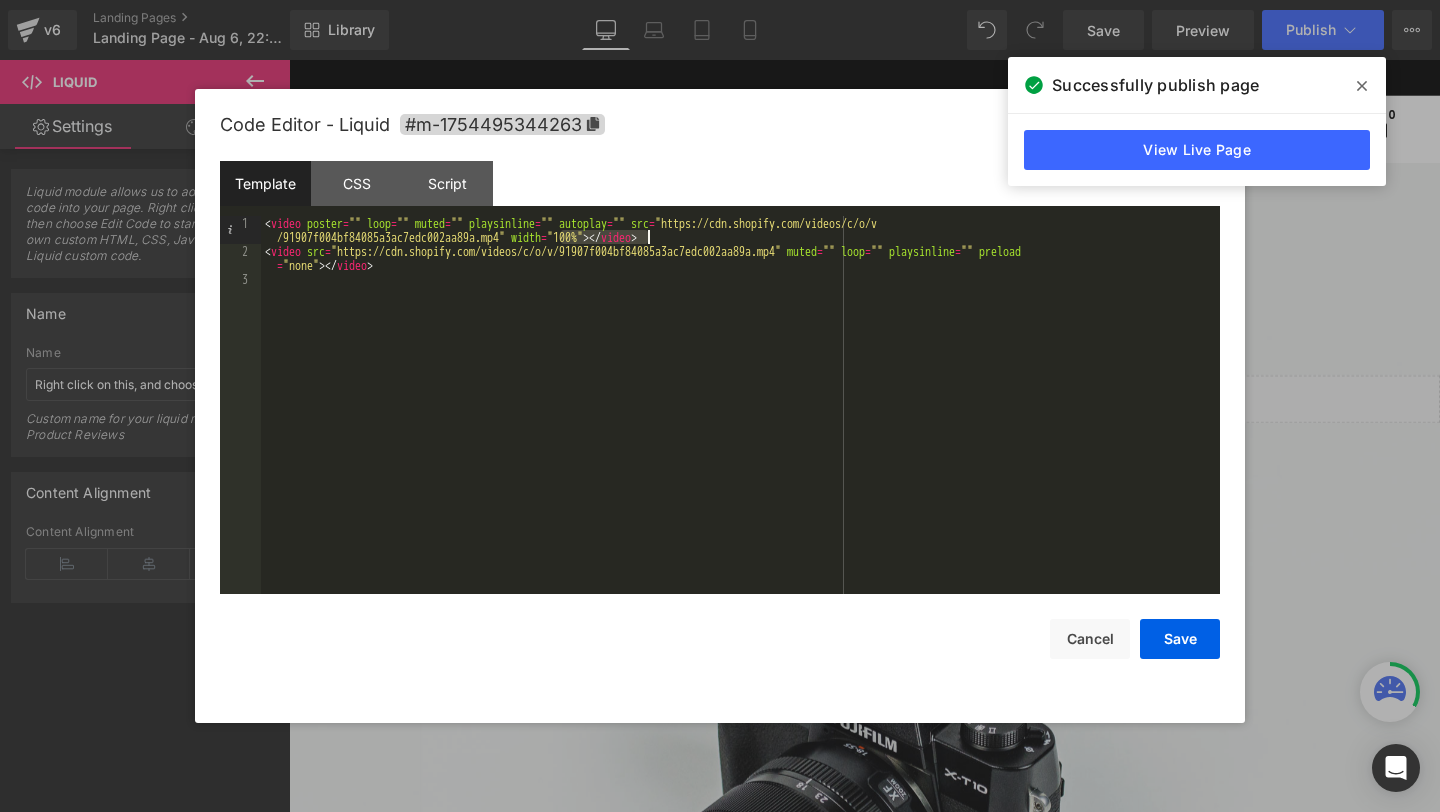 drag, startPoint x: 563, startPoint y: 234, endPoint x: 645, endPoint y: 232, distance: 82.02438 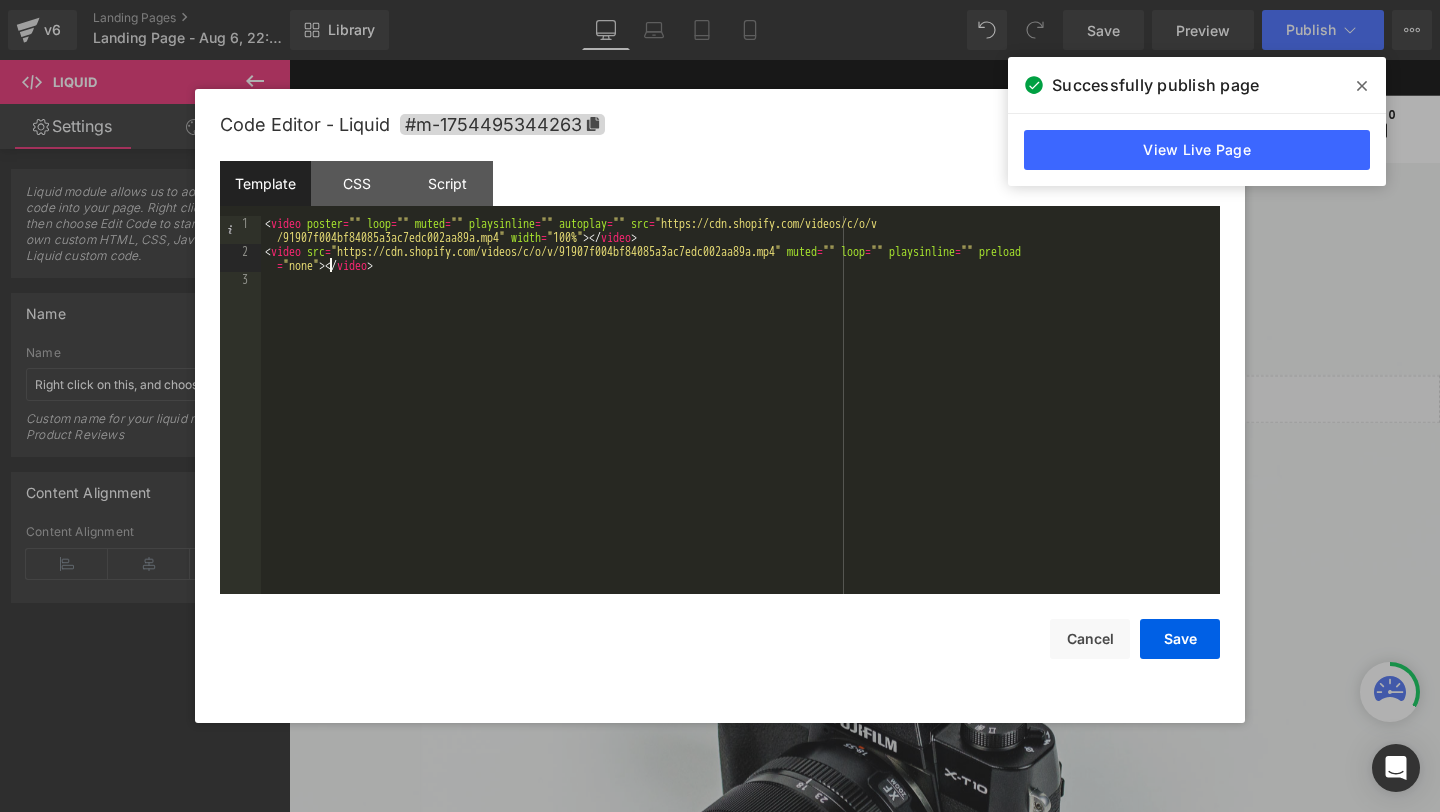 click on "< video   poster = ""   loop = ""   muted = ""   playsinline = ""   autoplay = ""   src = "https://cdn.shopify.com/videos/c/o/v    /91907f004bf84085a3ac7edc002aa89a.mp4"   width = "100%" > </ video > < video   src = "https://cdn.shopify.com/videos/c/o/v/91907f004bf84085a3ac7edc002aa89a.mp4"   muted = ""   loop = ""   playsinline = ""   preload    = "none" > </ video >" at bounding box center [740, 426] 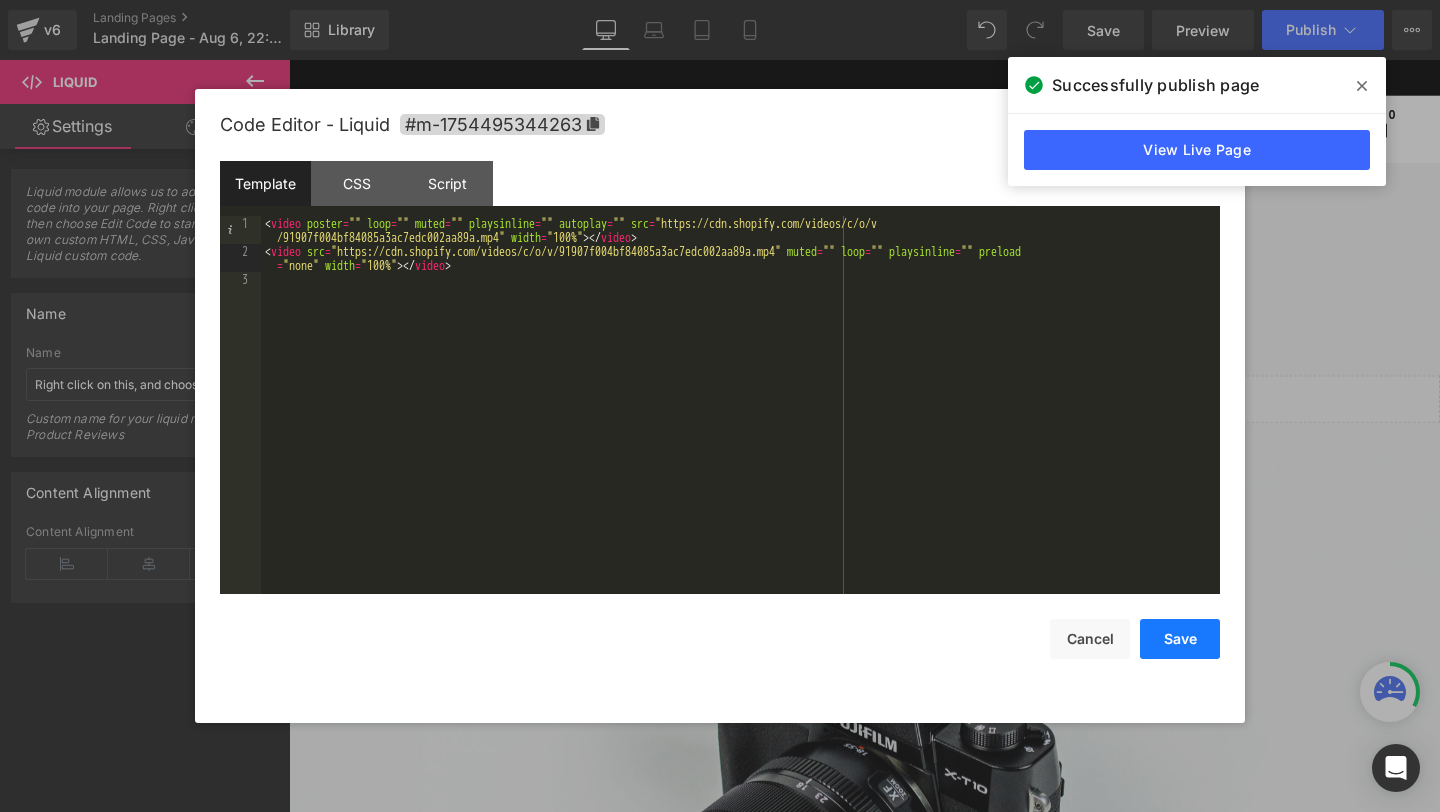 click on "Save" at bounding box center (1180, 639) 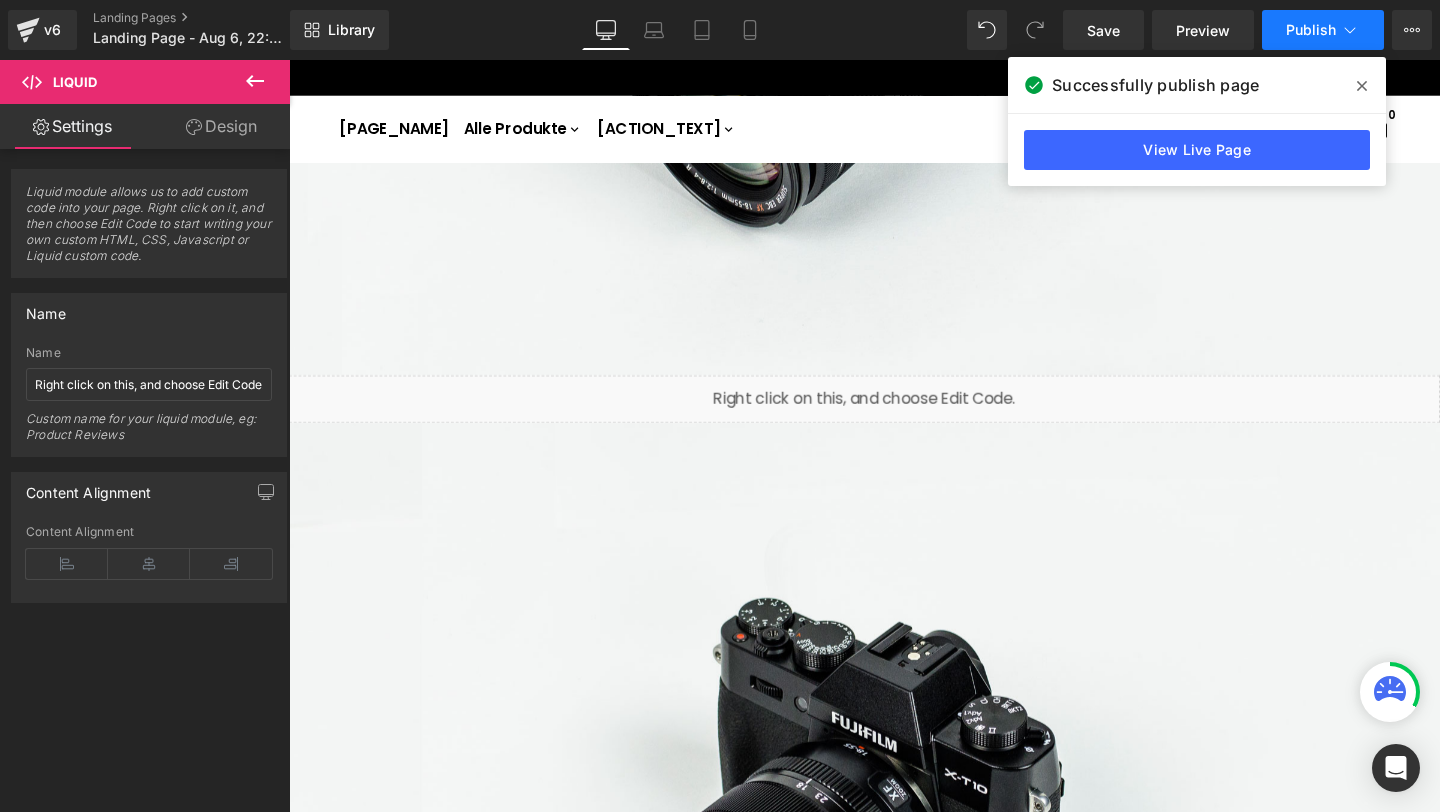 click on "Publish" at bounding box center (1311, 30) 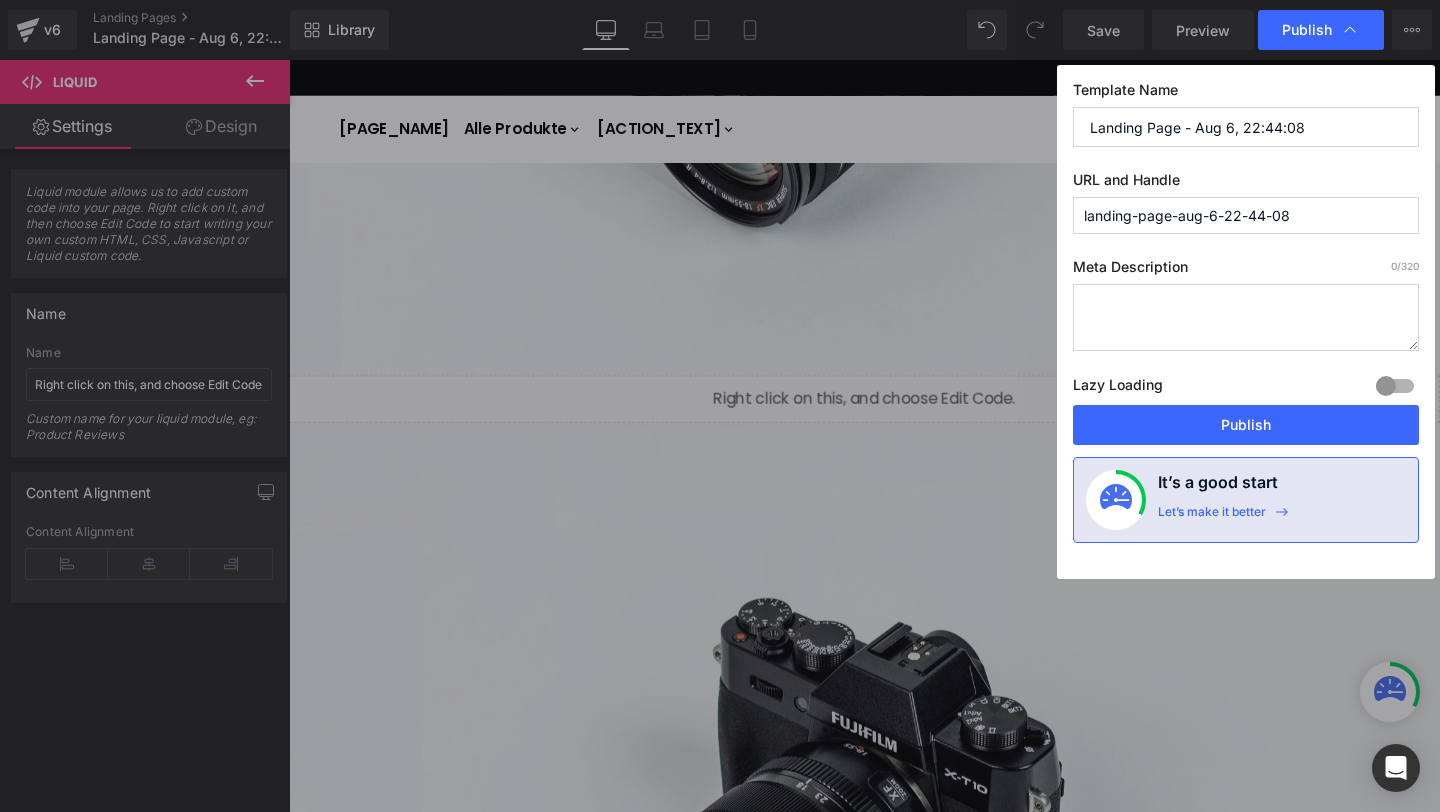 click on "Template Name Landing Page - Aug 6, 22:44:08 URL and Handle landing-page-aug-6-22-44-08 Meta Description 0 /320
Lazy Loading
Build
Upgrade plan to unlock
Lazy loading helps you improve page loading time, enhance user experience & increase your SEO results.
Lazy loading is available on  Build, Optimize & Enterprise.
You’ve reached the maximum published page number of your plan  (12/999999) .
Upgrade plan to unlock more pages
Publish
It’s a good start
Let’s make it better" at bounding box center [1246, 322] 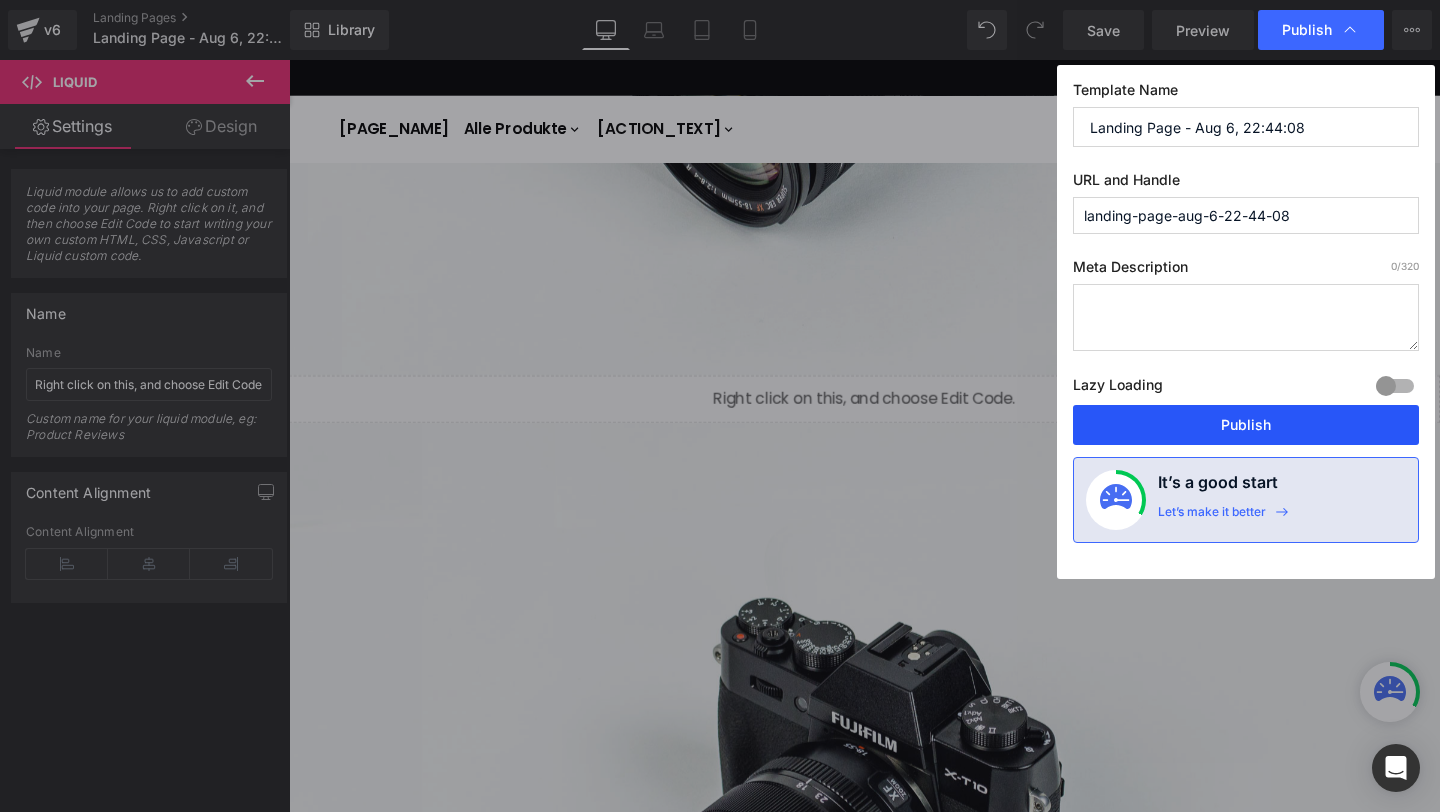 click on "Publish" at bounding box center [1246, 425] 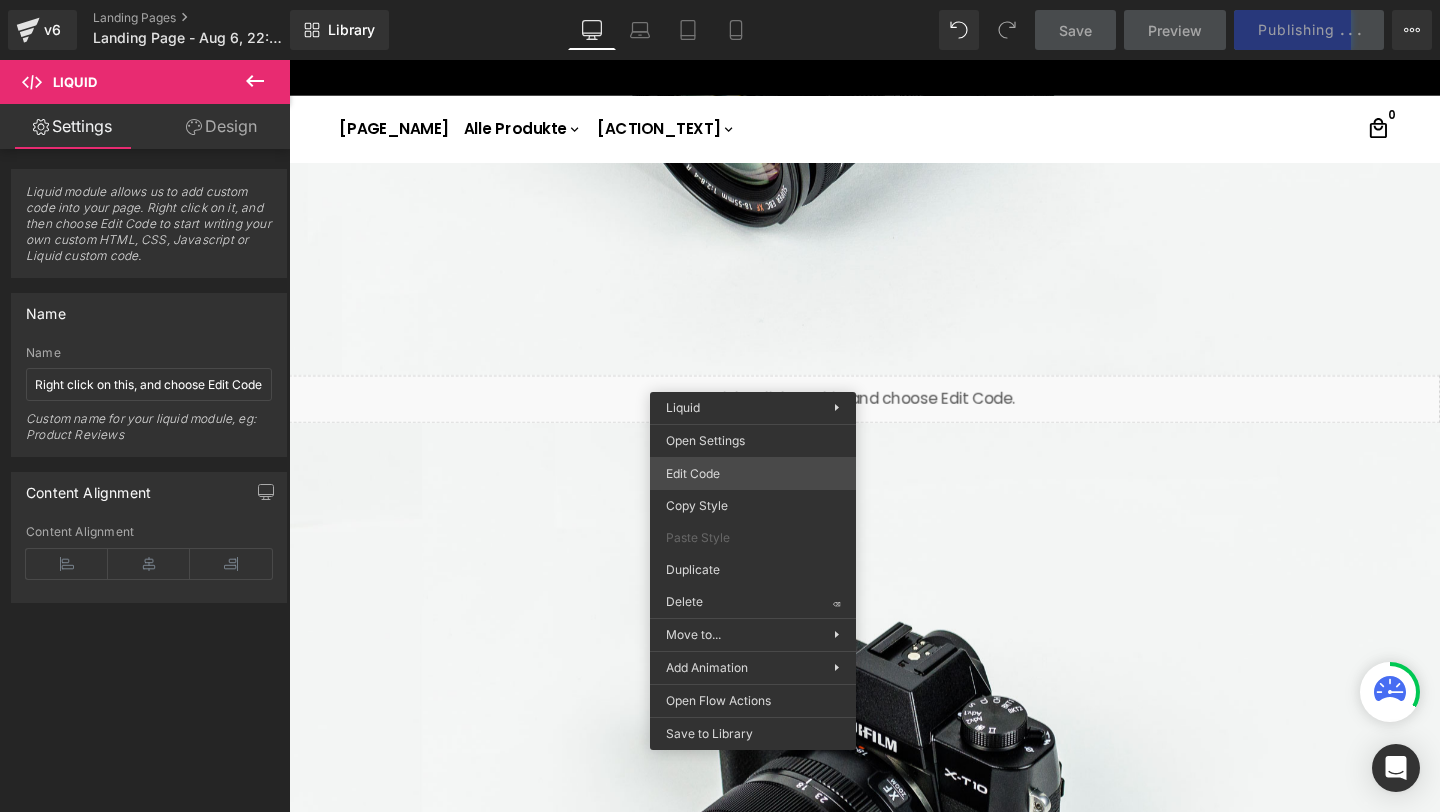 click on "Liquid  You are previewing how the   will restyle your page. You can not edit Elements in Preset Preview Mode.  v6 Landing Pages Landing Page - Aug 6, 22:44:08 Library Desktop Desktop Laptop Tablet Mobile Save Preview   Publishing   .   .   .   Scheduled View Live Page View with current Template Save Template to Library Schedule Publish  Optimize  Publish Settings Shortcuts  Your page can’t be published   You've reached the maximum number of published pages on your plan  (0/0).  You need to upgrade your plan or unpublish all your pages to get 1 publish slot.   Unpublish pages   Upgrade plan  Elements Global Style liq Base Row  rows, columns, layouts, div Heading  headings, titles, h1,h2,h3,h4,h5,h6 Text Block  texts, paragraphs, contents, blocks Image  images, photos, alts, uploads Icon  icons, symbols Button  button, call to action, cta Separator  separators, dividers, horizontal lines Liquid  liquid, custom code, html, javascript, css, reviews, apps, applications, embeded, iframe Banner Parallax  Stack" at bounding box center [720, 0] 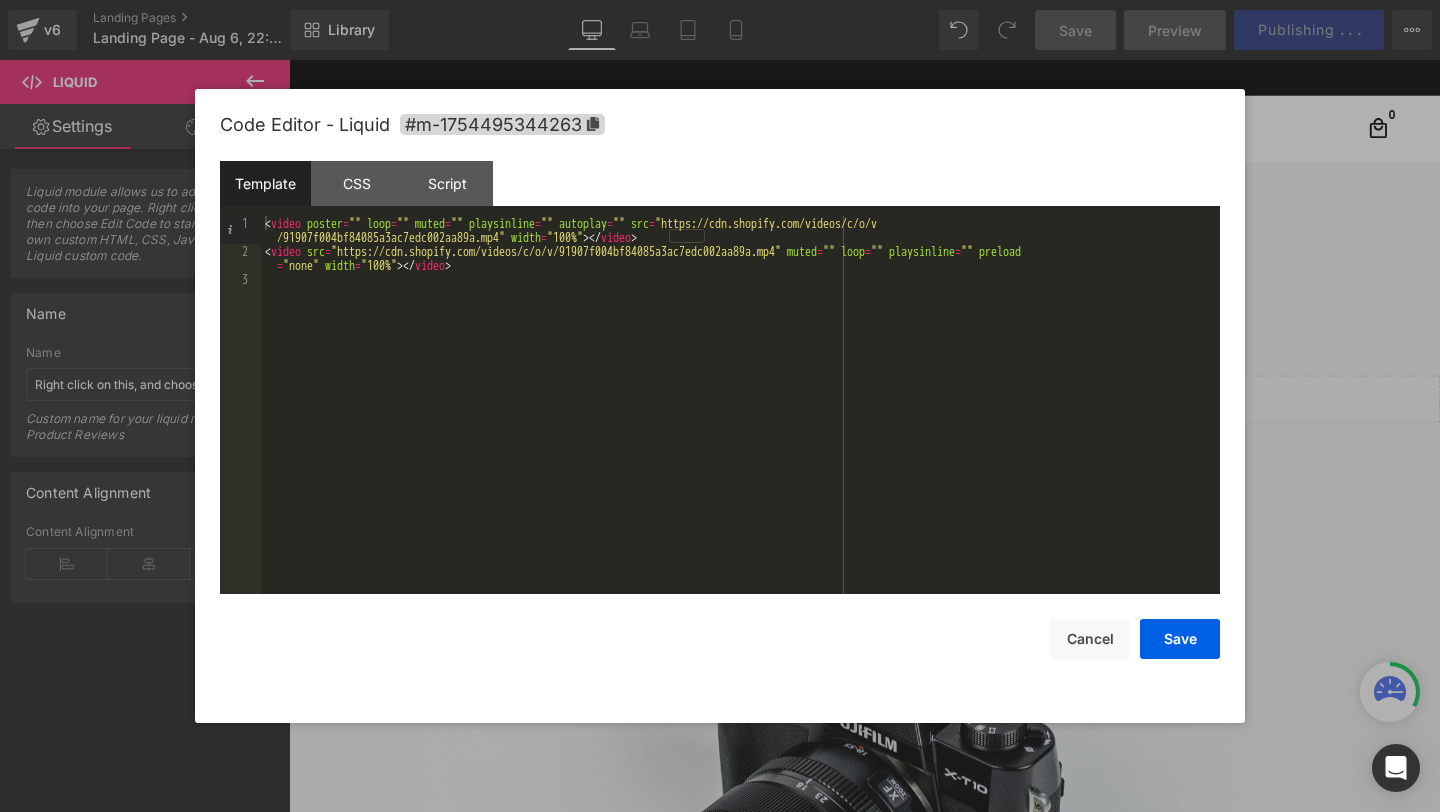 click on "Code Editor - Liquid #m-1754495344263 Template CSS Script Data 1 2 3 < video   poster = ""   loop = ""   muted = ""   playsinline = ""   autoplay = ""   src = "https://cdn.shopify.com/videos/c/o/v    /91907f004bf84085a3ac7edc002aa89a.mp4"   width = "100%" > </ video > < video   src = "https://cdn.shopify.com/videos/c/o/v/91907f004bf84085a3ac7edc002aa89a.mp4"   muted = ""   loop = ""   playsinline = ""   preload    = "none"   width = "100%" > </ video > XXXXXXXXXXXXXXXXXXXXXXXXXXXXXXXXXXXXXXXXXXXXXXXXXX #m-1754495344263{
} (function( jQuery ){
// var $module = jQuery('#m-1754495344263').children('.module');
// You can add custom Javascript code right here.
})( window.GemQuery || jQuery ); {
"items": []
} Save Cancel" at bounding box center [720, 406] 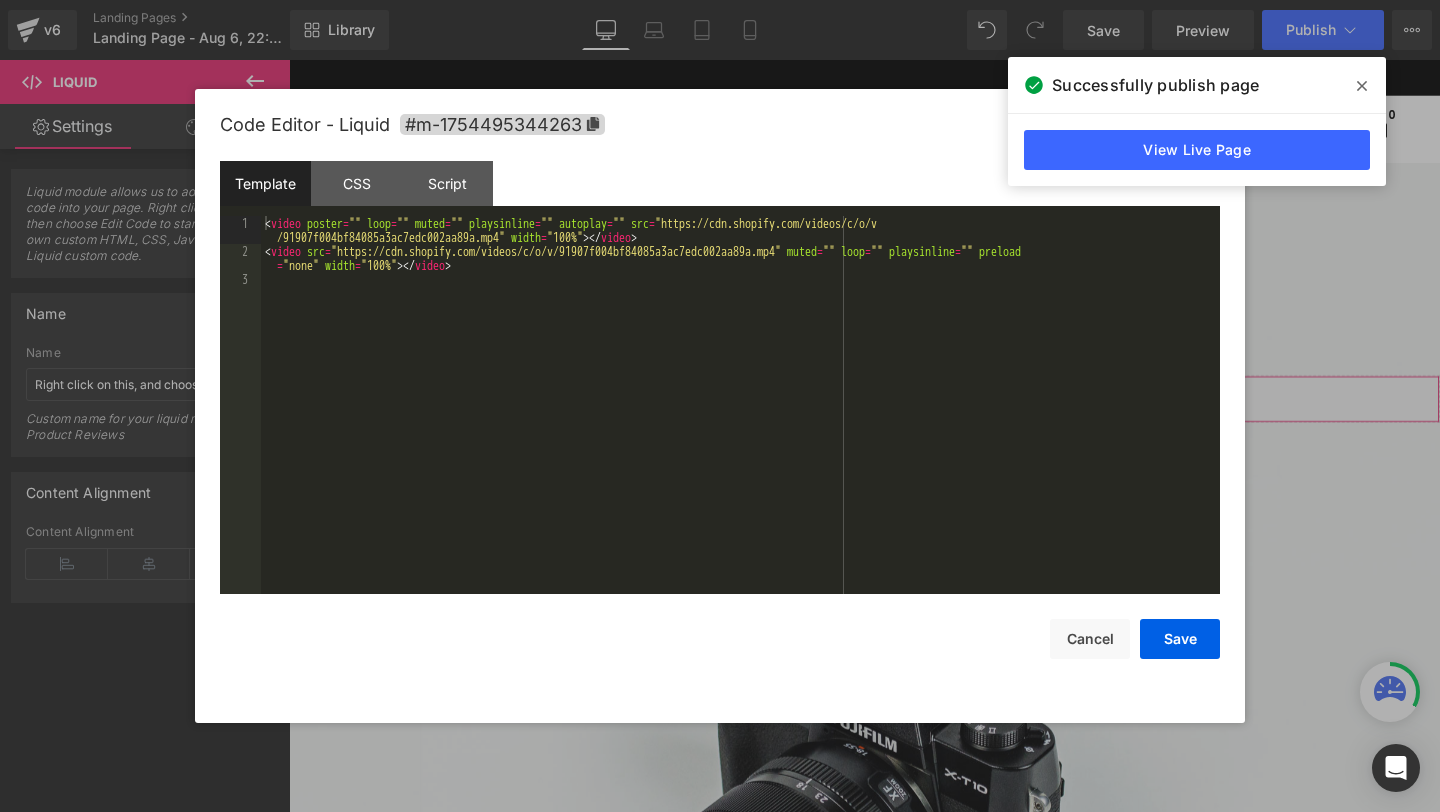 click on "Liquid  You are previewing how the   will restyle your page. You can not edit Elements in Preset Preview Mode.  v6 Landing Pages Landing Page - Aug 6, 22:44:08 Library Desktop Desktop Laptop Tablet Mobile Save Preview Publish Scheduled View Live Page View with current Template Save Template to Library Schedule Publish  Optimize  Publish Settings Shortcuts  Your page can’t be published   You've reached the maximum number of published pages on your plan  (0/0).  You need to upgrade your plan or unpublish all your pages to get 1 publish slot.   Unpublish pages   Upgrade plan  Elements Global Style liq Base Row  rows, columns, layouts, div Heading  headings, titles, h1,h2,h3,h4,h5,h6 Text Block  texts, paragraphs, contents, blocks Image  images, photos, alts, uploads Icon  icons, symbols Button  button, call to action, cta Separator  separators, dividers, horizontal lines Liquid  liquid, custom code, html, javascript, css, reviews, apps, applications, embeded, iframe Banner Parallax  Hero Banner  Stack Tabs" at bounding box center [720, 0] 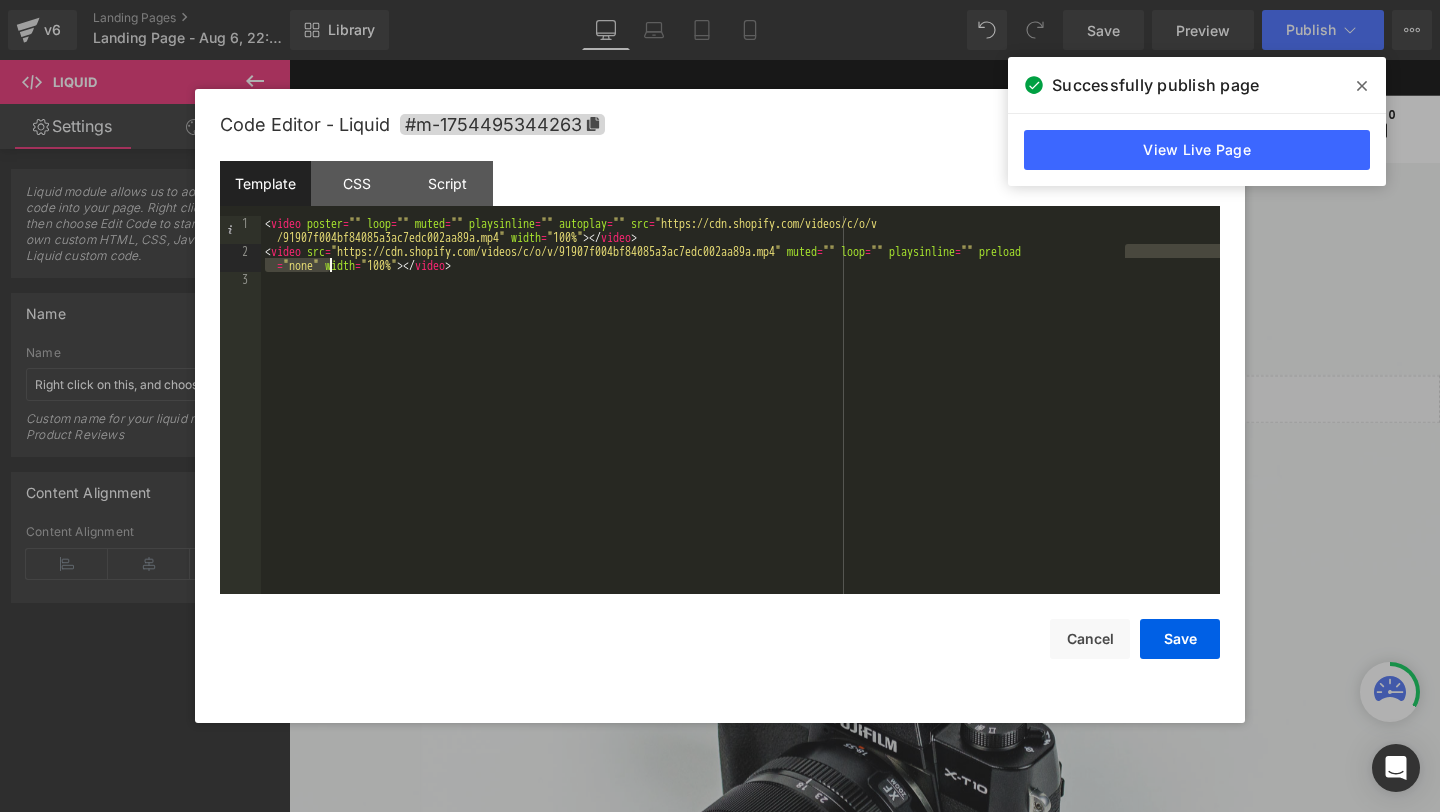drag, startPoint x: 1125, startPoint y: 249, endPoint x: 331, endPoint y: 260, distance: 794.0762 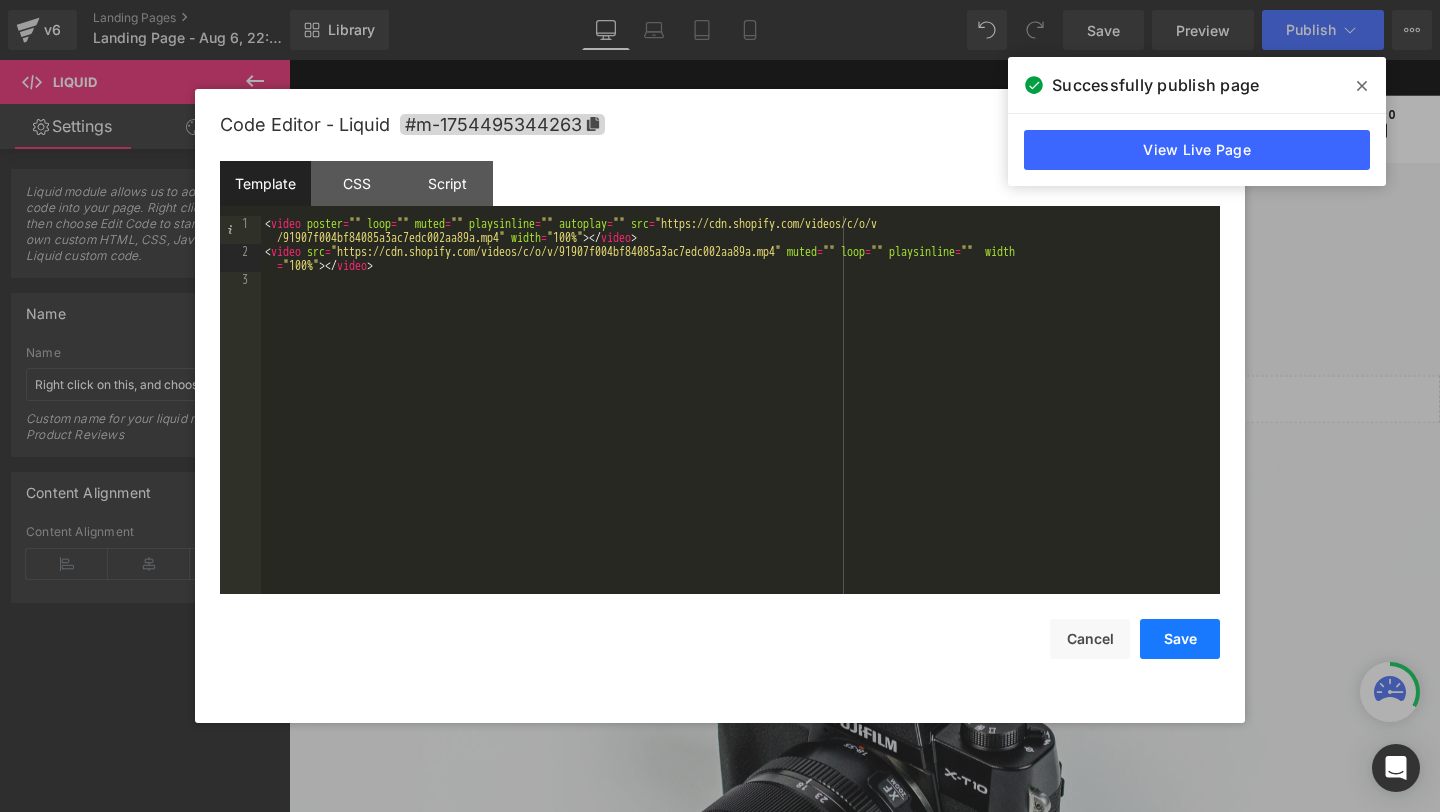 click on "Save" at bounding box center (1180, 639) 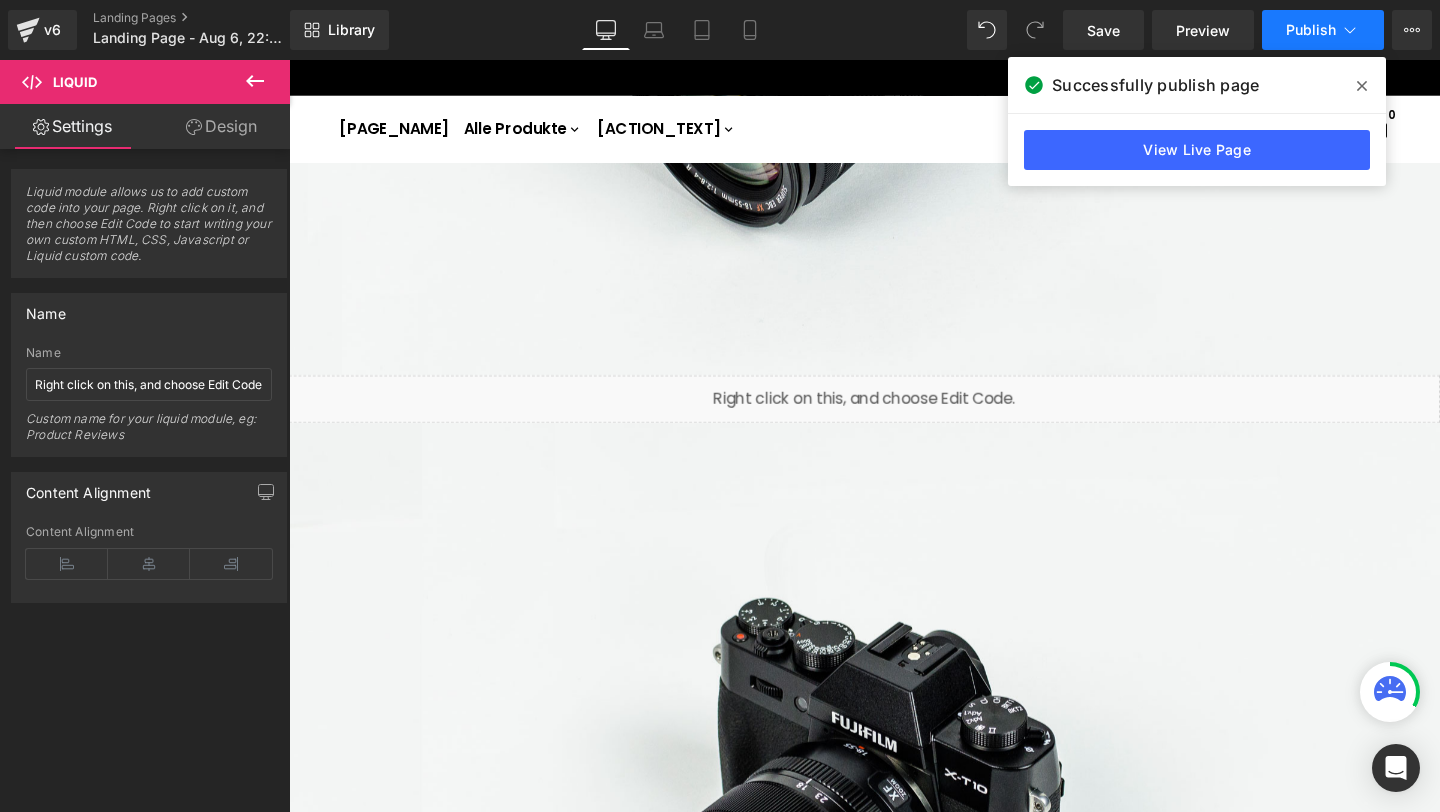 click on "Publish" at bounding box center [1311, 30] 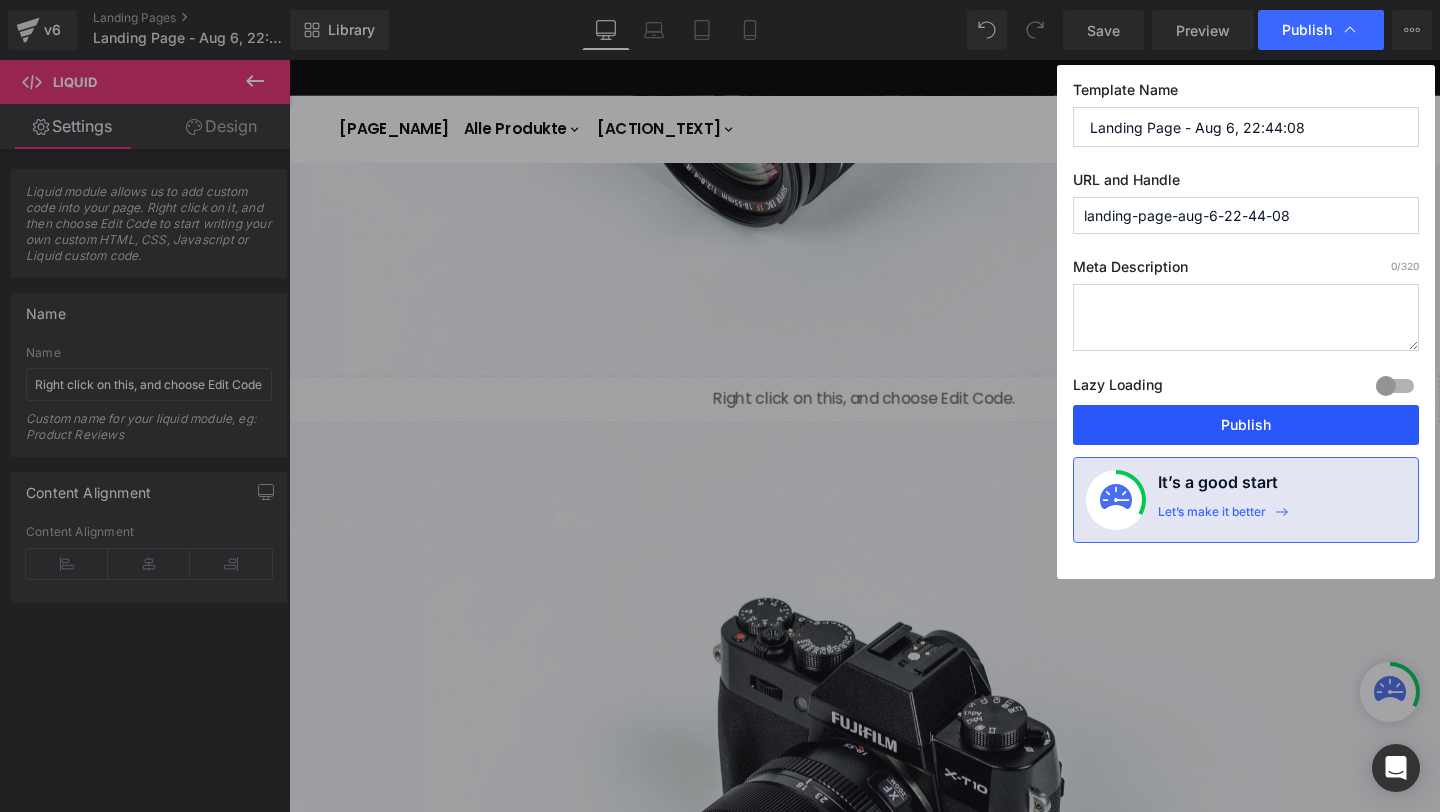 click on "Publish" at bounding box center [1246, 425] 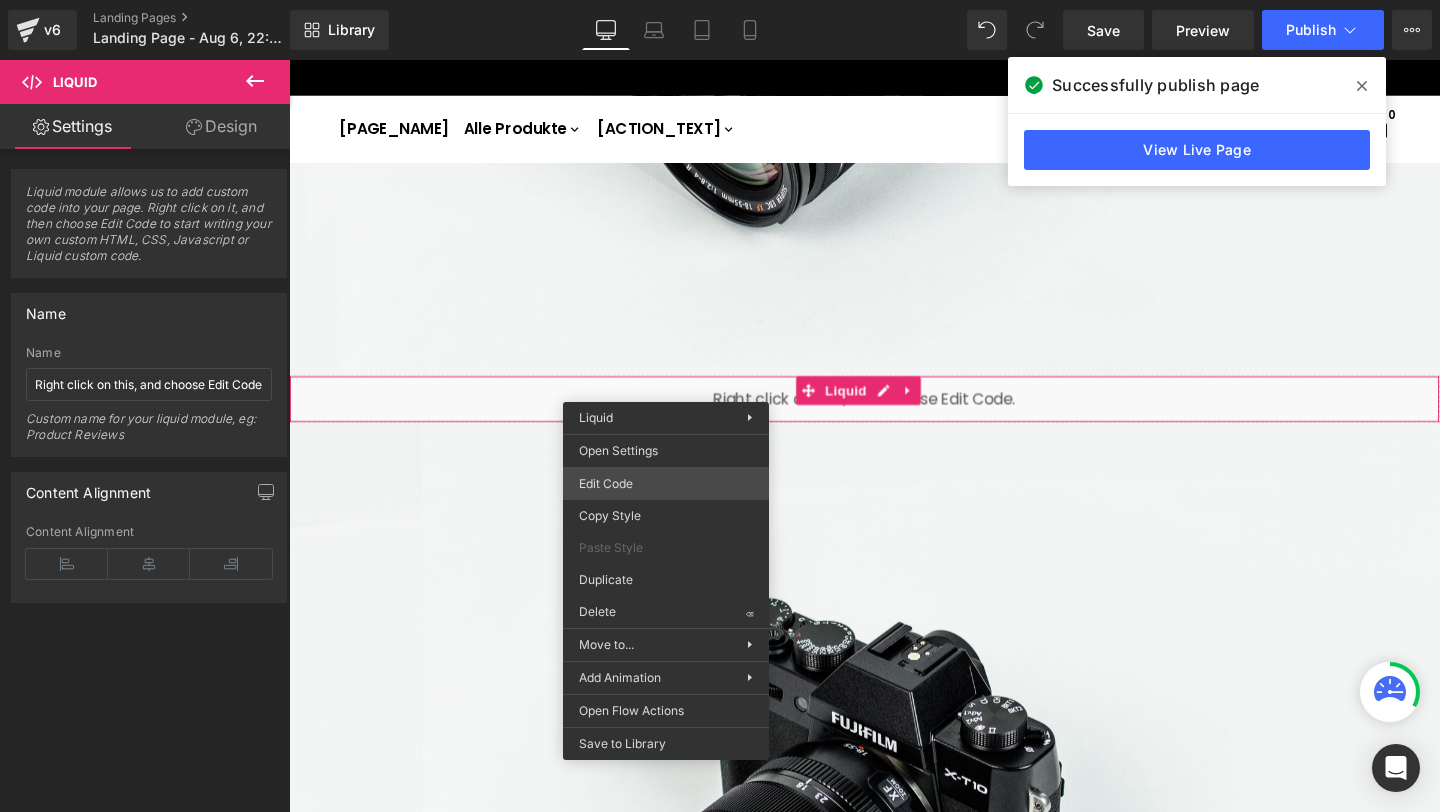 click on "Liquid  You are previewing how the   will restyle your page. You can not edit Elements in Preset Preview Mode.  v6 Landing Pages Landing Page - Aug 6, 22:44:08 Library Desktop Desktop Laptop Tablet Mobile Save Preview Publish Scheduled View Live Page View with current Template Save Template to Library Schedule Publish  Optimize  Publish Settings Shortcuts  Your page can’t be published   You've reached the maximum number of published pages on your plan  (0/0).  You need to upgrade your plan or unpublish all your pages to get 1 publish slot.   Unpublish pages   Upgrade plan  Elements Global Style liq Base Row  rows, columns, layouts, div Heading  headings, titles, h1,h2,h3,h4,h5,h6 Text Block  texts, paragraphs, contents, blocks Image  images, photos, alts, uploads Icon  icons, symbols Button  button, call to action, cta Separator  separators, dividers, horizontal lines Liquid  liquid, custom code, html, javascript, css, reviews, apps, applications, embeded, iframe Banner Parallax  Hero Banner  Stack Tabs" at bounding box center [720, 0] 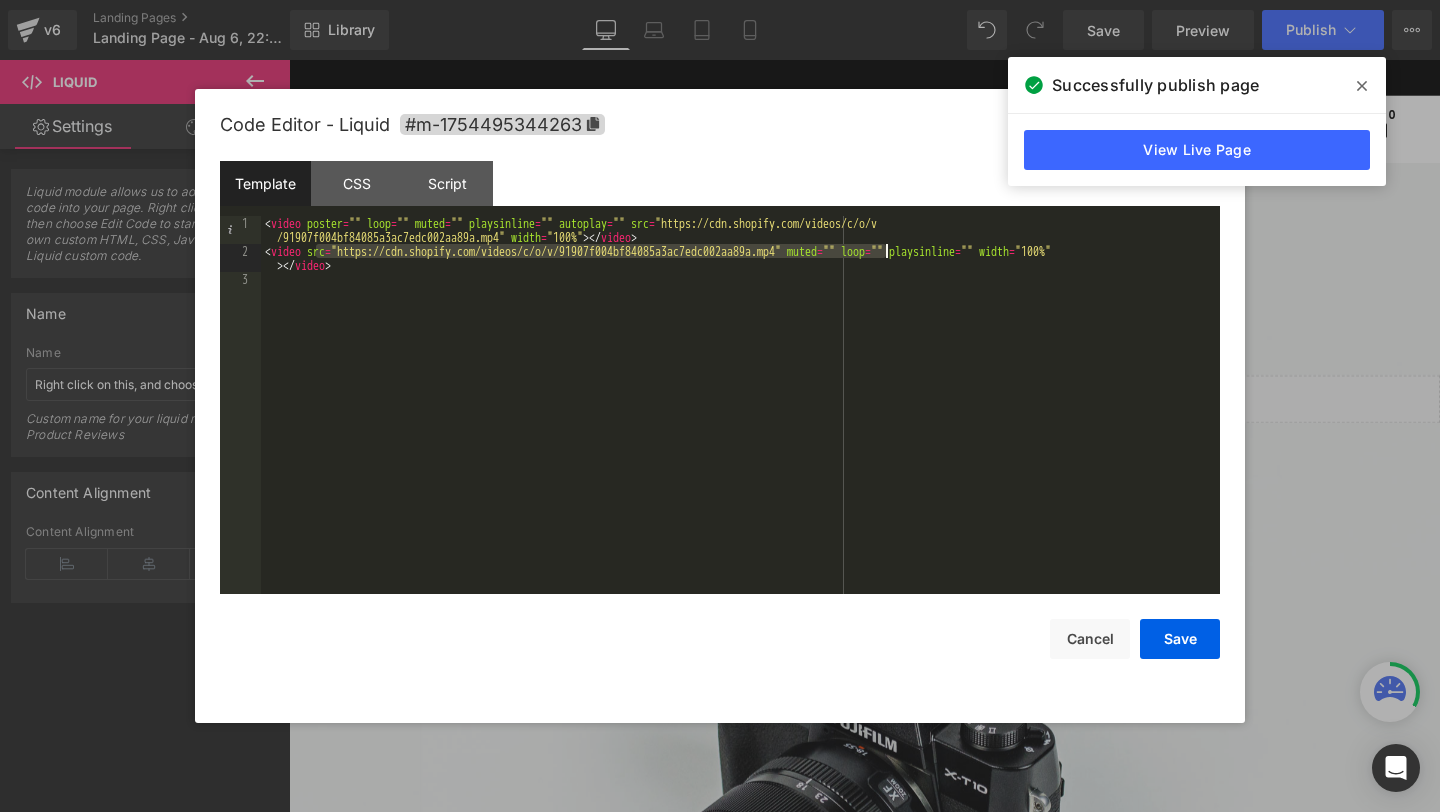 drag, startPoint x: 315, startPoint y: 250, endPoint x: 886, endPoint y: 247, distance: 571.0079 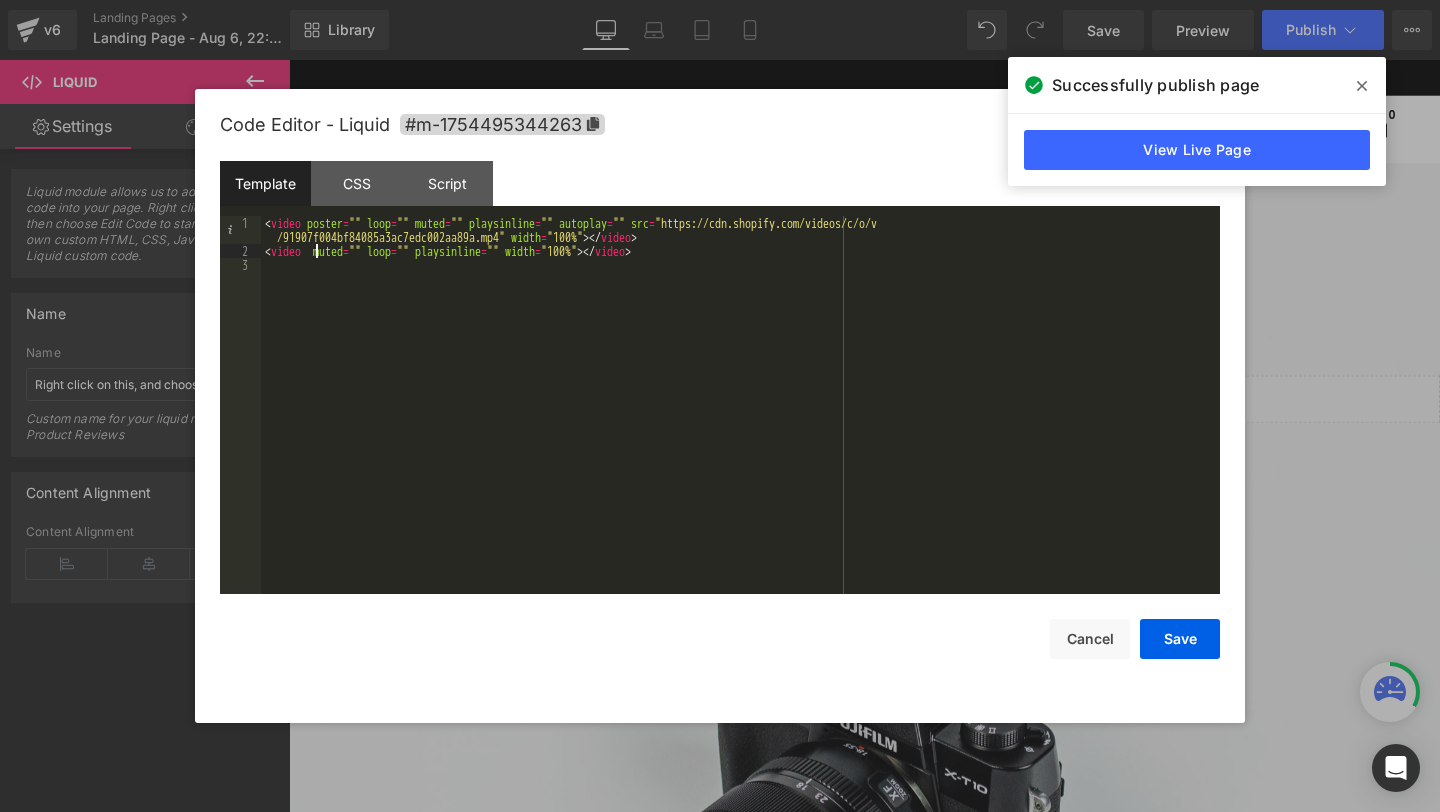 click on "< video   poster = ""   loop = ""   muted = ""   playsinline = ""   autoplay = ""   src = "https://cdn.shopify.com/videos/c/o/v    /91907f004bf84085a3ac7edc002aa89a.mp4"   width = "100%" > </ video > < video    muted = ""   loop = ""   playsinline = ""   width = "100%" > </ video >" at bounding box center (740, 426) 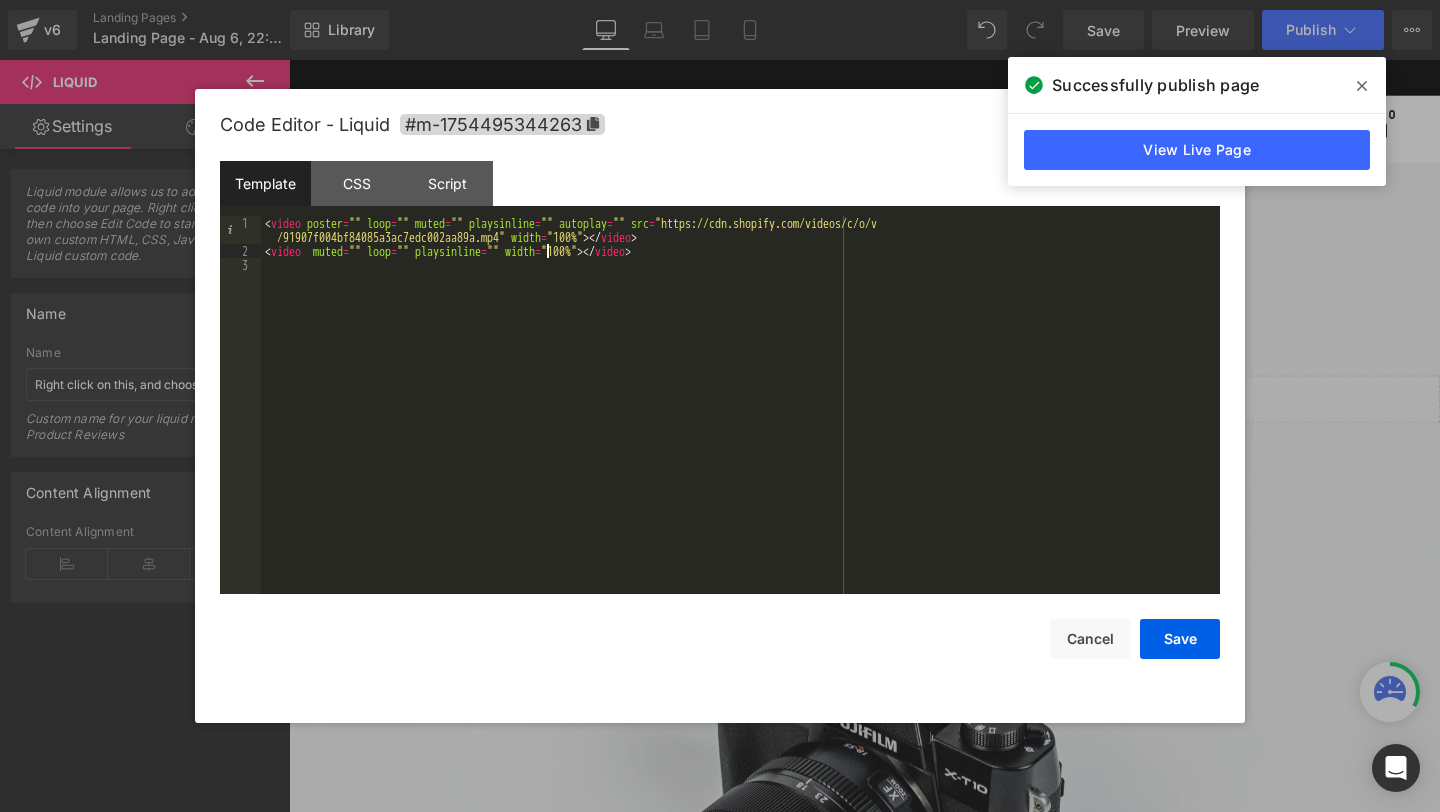 type 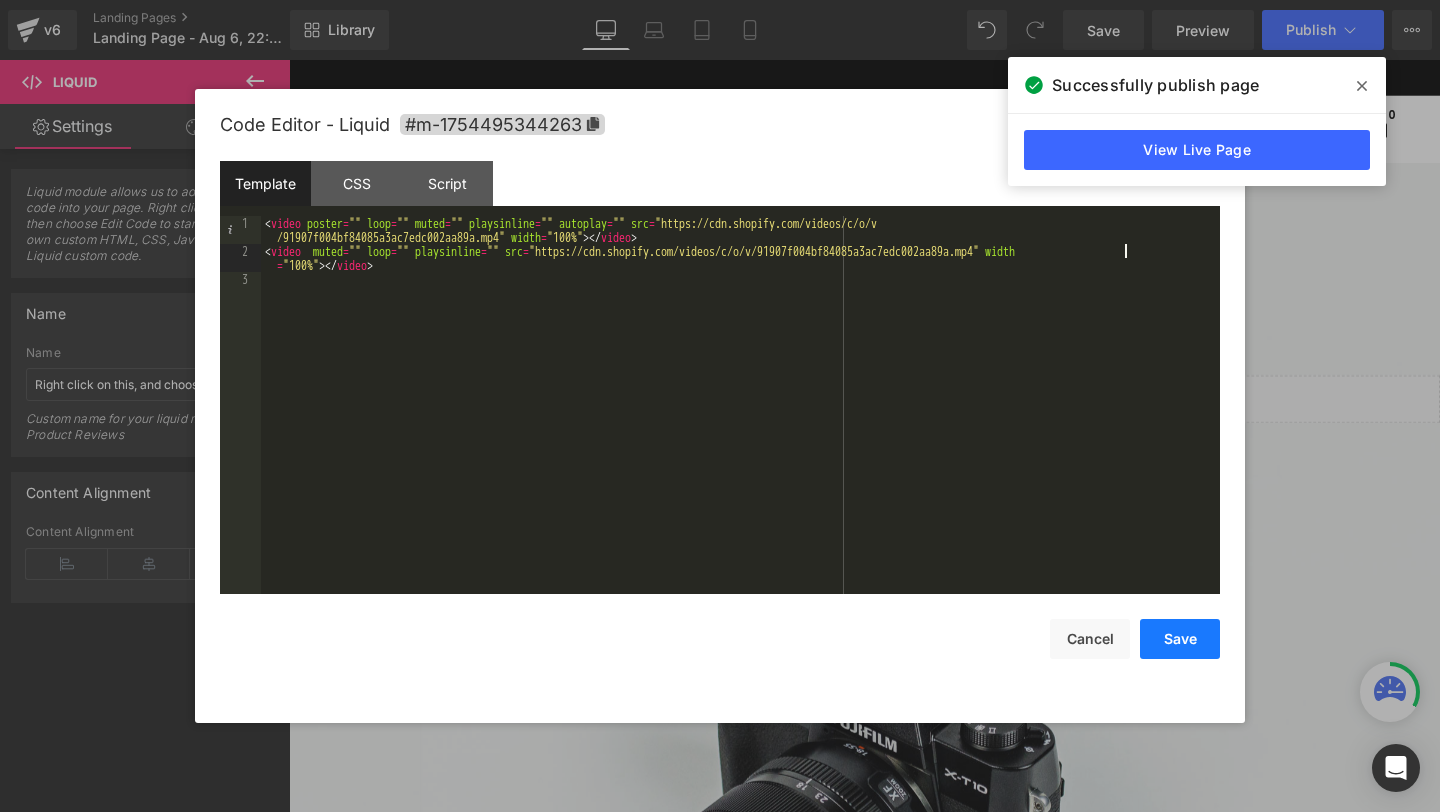 drag, startPoint x: 1179, startPoint y: 638, endPoint x: 970, endPoint y: 569, distance: 220.09543 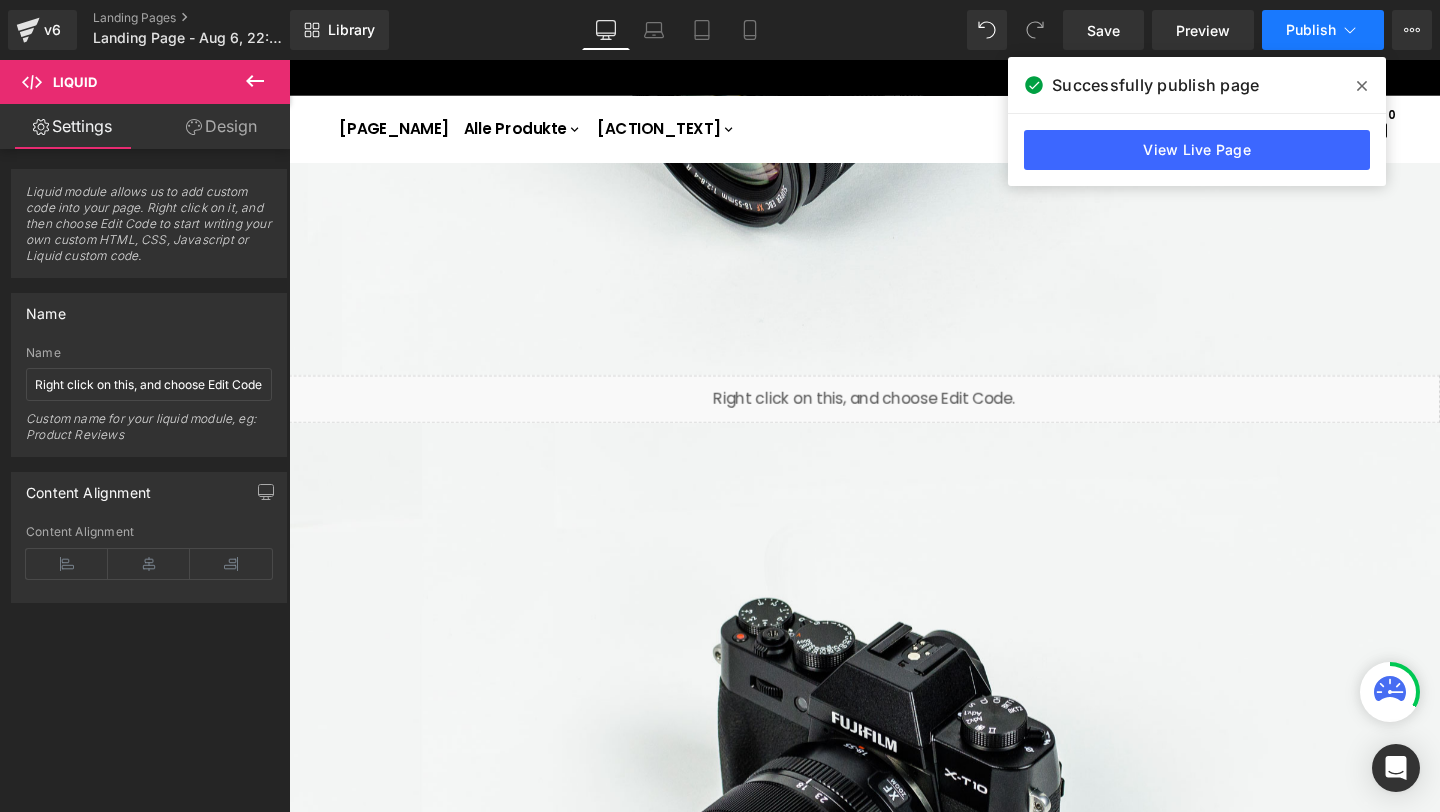 click on "Publish" at bounding box center [1323, 30] 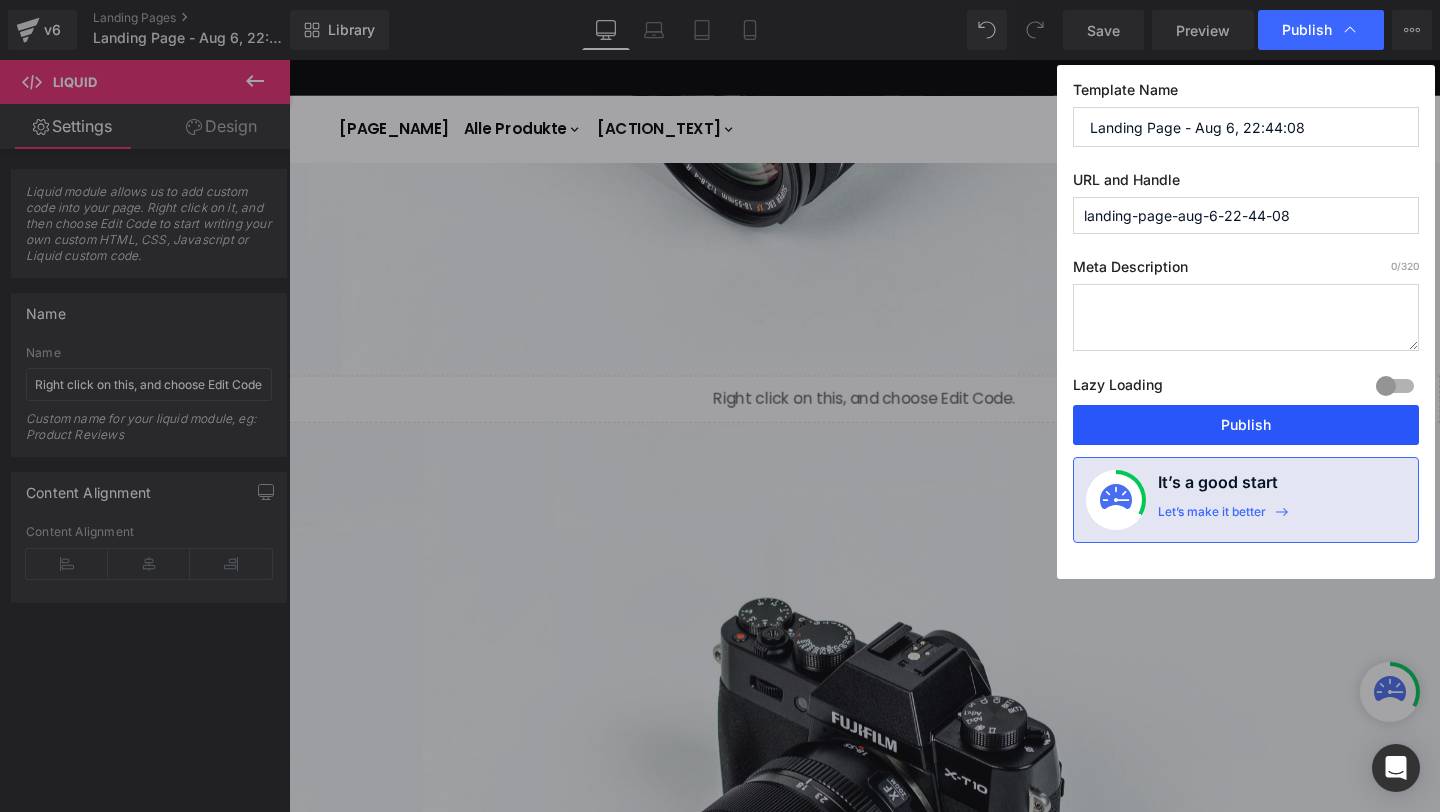 click on "Publish" at bounding box center [1246, 425] 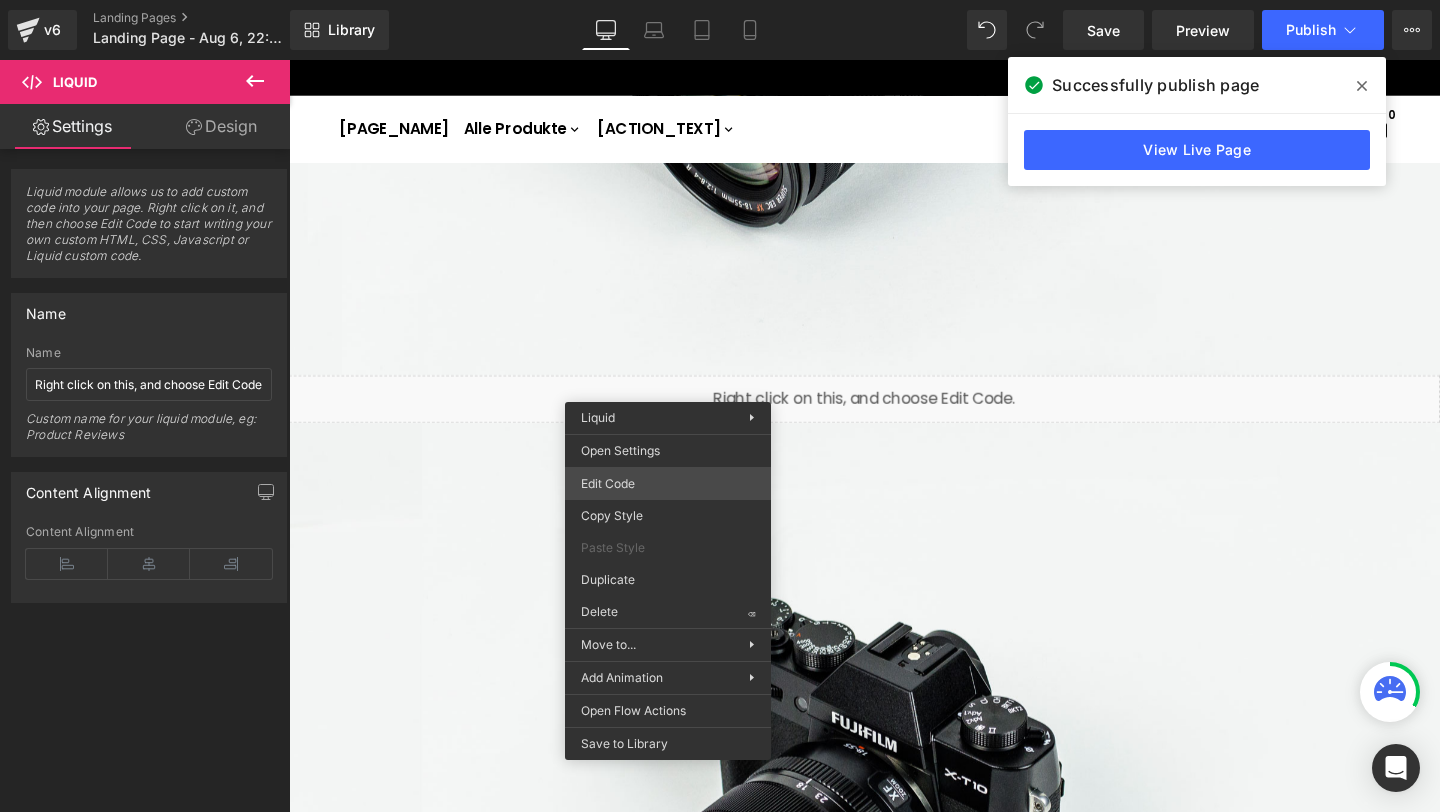 click on "Liquid  You are previewing how the   will restyle your page. You can not edit Elements in Preset Preview Mode.  v6 Landing Pages Landing Page - Aug 6, 22:44:08 Library Desktop Desktop Laptop Tablet Mobile Save Preview Publish Scheduled View Live Page View with current Template Save Template to Library Schedule Publish  Optimize  Publish Settings Shortcuts  Your page can’t be published   You've reached the maximum number of published pages on your plan  (0/0).  You need to upgrade your plan or unpublish all your pages to get 1 publish slot.   Unpublish pages   Upgrade plan  Elements Global Style liq Base Row  rows, columns, layouts, div Heading  headings, titles, h1,h2,h3,h4,h5,h6 Text Block  texts, paragraphs, contents, blocks Image  images, photos, alts, uploads Icon  icons, symbols Button  button, call to action, cta Separator  separators, dividers, horizontal lines Liquid  liquid, custom code, html, javascript, css, reviews, apps, applications, embeded, iframe Banner Parallax  Hero Banner  Stack Tabs" at bounding box center [720, 0] 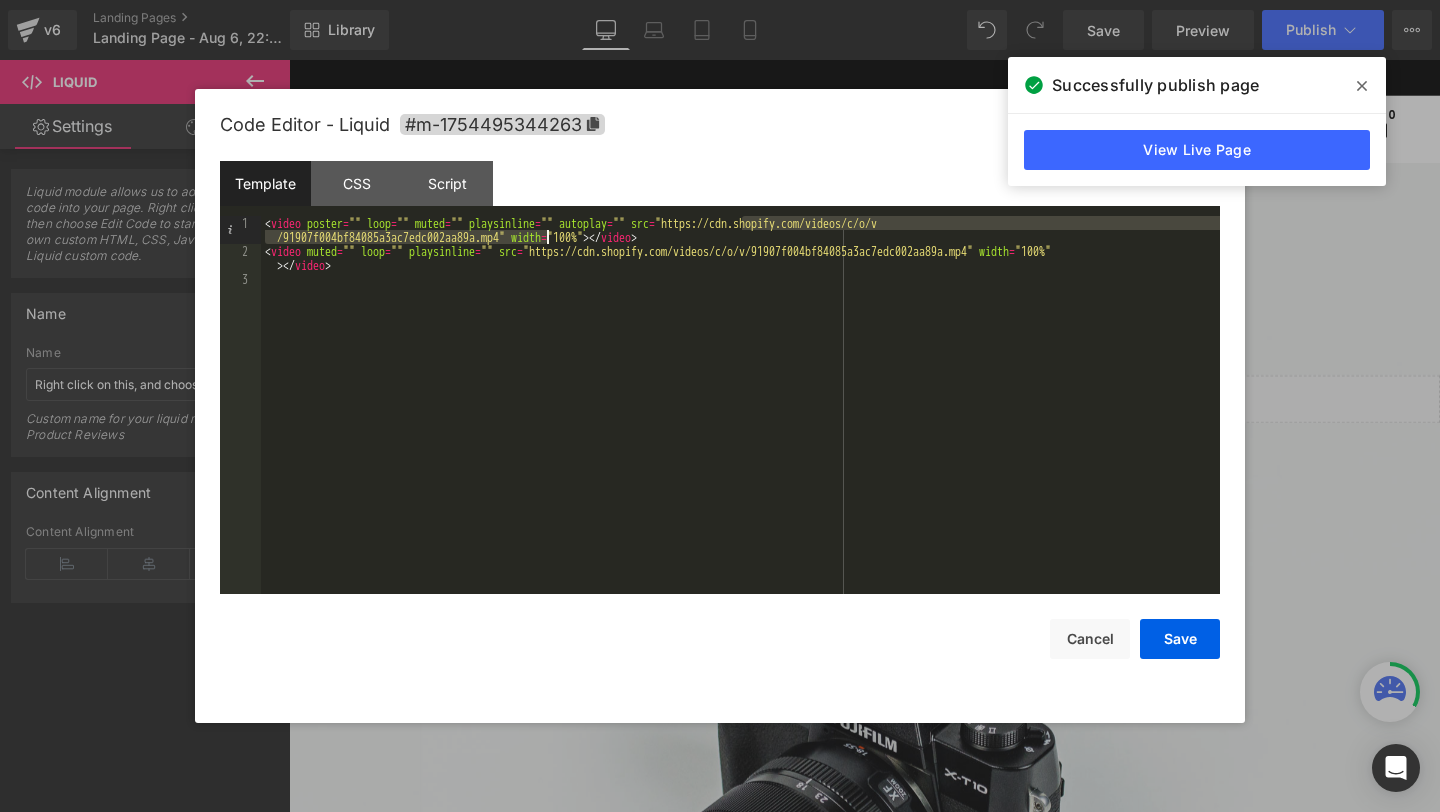 drag, startPoint x: 744, startPoint y: 219, endPoint x: 544, endPoint y: 234, distance: 200.5617 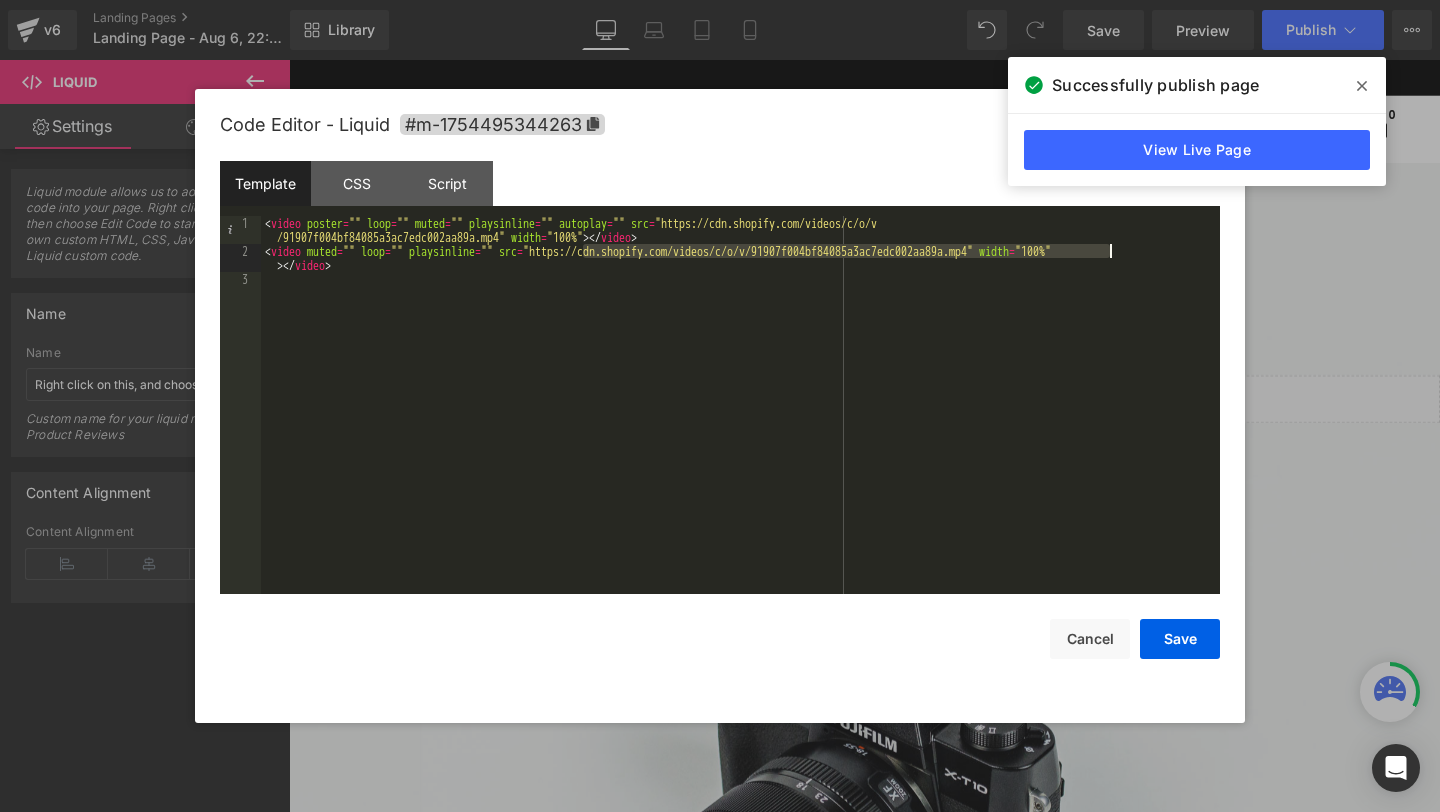 drag, startPoint x: 584, startPoint y: 249, endPoint x: 1109, endPoint y: 252, distance: 525.00854 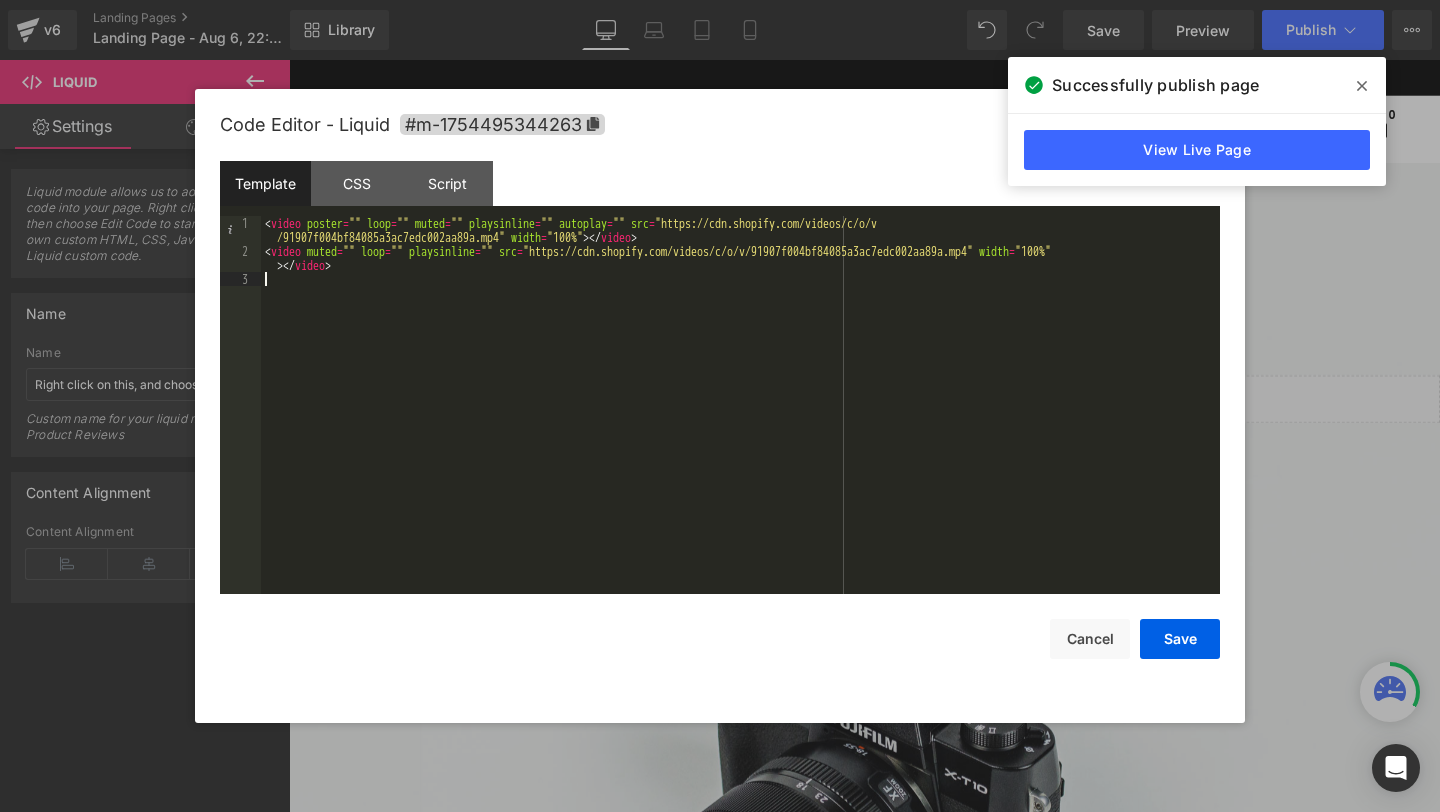 click on "< video   poster = ""   loop = ""   muted = ""   playsinline = ""   autoplay = ""   src = "https://cdn.shopify.com/videos/c/o/v    /91907f004bf84085a3ac7edc002aa89a.mp4"   width = "100%" > </ video > < video   muted = ""   loop = ""   playsinline = ""   src = "https://cdn.shopify.com/videos/c/o/v/91907f004bf84085a3ac7edc002aa89a.mp4"   width = "100%"    > </ video >" at bounding box center (740, 426) 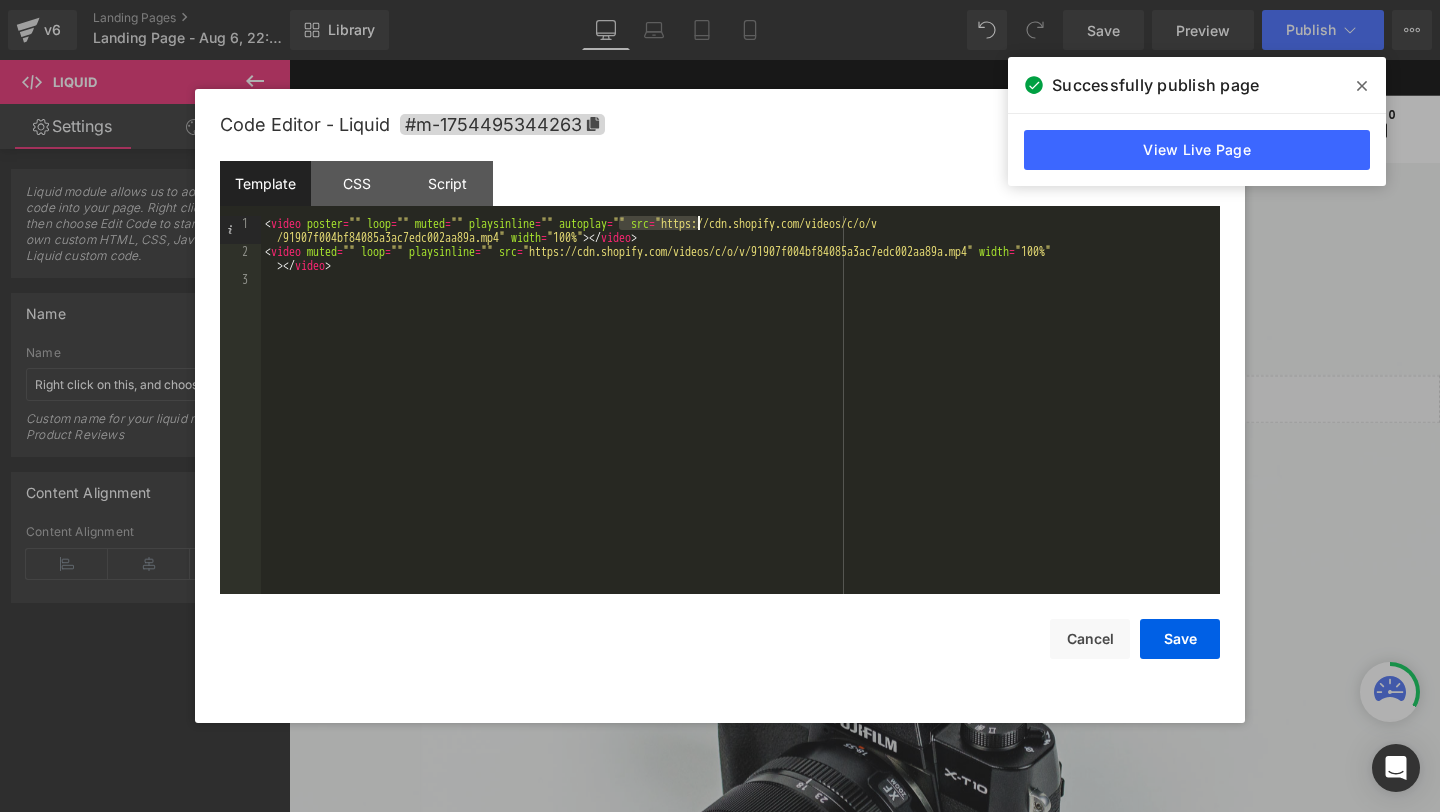 drag, startPoint x: 618, startPoint y: 219, endPoint x: 700, endPoint y: 218, distance: 82.006096 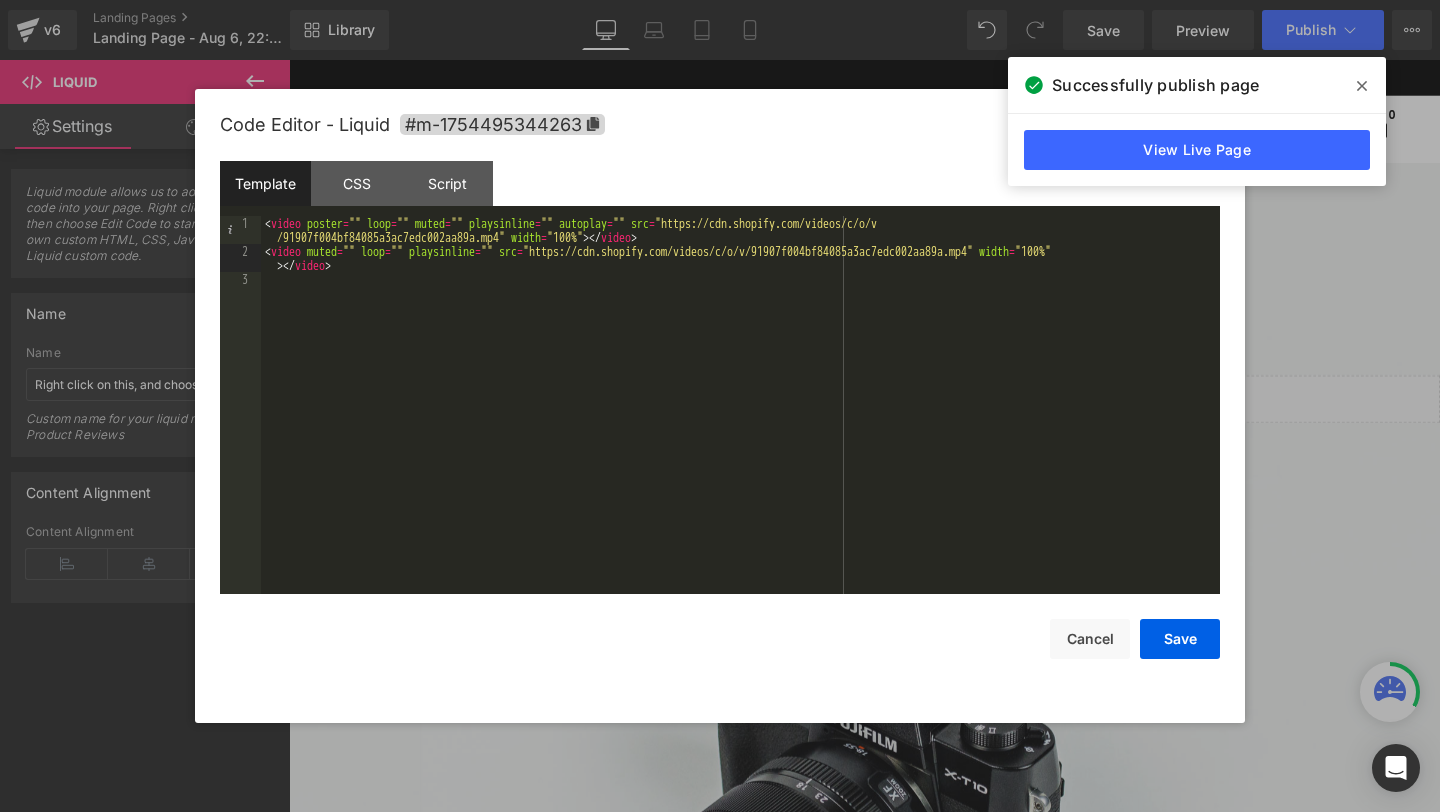 paste 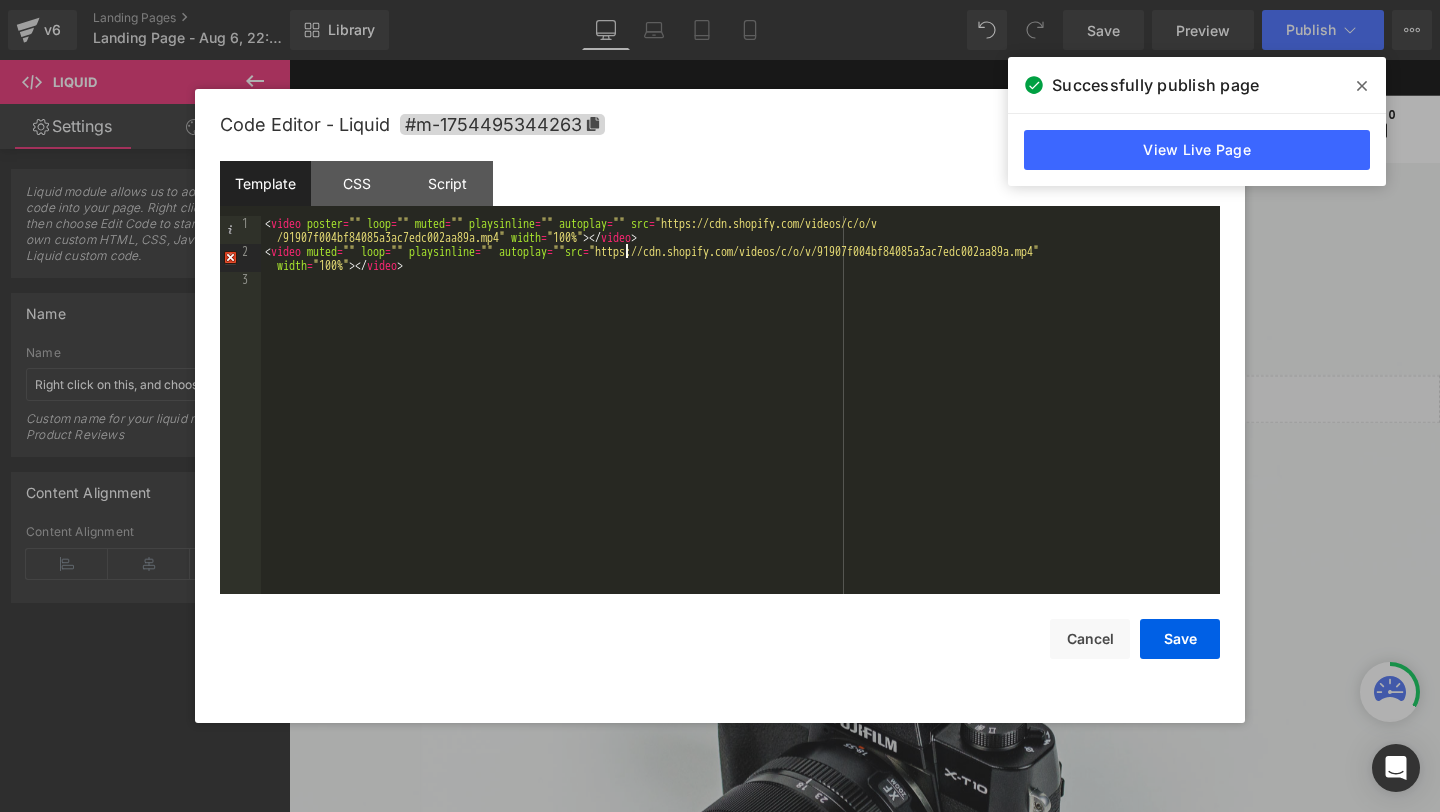 type 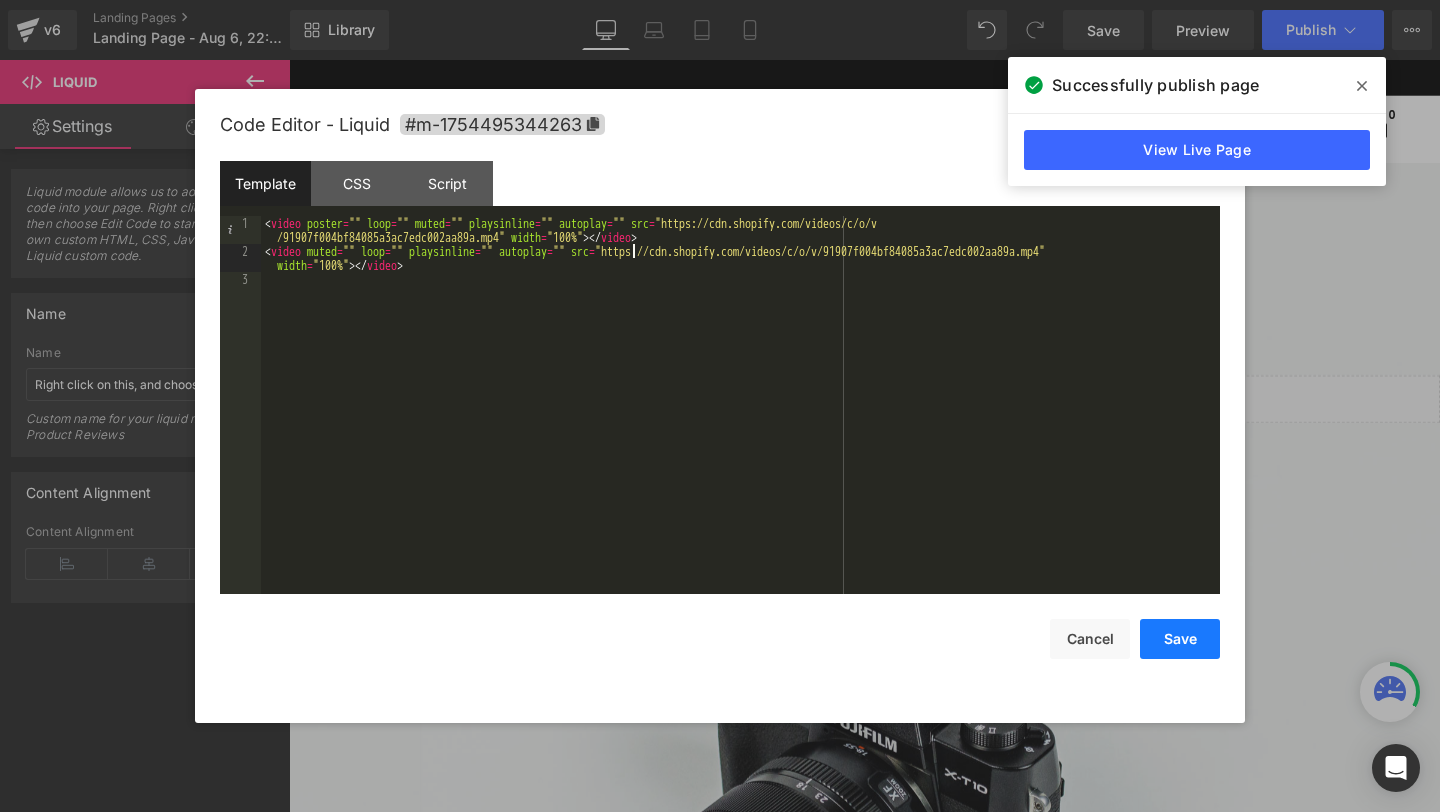 click on "Save" at bounding box center (1180, 639) 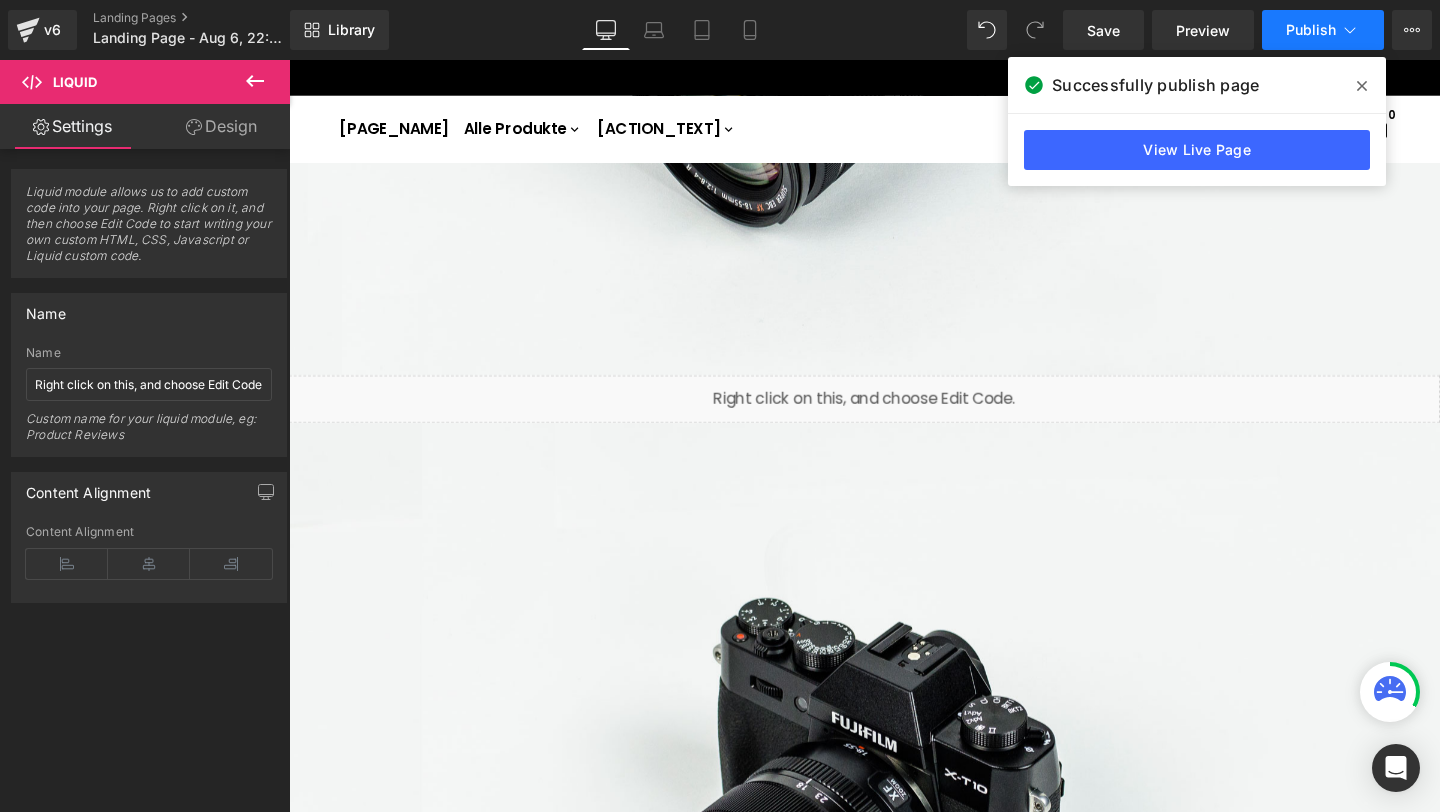 click on "Publish" at bounding box center [1323, 30] 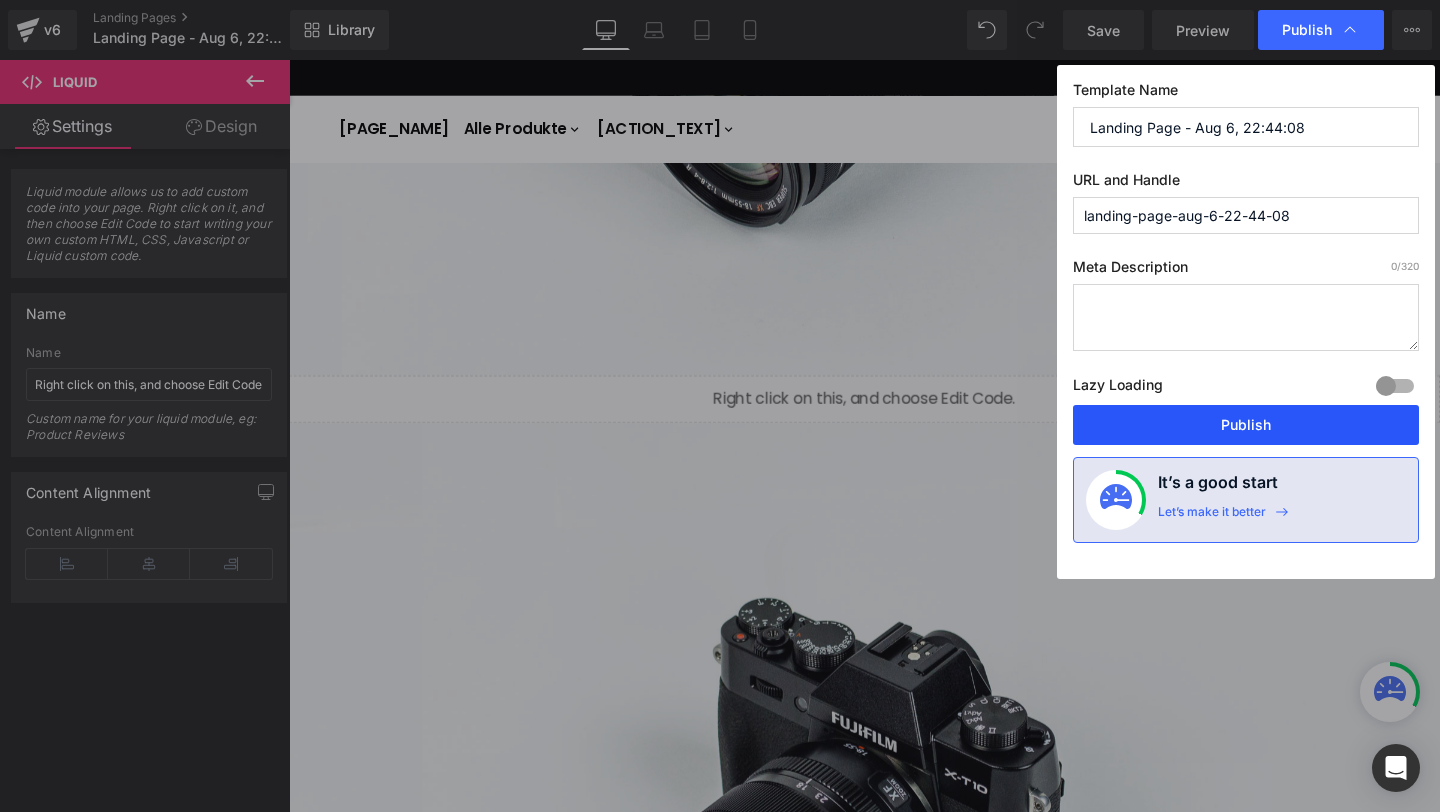 click on "Publish" at bounding box center [1246, 425] 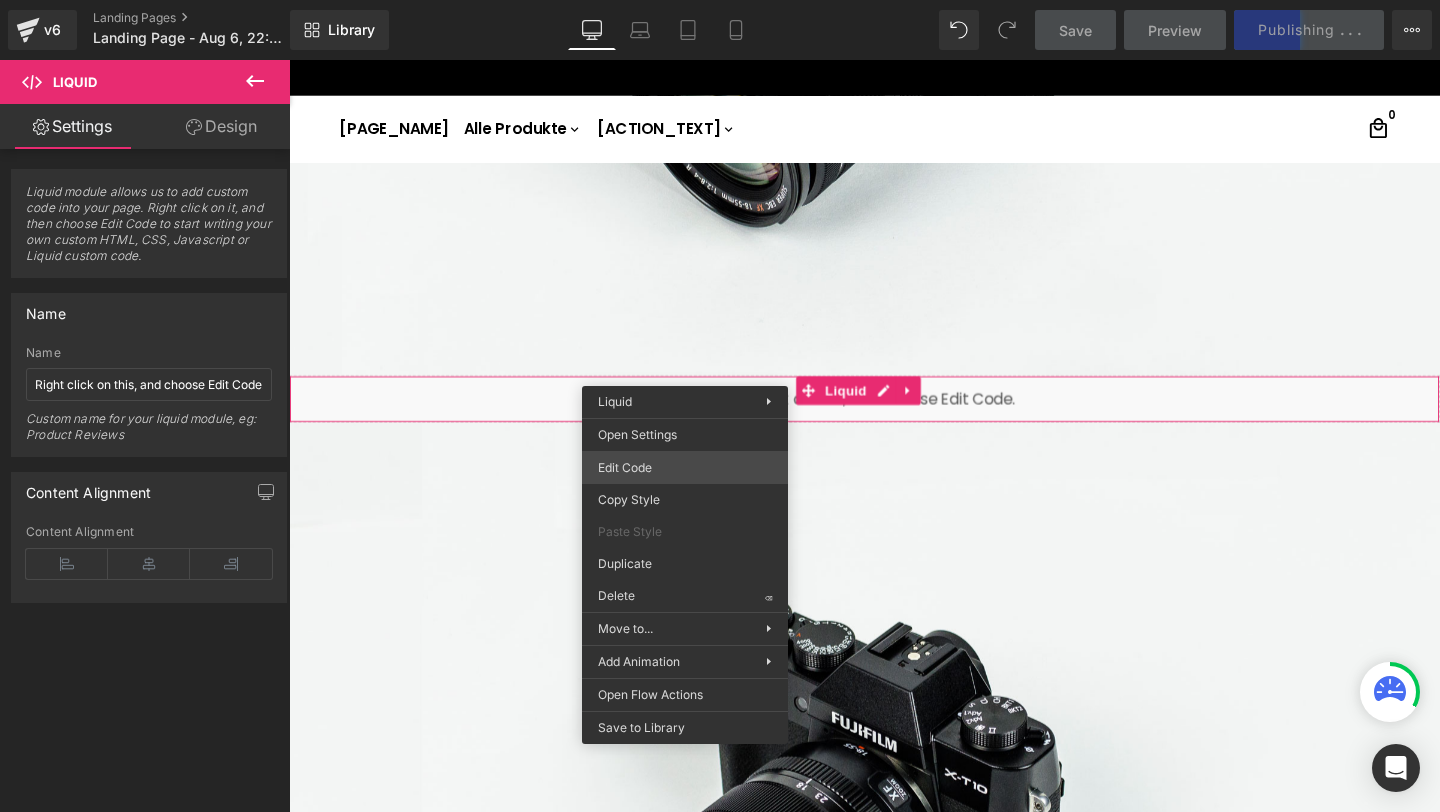 click on "Liquid  You are previewing how the   will restyle your page. You can not edit Elements in Preset Preview Mode.  v6 Landing Pages Landing Page - Aug 6, 22:44:08 Library Desktop Desktop Laptop Tablet Mobile Save Preview   Publishing   .   .   .   Scheduled View Live Page View with current Template Save Template to Library Schedule Publish  Optimize  Publish Settings Shortcuts  Your page can’t be published   You've reached the maximum number of published pages on your plan  (0/0).  You need to upgrade your plan or unpublish all your pages to get 1 publish slot.   Unpublish pages   Upgrade plan  Elements Global Style liq Base Row  rows, columns, layouts, div Heading  headings, titles, h1,h2,h3,h4,h5,h6 Text Block  texts, paragraphs, contents, blocks Image  images, photos, alts, uploads Icon  icons, symbols Button  button, call to action, cta Separator  separators, dividers, horizontal lines Liquid  liquid, custom code, html, javascript, css, reviews, apps, applications, embeded, iframe Banner Parallax  Stack" at bounding box center (720, 0) 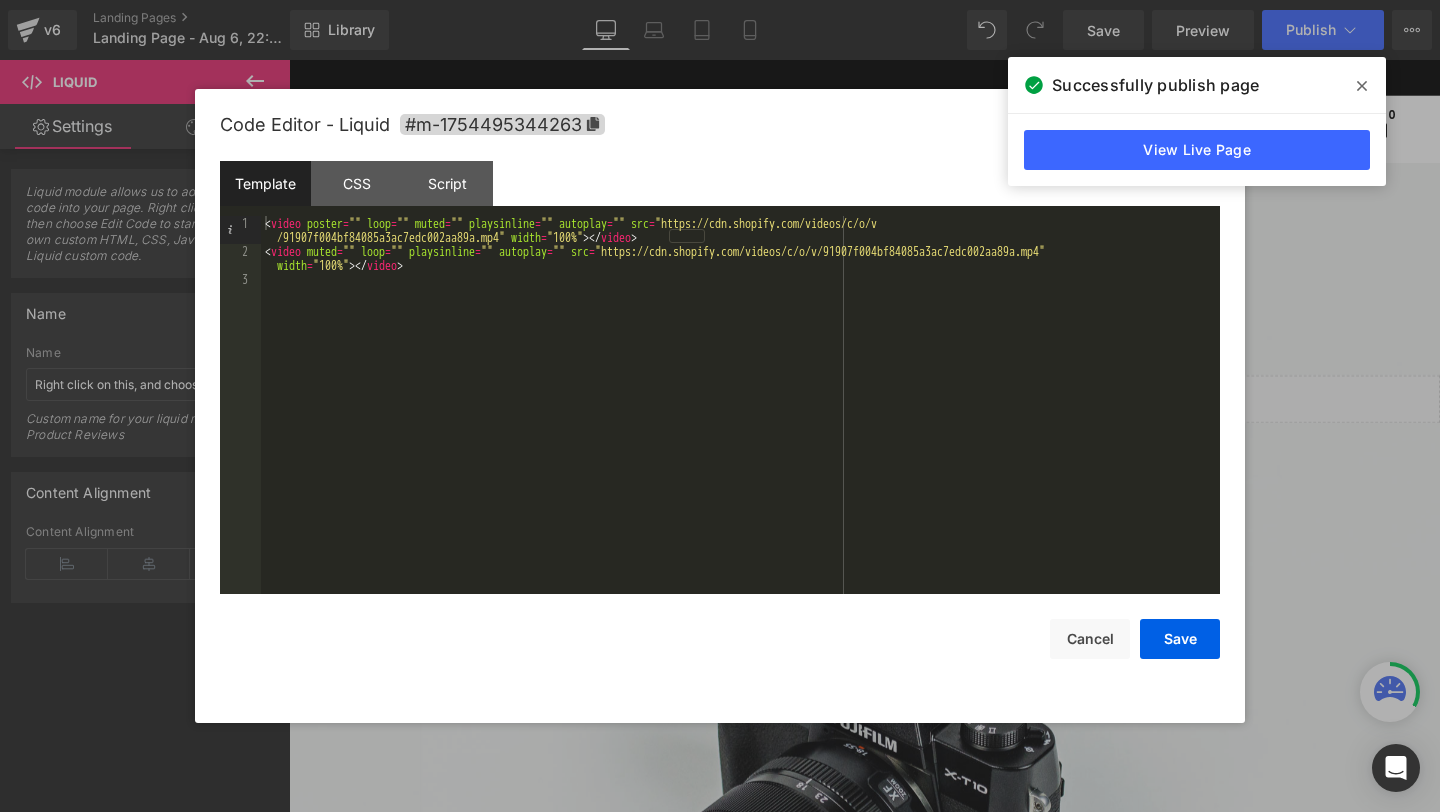 click on "< video   poster = ""   loop = ""   muted = ""   playsinline = ""   autoplay = ""   src = "https://cdn.shopify.com/videos/c/o/v    /91907f004bf84085a3ac7edc002aa89a.mp4"   width = "100%" > </ video > < video   muted = ""   loop = ""   playsinline = ""   autoplay = ""   src = "https://cdn.shopify.com/videos/c/o/v/91907f004bf84085a3ac7edc002aa89a.mp4"      width = "100%" > </ video >" at bounding box center (740, 426) 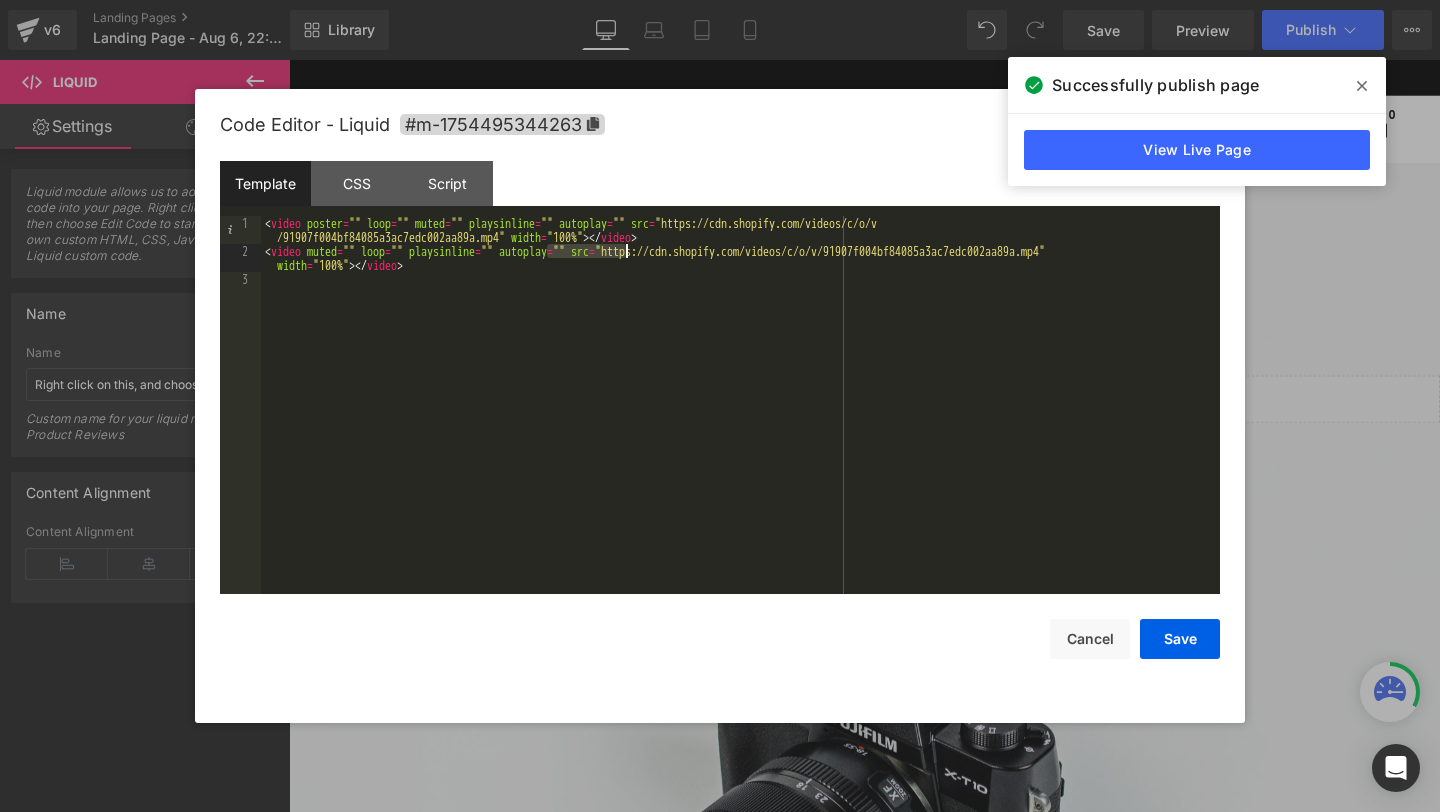 drag, startPoint x: 545, startPoint y: 250, endPoint x: 629, endPoint y: 246, distance: 84.095184 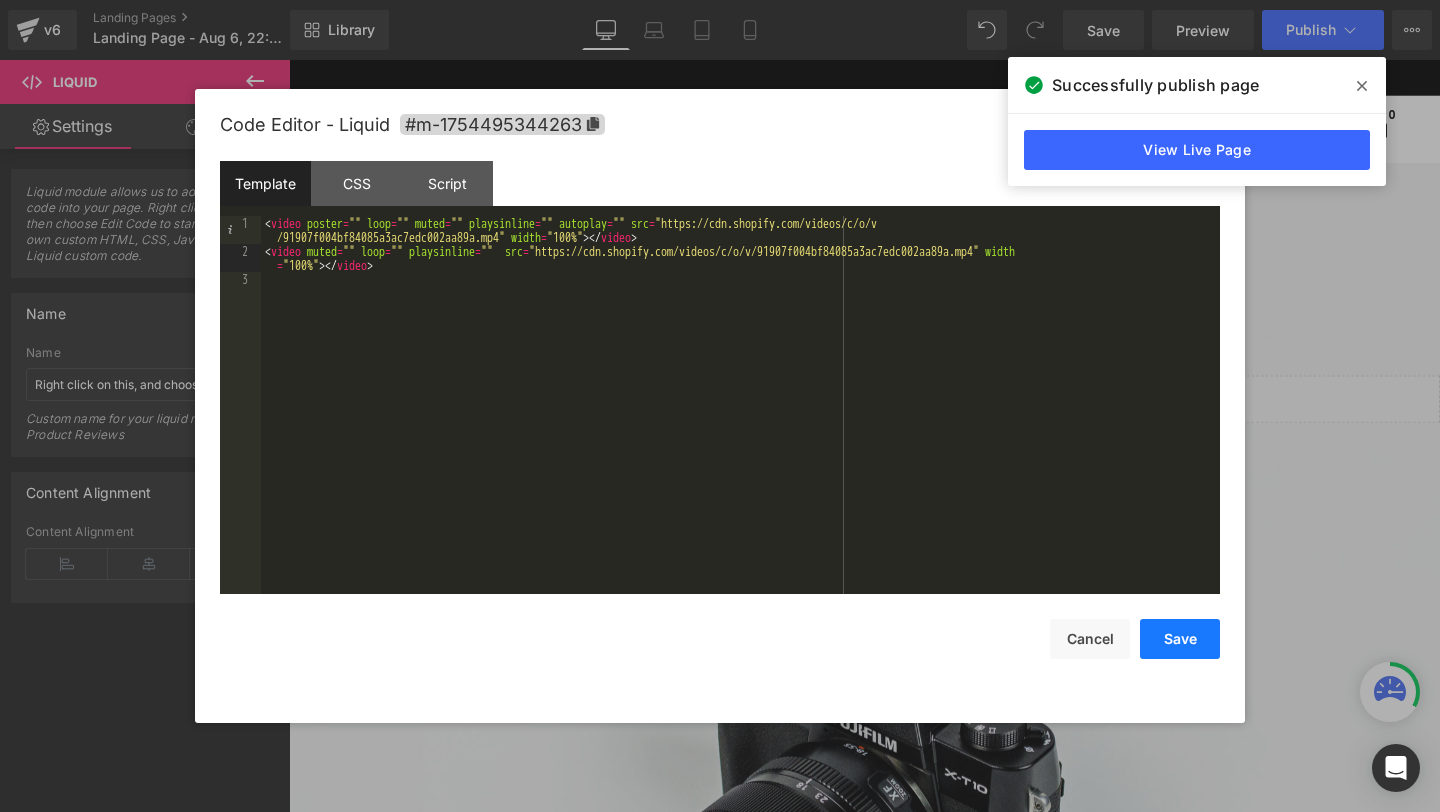 click on "Save" at bounding box center [1180, 639] 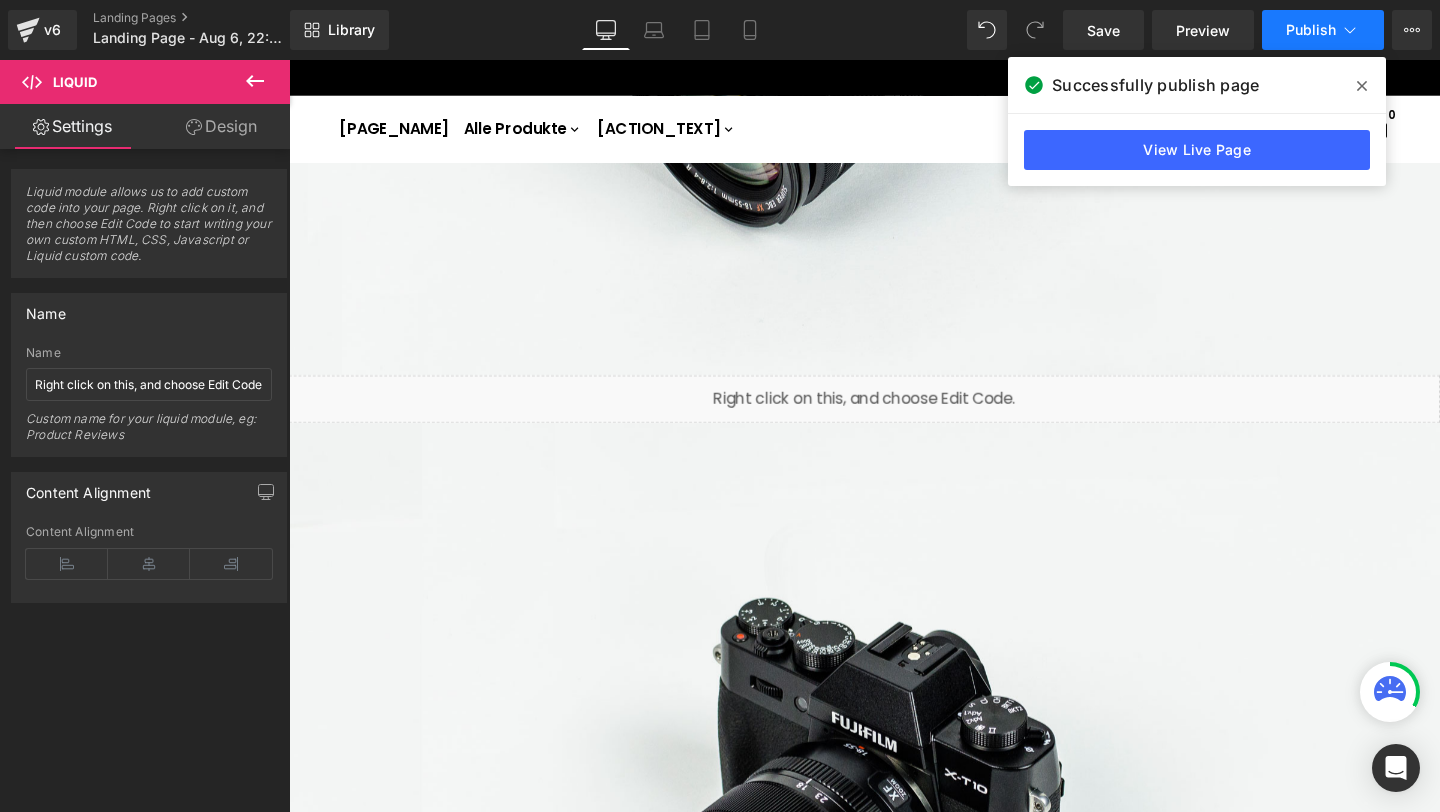 click on "Publish" at bounding box center [1311, 30] 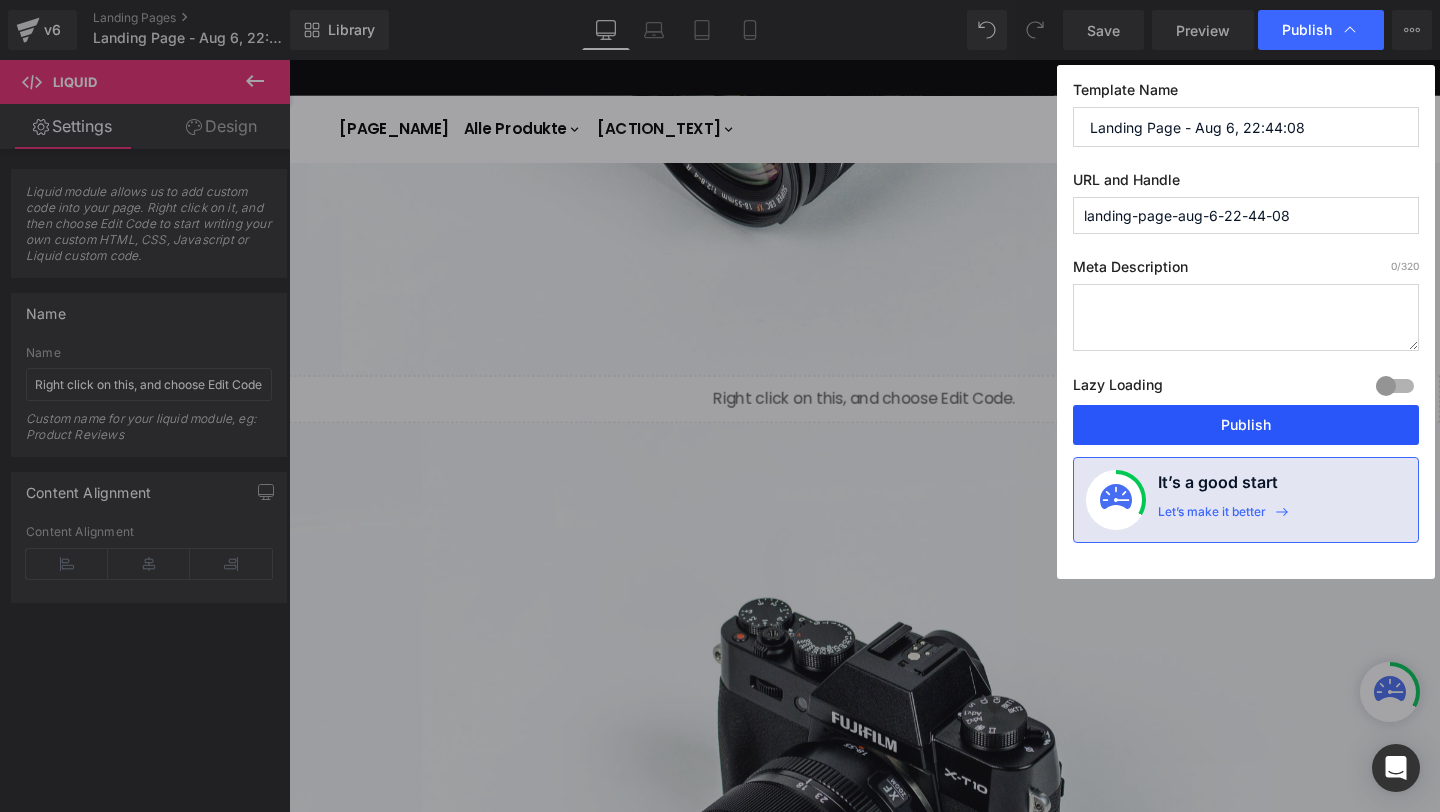 click on "Publish" at bounding box center [1246, 425] 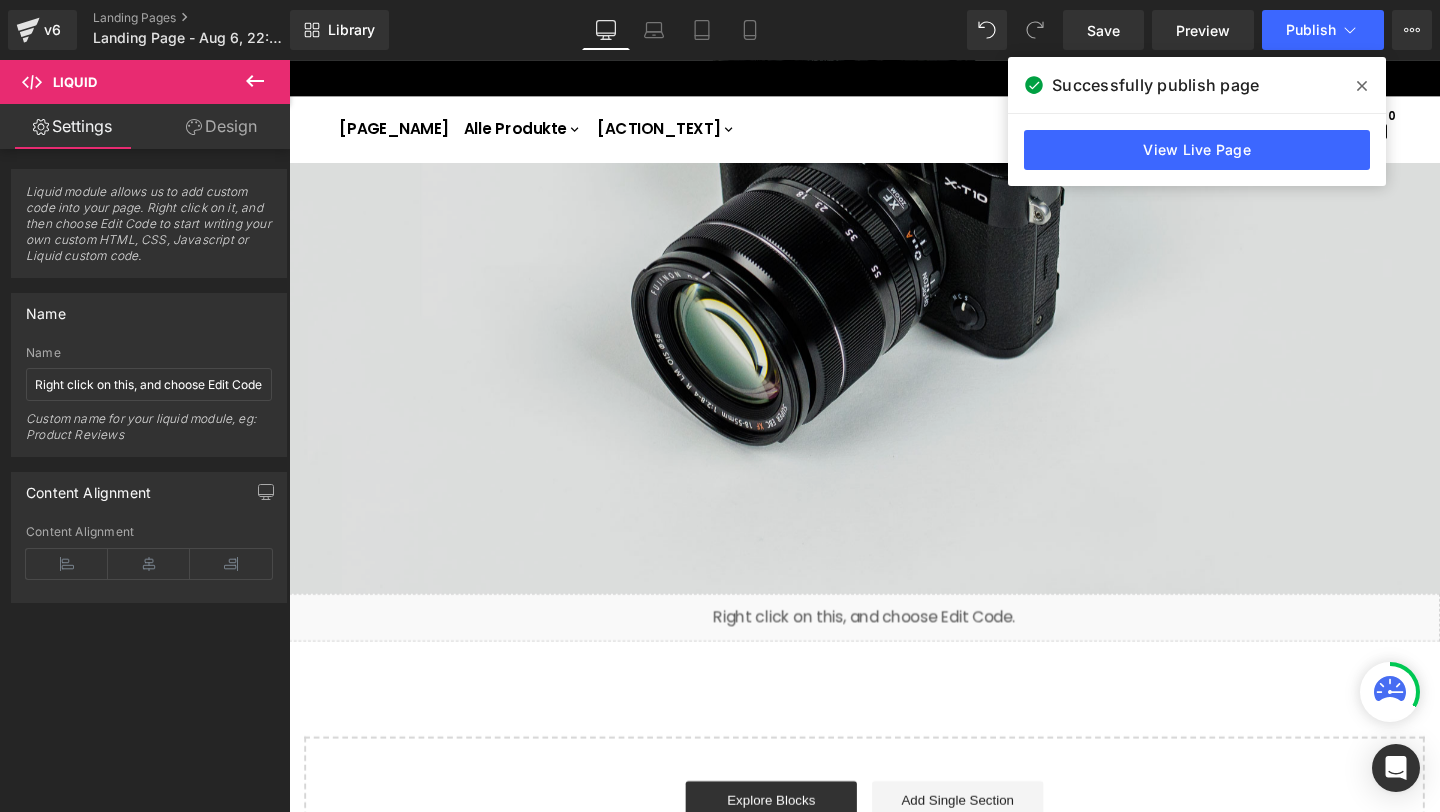 scroll, scrollTop: 3749, scrollLeft: 0, axis: vertical 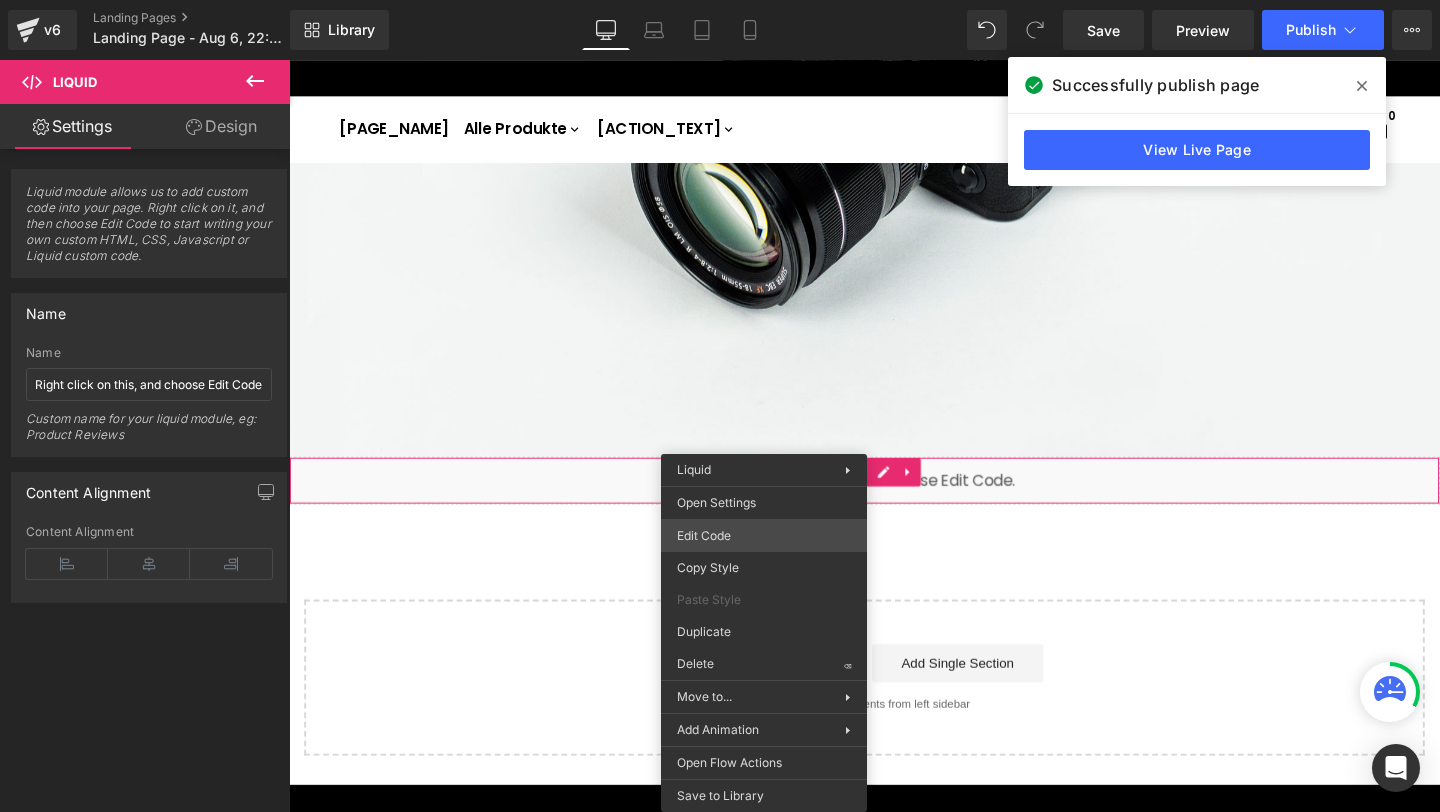 click on "Liquid  You are previewing how the   will restyle your page. You can not edit Elements in Preset Preview Mode.  v6 Landing Pages Landing Page - Aug 6, 22:44:08 Library Desktop Desktop Laptop Tablet Mobile Save Preview Publish Scheduled View Live Page View with current Template Save Template to Library Schedule Publish  Optimize  Publish Settings Shortcuts  Your page can’t be published   You've reached the maximum number of published pages on your plan  (0/0).  You need to upgrade your plan or unpublish all your pages to get 1 publish slot.   Unpublish pages   Upgrade plan  Elements Global Style liq Base Row  rows, columns, layouts, div Heading  headings, titles, h1,h2,h3,h4,h5,h6 Text Block  texts, paragraphs, contents, blocks Image  images, photos, alts, uploads Icon  icons, symbols Button  button, call to action, cta Separator  separators, dividers, horizontal lines Liquid  liquid, custom code, html, javascript, css, reviews, apps, applications, embeded, iframe Banner Parallax  Hero Banner  Stack Tabs" at bounding box center (720, 0) 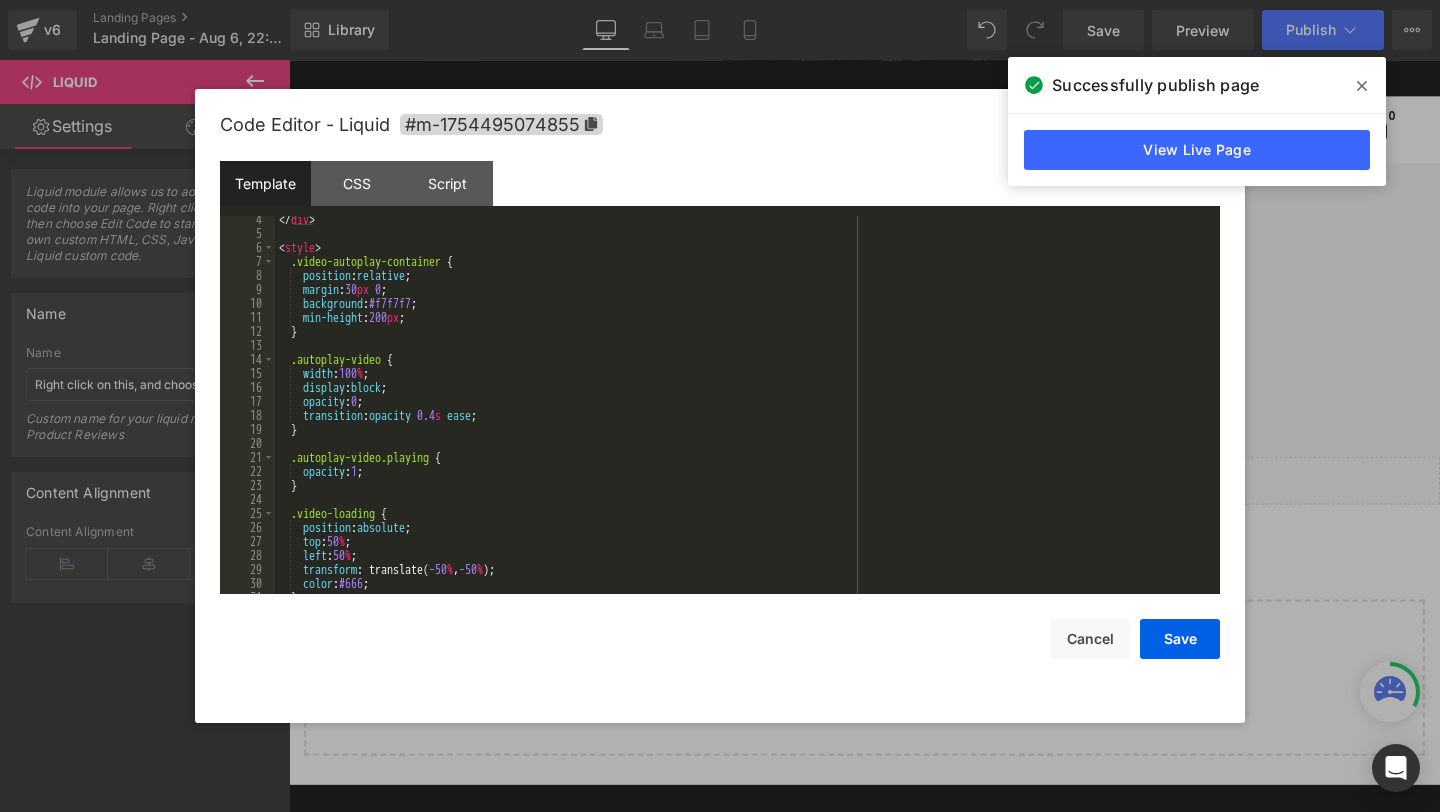 scroll, scrollTop: 0, scrollLeft: 0, axis: both 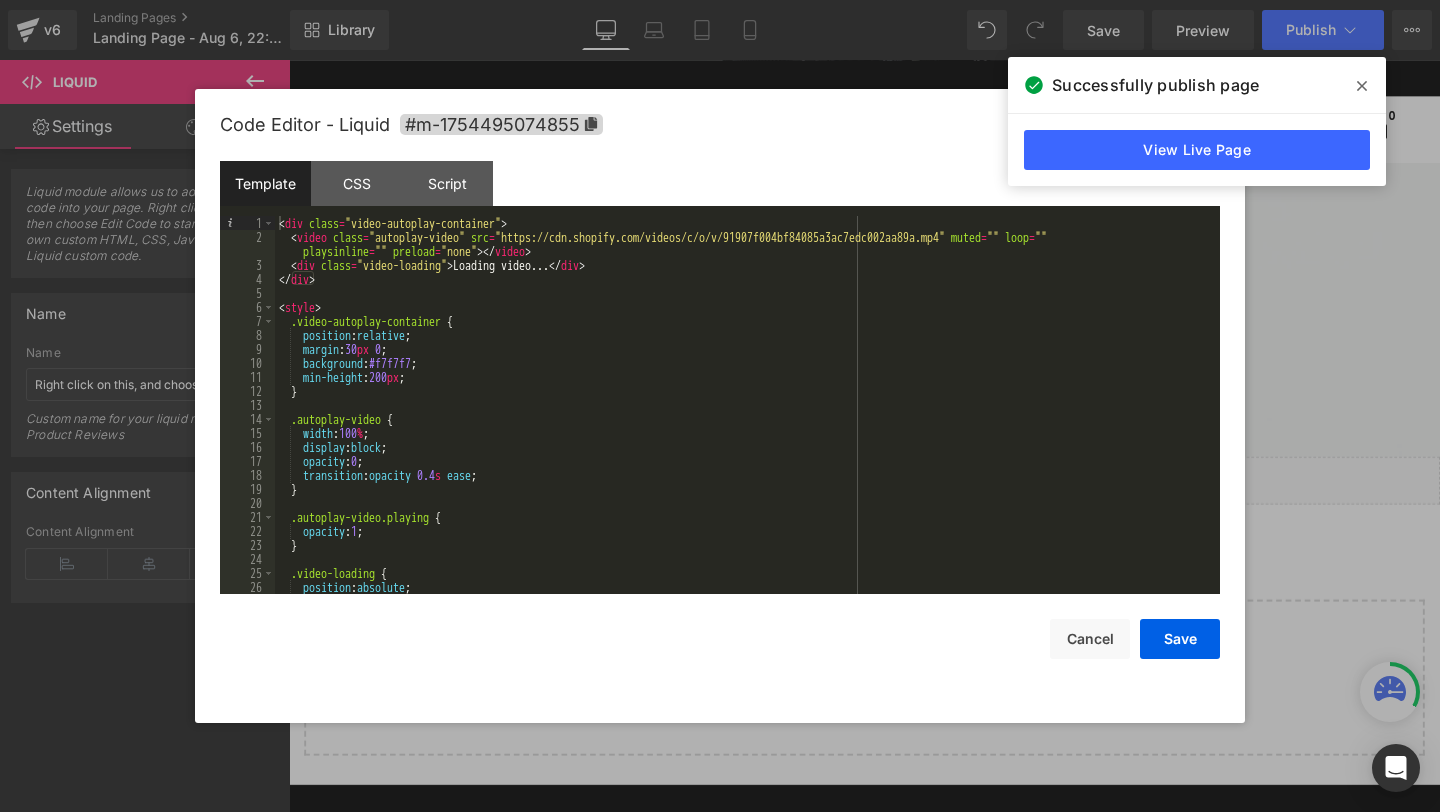 click at bounding box center [720, 406] 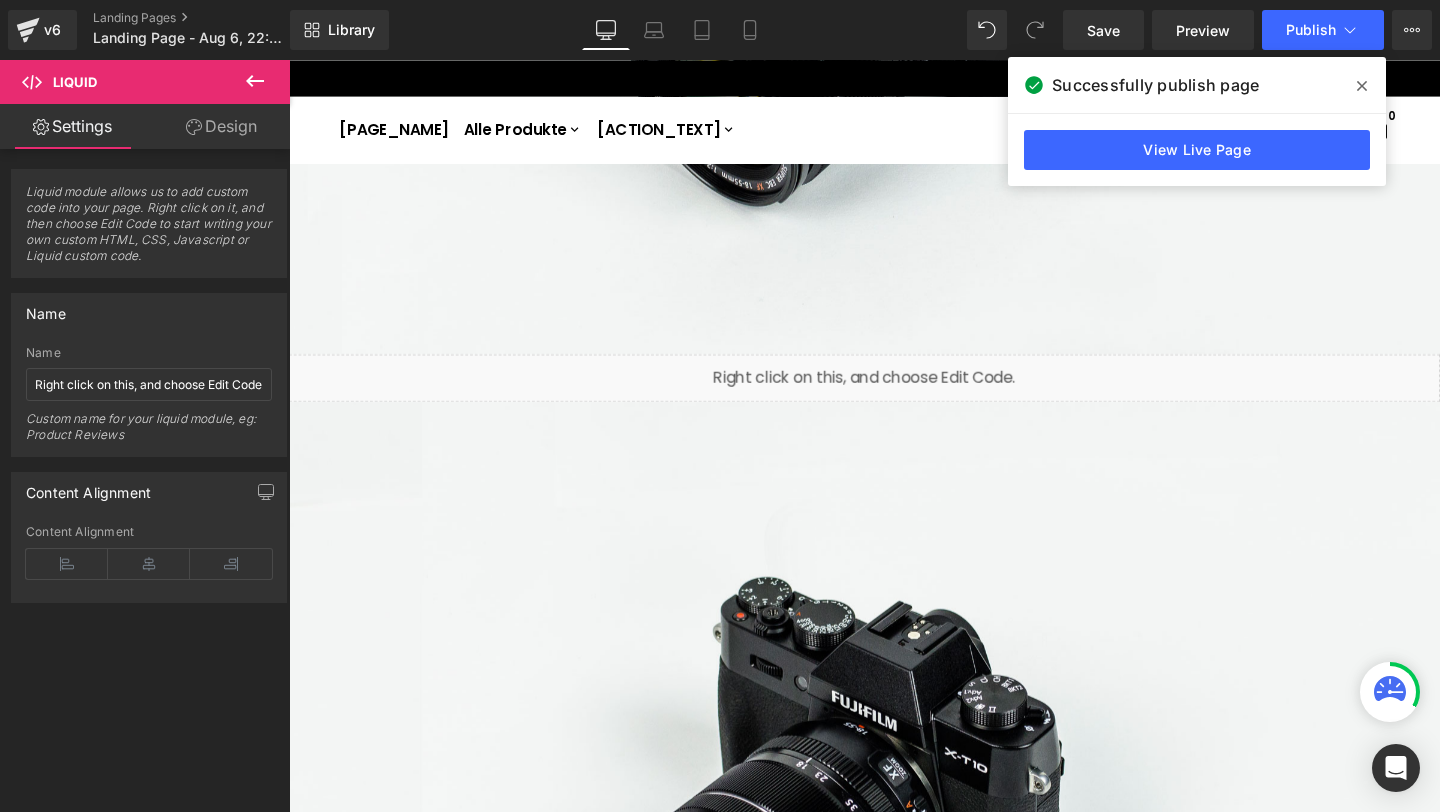 scroll, scrollTop: 3005, scrollLeft: 0, axis: vertical 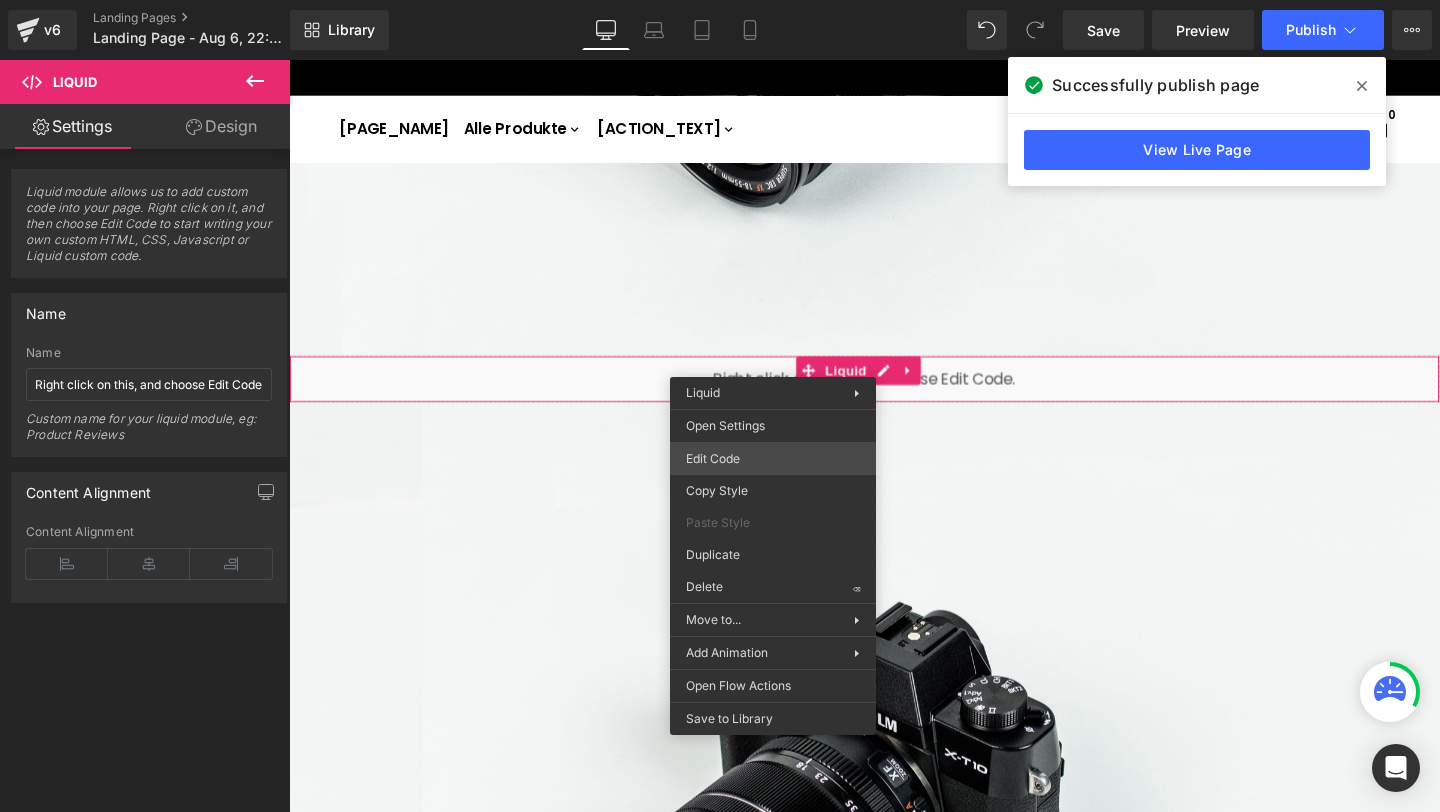 click on "Liquid  You are previewing how the   will restyle your page. You can not edit Elements in Preset Preview Mode.  v6 Landing Pages Landing Page - Aug 6, 22:44:08 Library Desktop Desktop Laptop Tablet Mobile Save Preview Publish Scheduled View Live Page View with current Template Save Template to Library Schedule Publish  Optimize  Publish Settings Shortcuts  Your page can’t be published   You've reached the maximum number of published pages on your plan  (0/0).  You need to upgrade your plan or unpublish all your pages to get 1 publish slot.   Unpublish pages   Upgrade plan  Elements Global Style liq Base Row  rows, columns, layouts, div Heading  headings, titles, h1,h2,h3,h4,h5,h6 Text Block  texts, paragraphs, contents, blocks Image  images, photos, alts, uploads Icon  icons, symbols Button  button, call to action, cta Separator  separators, dividers, horizontal lines Liquid  liquid, custom code, html, javascript, css, reviews, apps, applications, embeded, iframe Banner Parallax  Hero Banner  Stack Tabs" at bounding box center (720, 0) 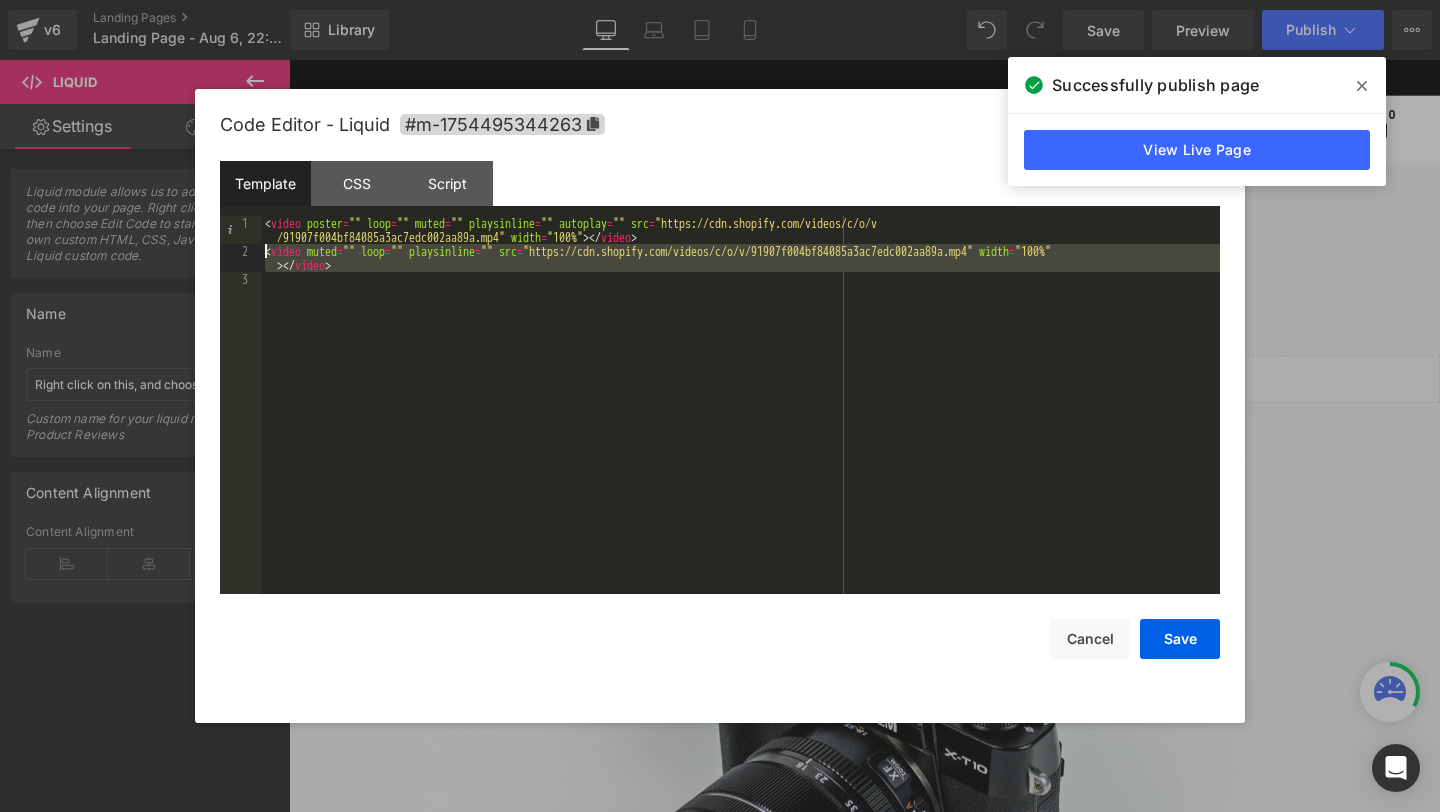 drag, startPoint x: 370, startPoint y: 268, endPoint x: 189, endPoint y: 251, distance: 181.79659 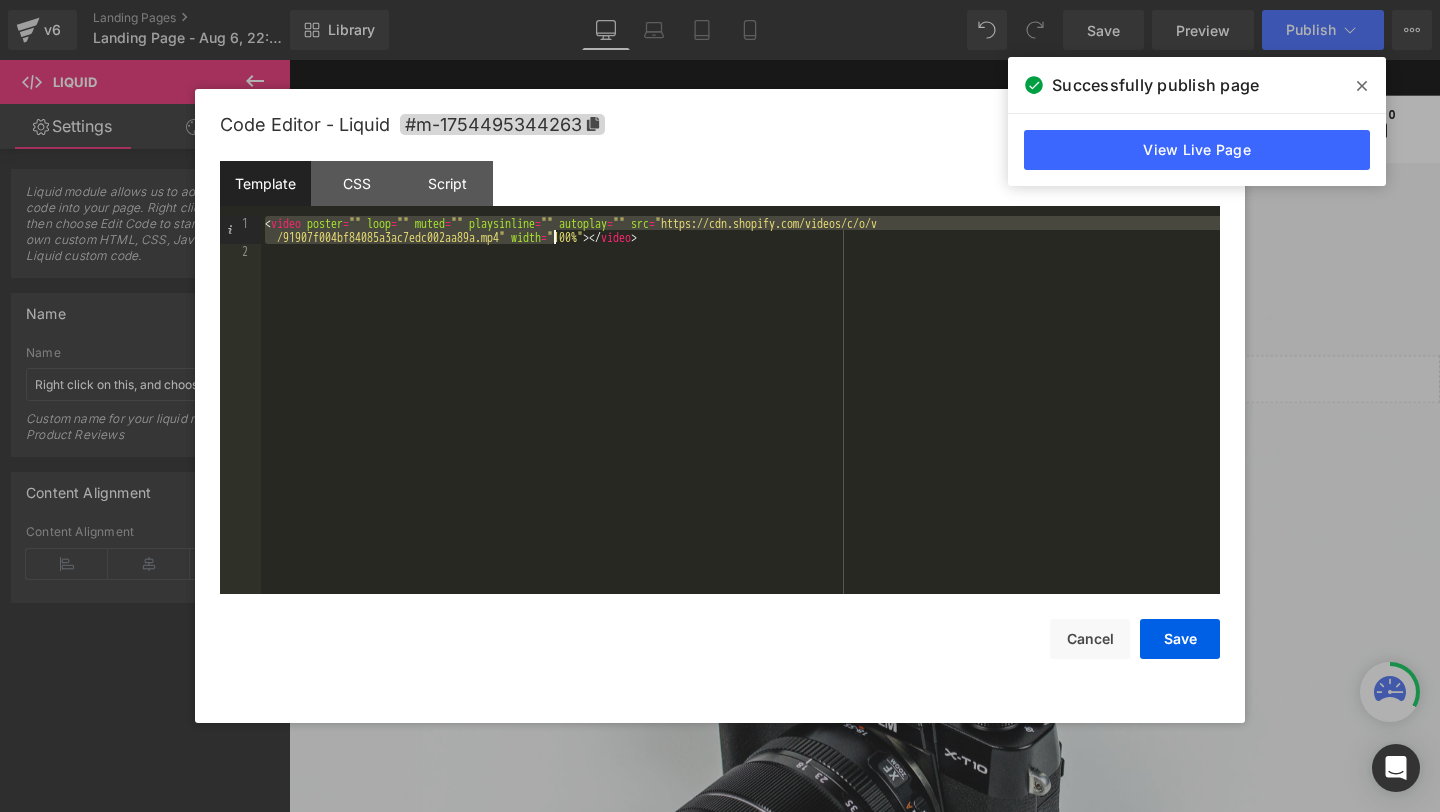 drag, startPoint x: 617, startPoint y: 216, endPoint x: 553, endPoint y: 233, distance: 66.21933 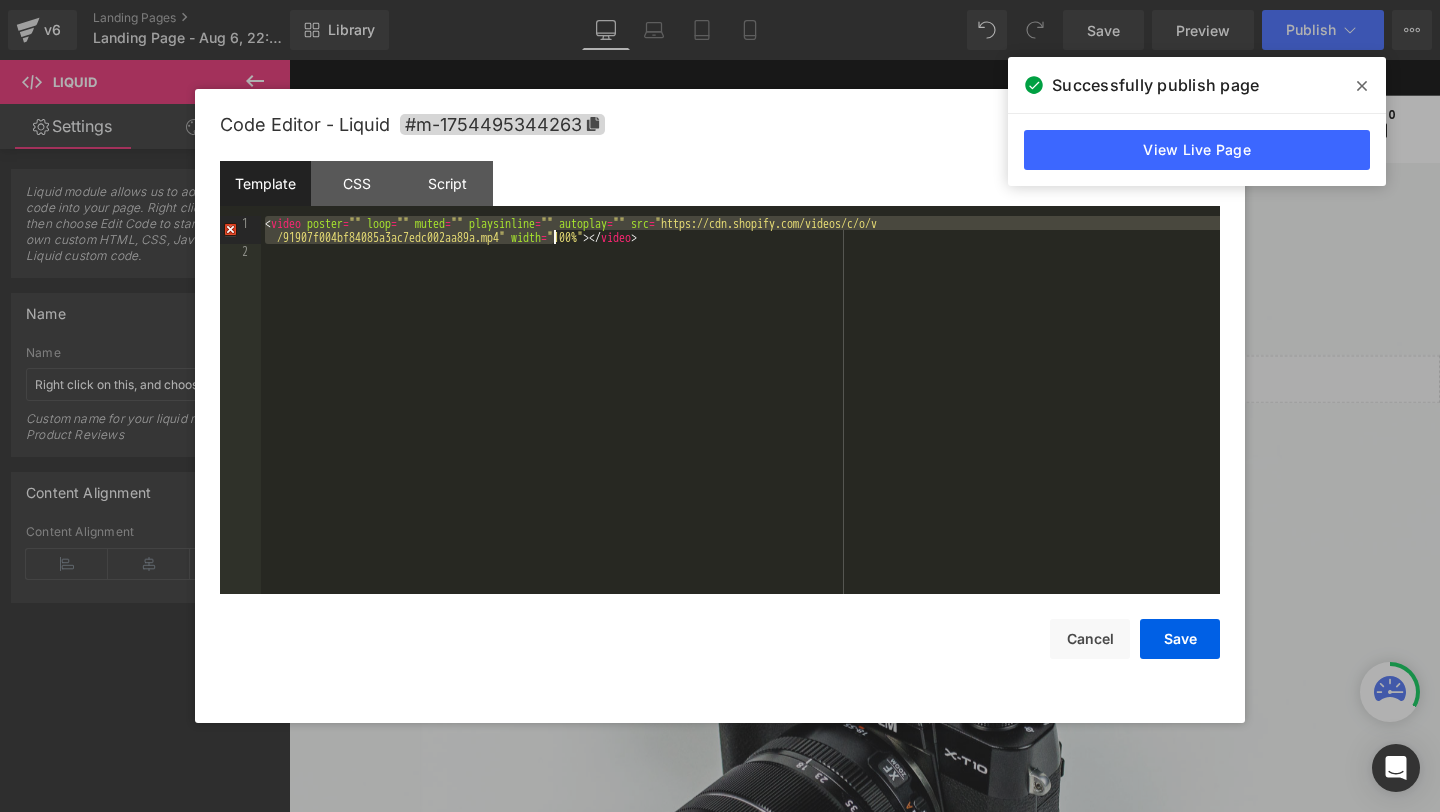 click on "< video   poster = ""   loop = ""   muted = ""   playsinline = ""   autoplay = ""   src = "https://cdn.shopify.com/videos/c/o/v    /91907f004bf84085a3ac7edc002aa89a.mp4"   width = "100%" > </ video >" at bounding box center (740, 426) 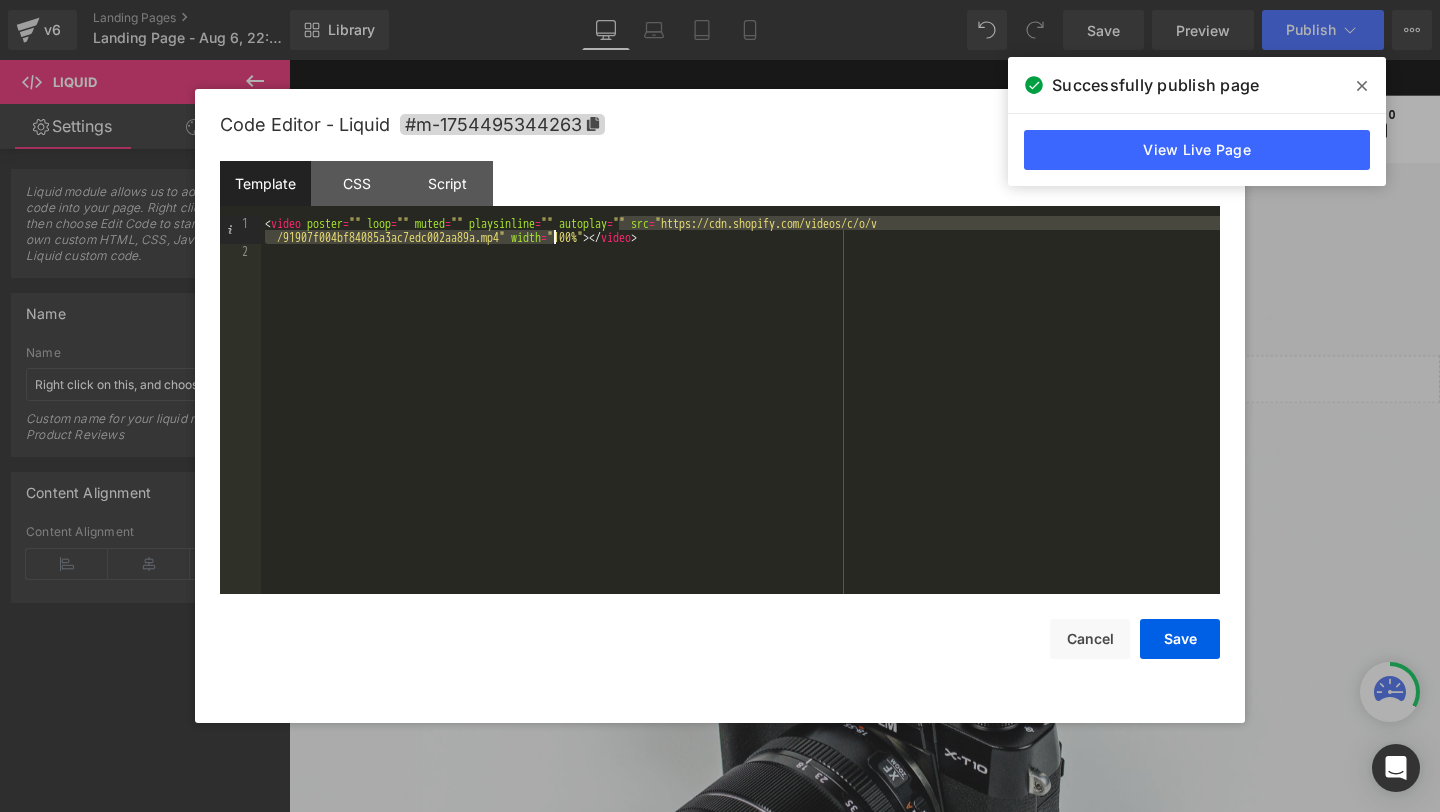 drag, startPoint x: 620, startPoint y: 221, endPoint x: 551, endPoint y: 235, distance: 70.40597 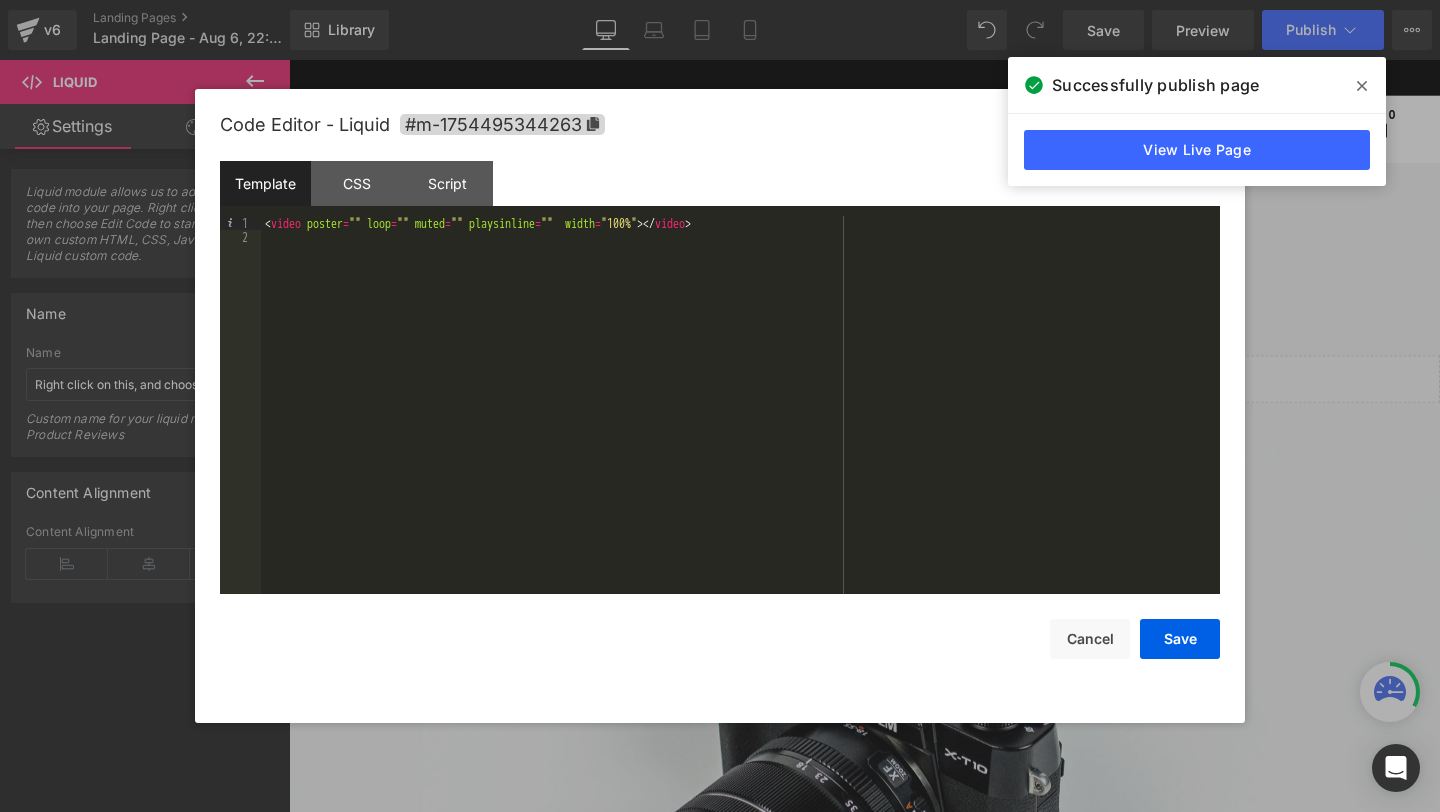 click on "< video   poster = ""   loop = ""   muted = ""   playsinline = ""    width = "100%" > </ video >" at bounding box center (740, 419) 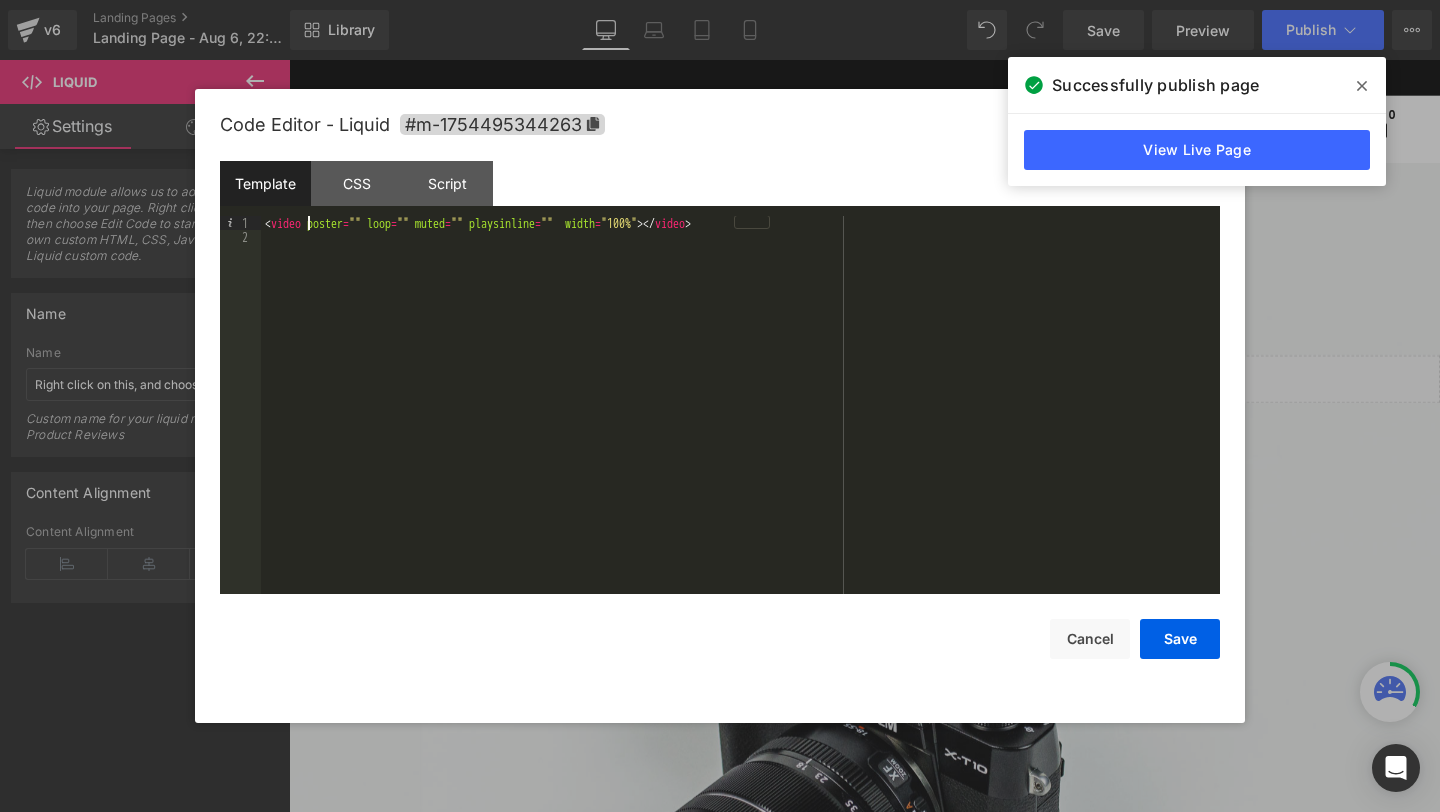 type 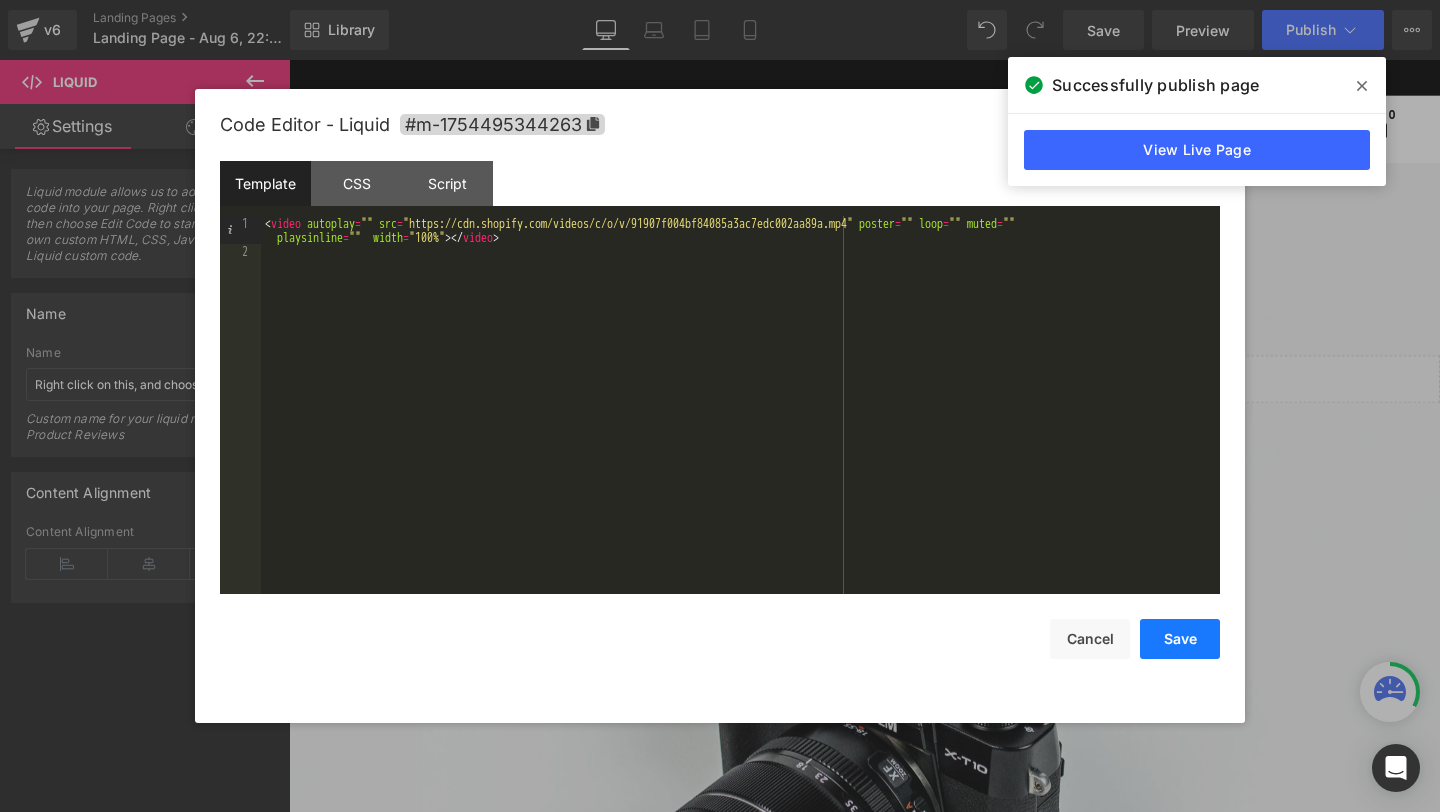click on "Save" at bounding box center (1180, 639) 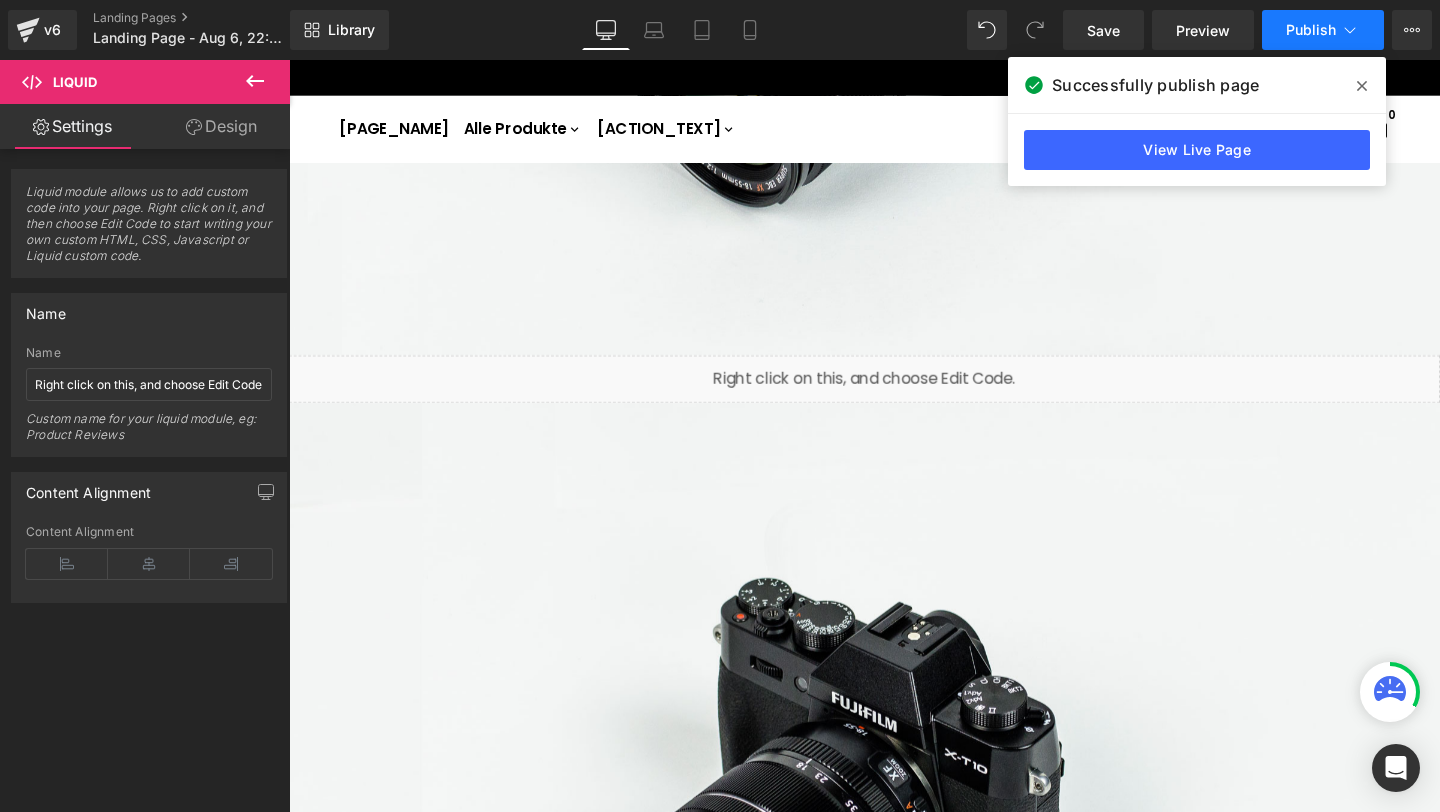click on "Publish" at bounding box center [1311, 30] 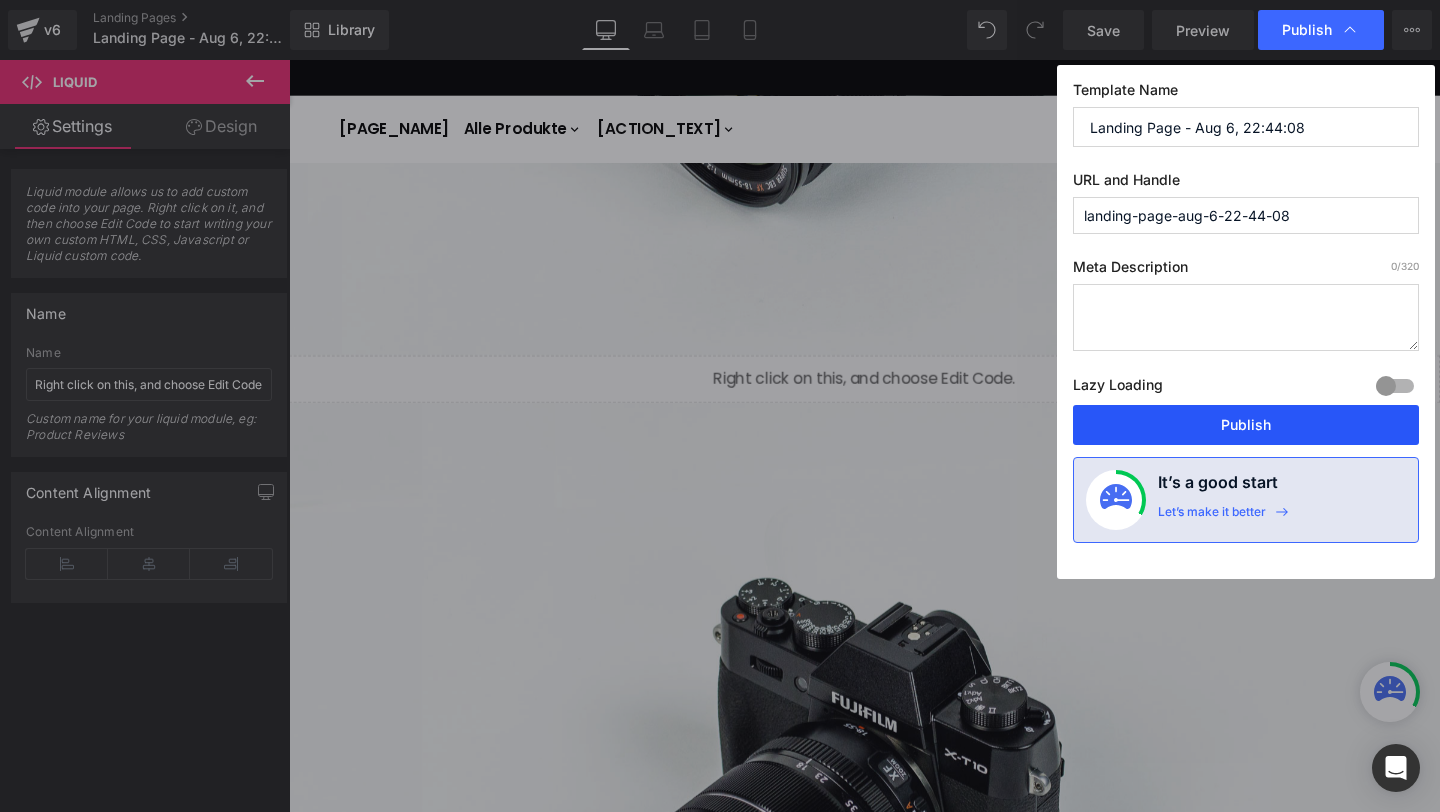 click on "Publish" at bounding box center [1246, 425] 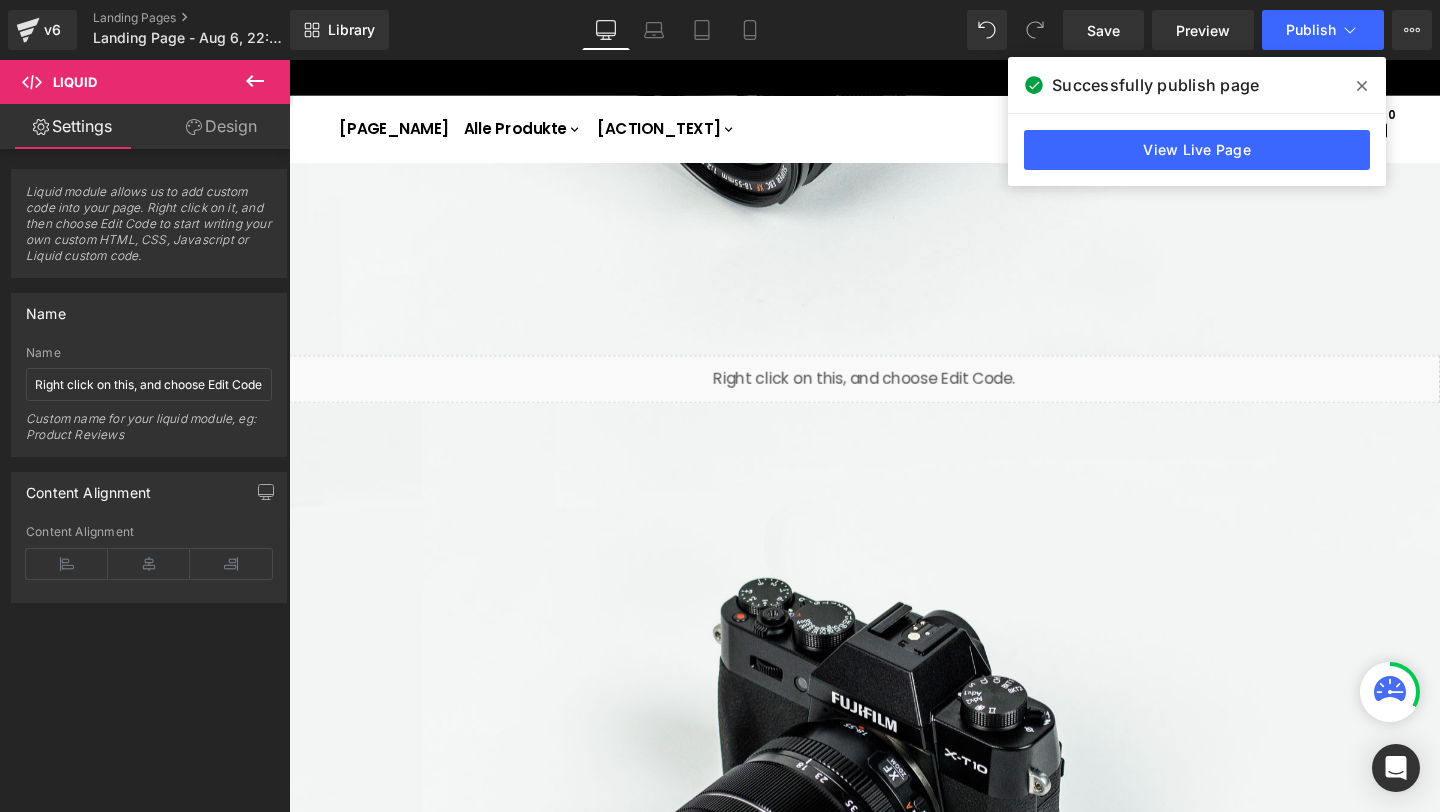 click 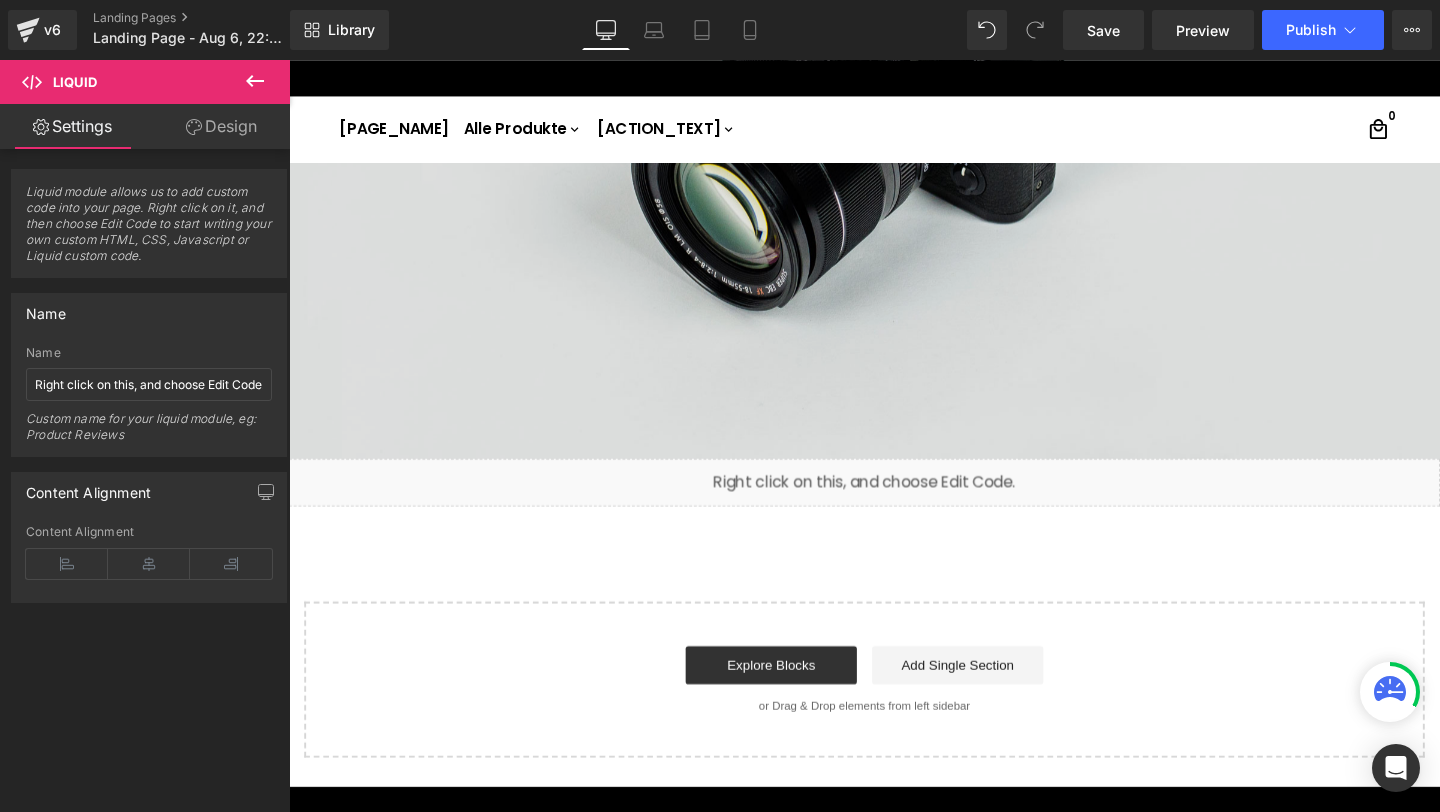 scroll, scrollTop: 3749, scrollLeft: 0, axis: vertical 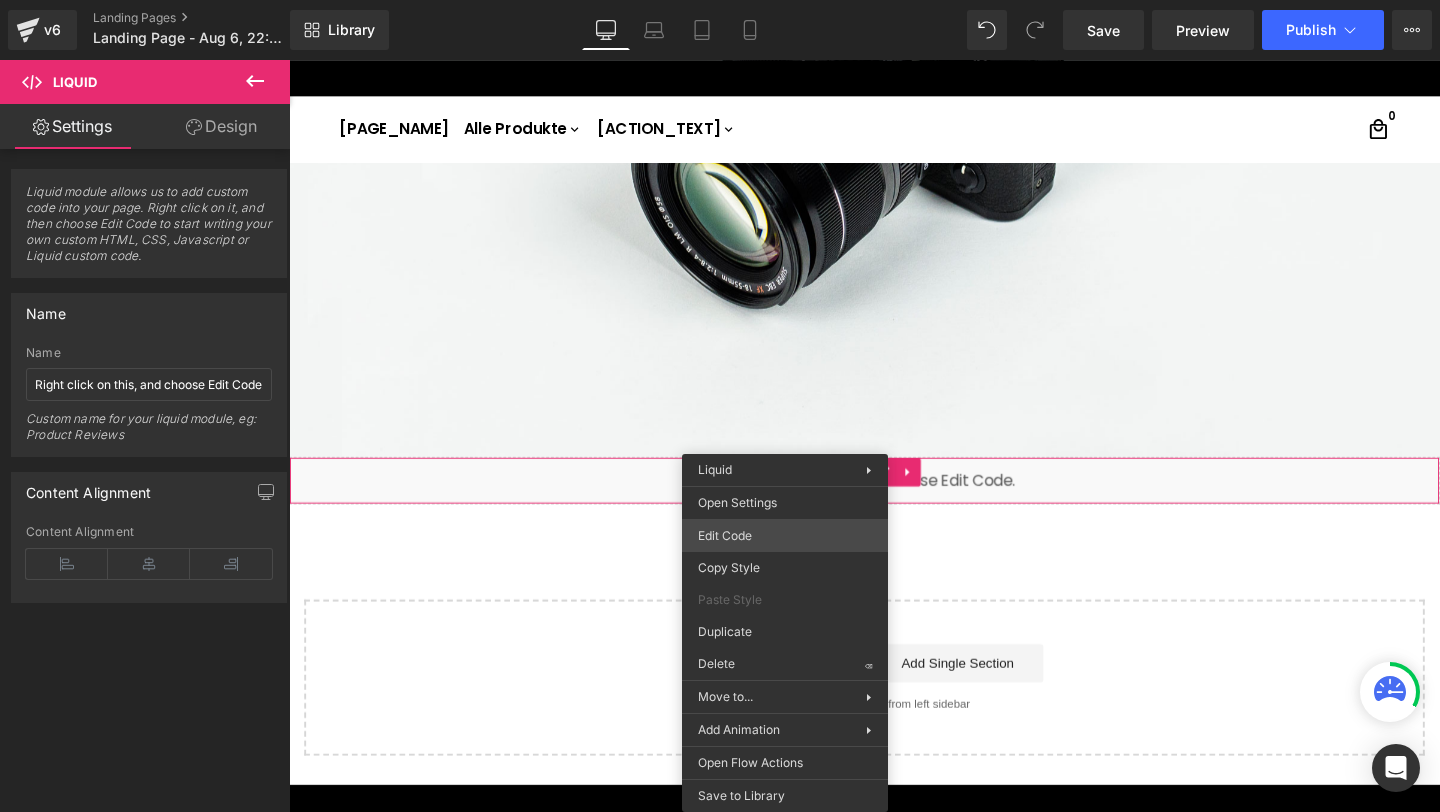 click on "Liquid  You are previewing how the   will restyle your page. You can not edit Elements in Preset Preview Mode.  v6 Landing Pages Landing Page - Aug 6, 22:44:08 Library Desktop Desktop Laptop Tablet Mobile Save Preview Publish Scheduled View Live Page View with current Template Save Template to Library Schedule Publish  Optimize  Publish Settings Shortcuts  Your page can’t be published   You've reached the maximum number of published pages on your plan  (0/0).  You need to upgrade your plan or unpublish all your pages to get 1 publish slot.   Unpublish pages   Upgrade plan  Elements Global Style liq Base Row  rows, columns, layouts, div Heading  headings, titles, h1,h2,h3,h4,h5,h6 Text Block  texts, paragraphs, contents, blocks Image  images, photos, alts, uploads Icon  icons, symbols Button  button, call to action, cta Separator  separators, dividers, horizontal lines Liquid  liquid, custom code, html, javascript, css, reviews, apps, applications, embeded, iframe Banner Parallax  Hero Banner  Stack Tabs" at bounding box center (720, 0) 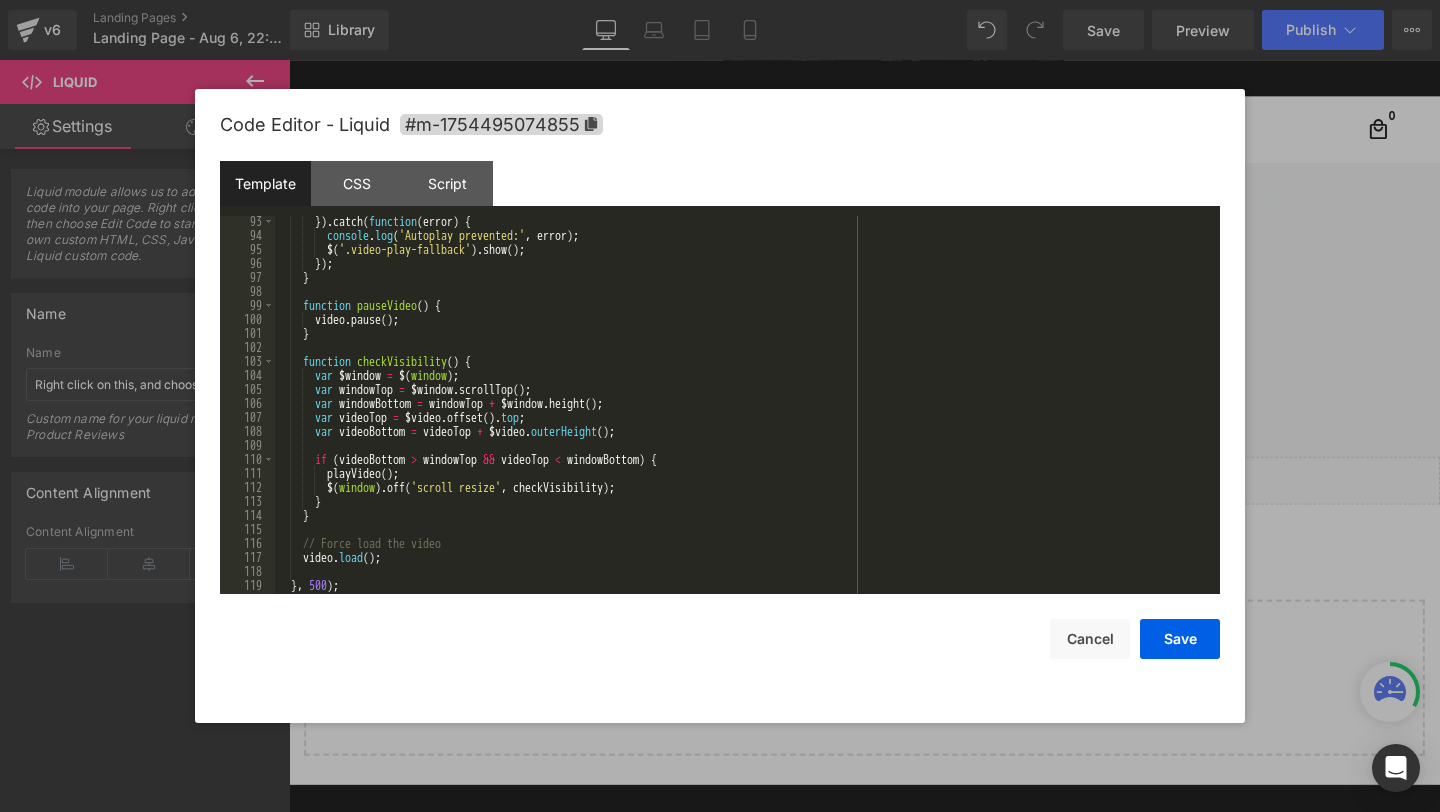 scroll, scrollTop: 1244, scrollLeft: 0, axis: vertical 